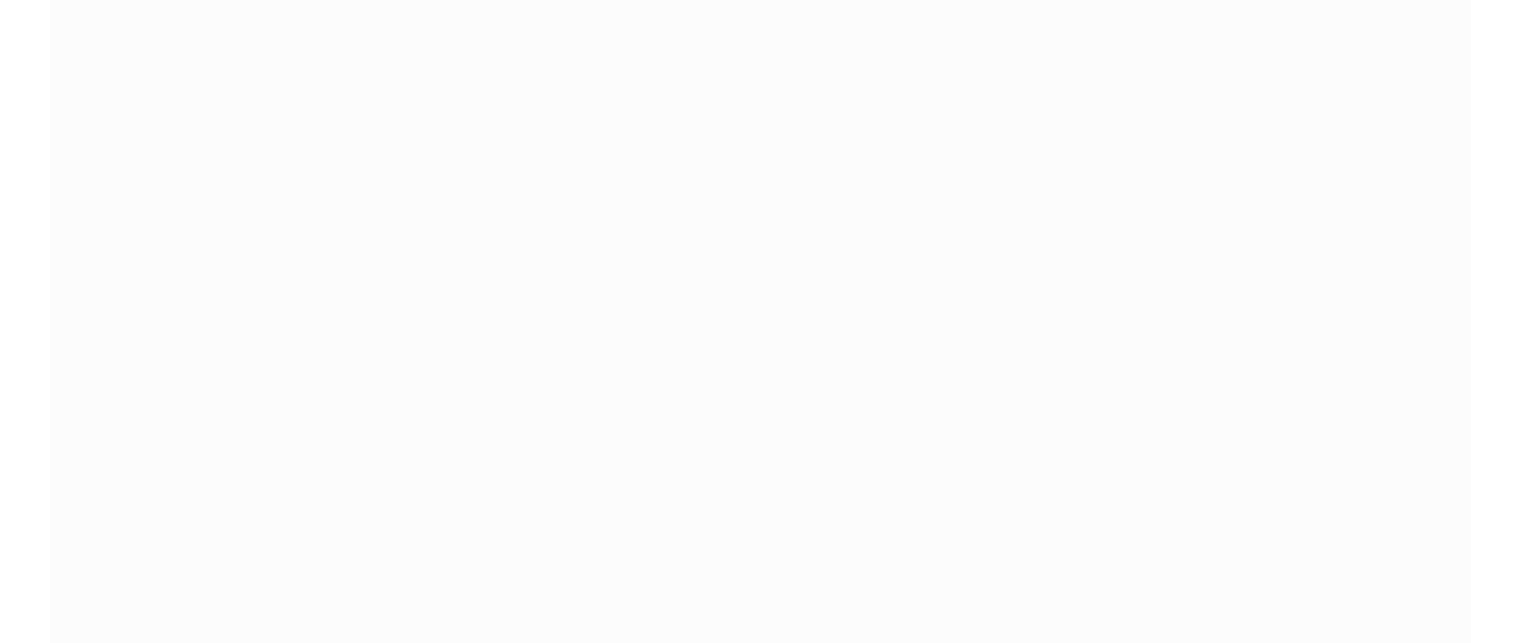 scroll, scrollTop: 0, scrollLeft: 0, axis: both 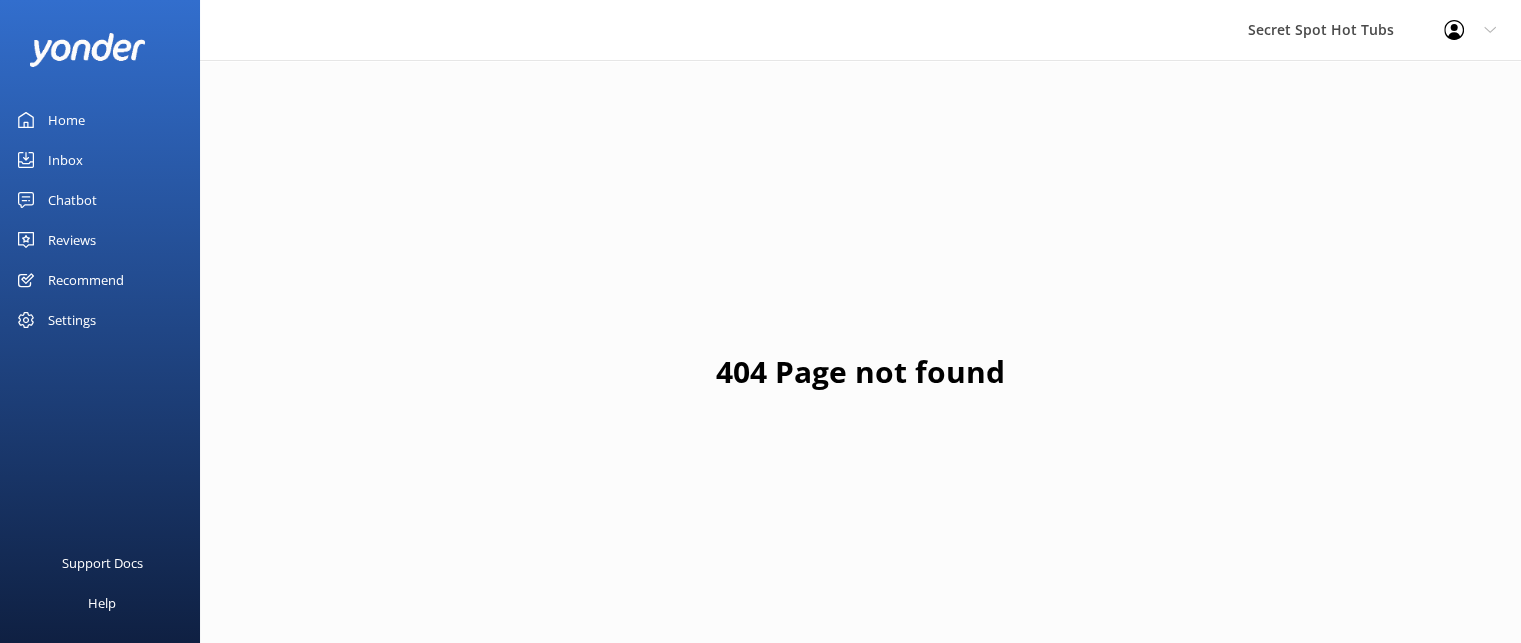 click on "Chatbot" at bounding box center [72, 200] 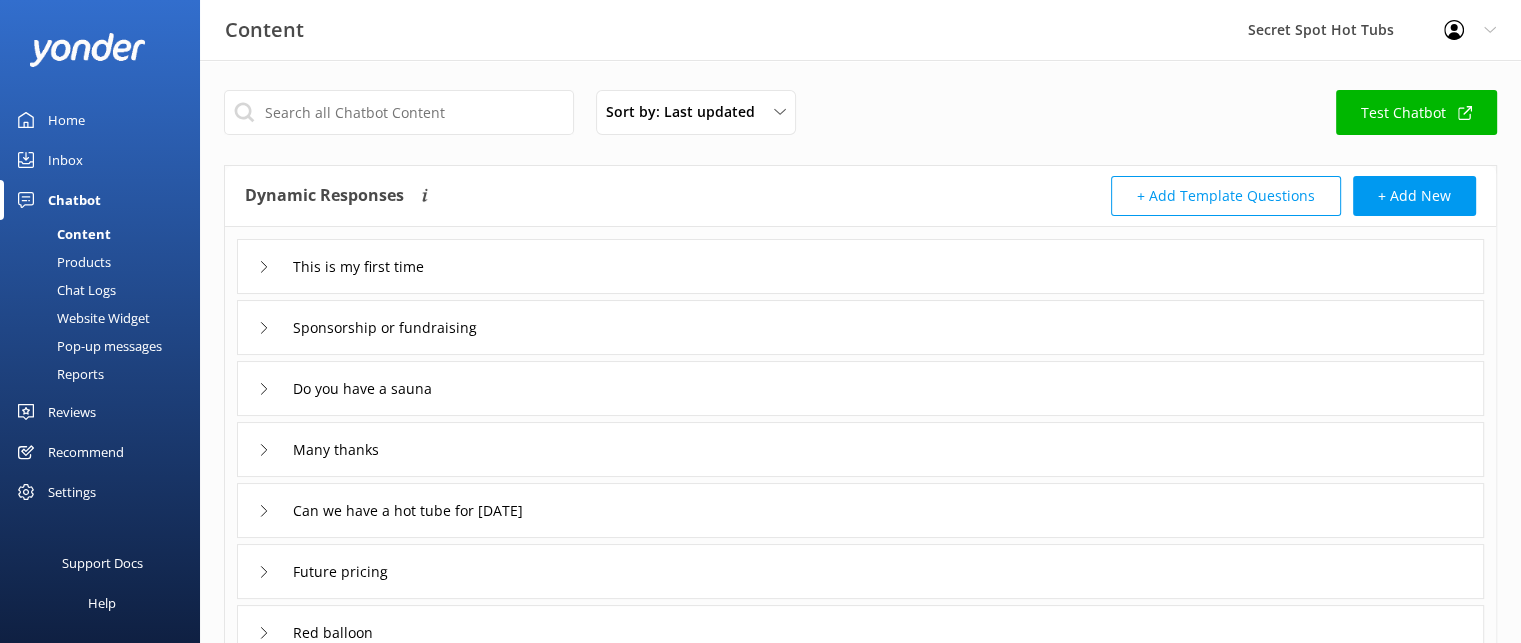 click on "Products" at bounding box center (61, 262) 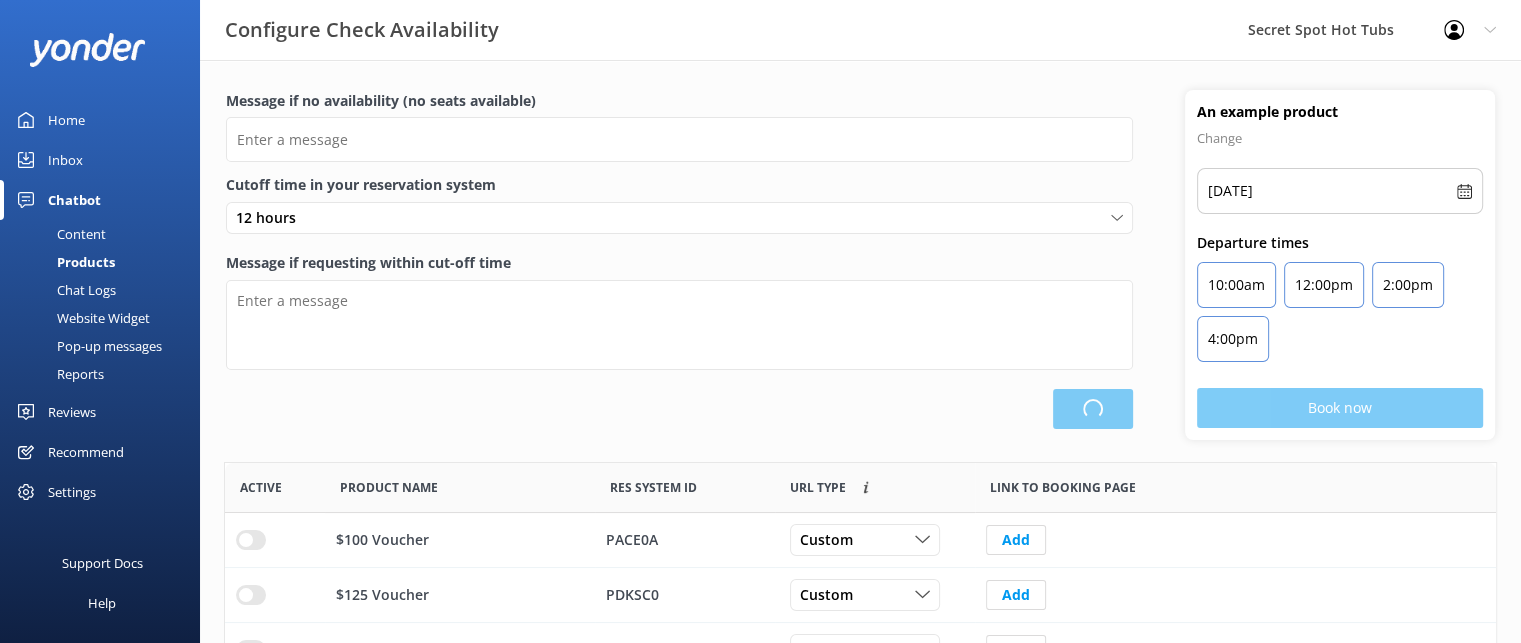 type on "There are no hot tubs available, please check an alternative day here [URL][DOMAIN_NAME]" 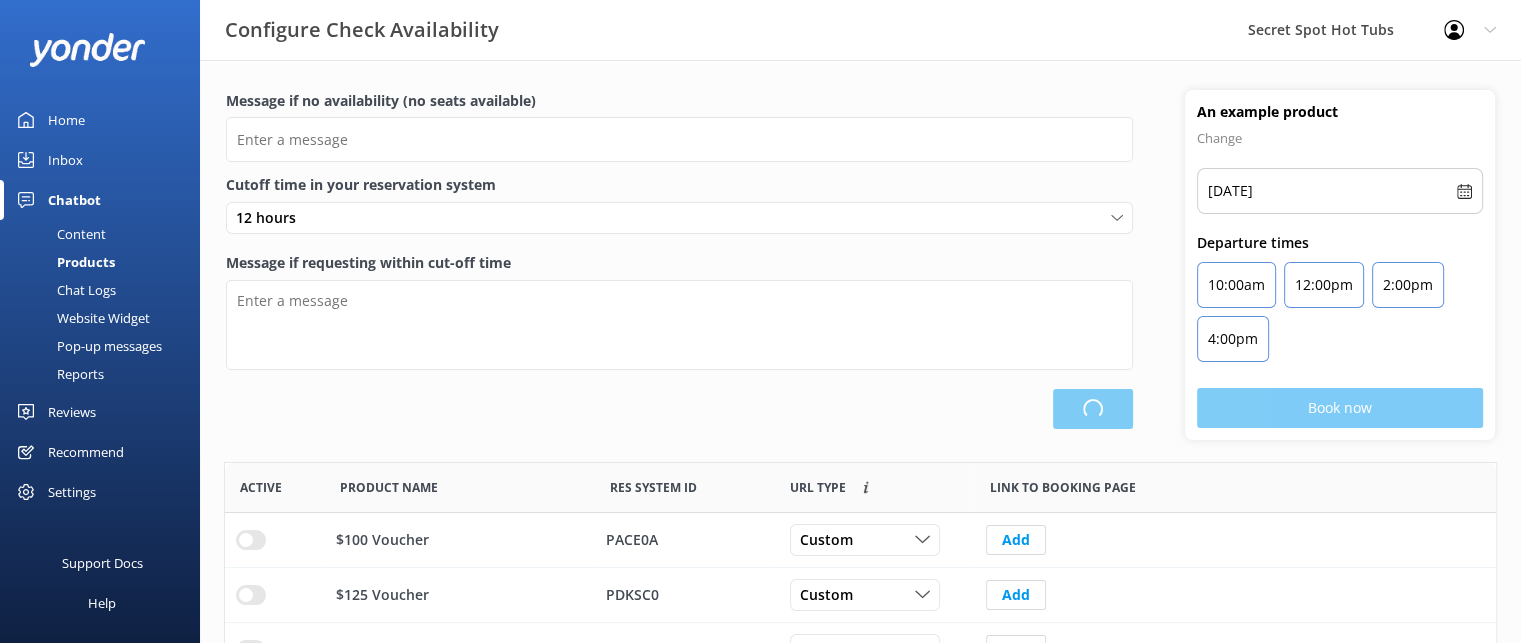 type on "Our online booking system closes {hours} prior to hot tub activity time. To check availability and book, please visit [URL][DOMAIN_NAME]" 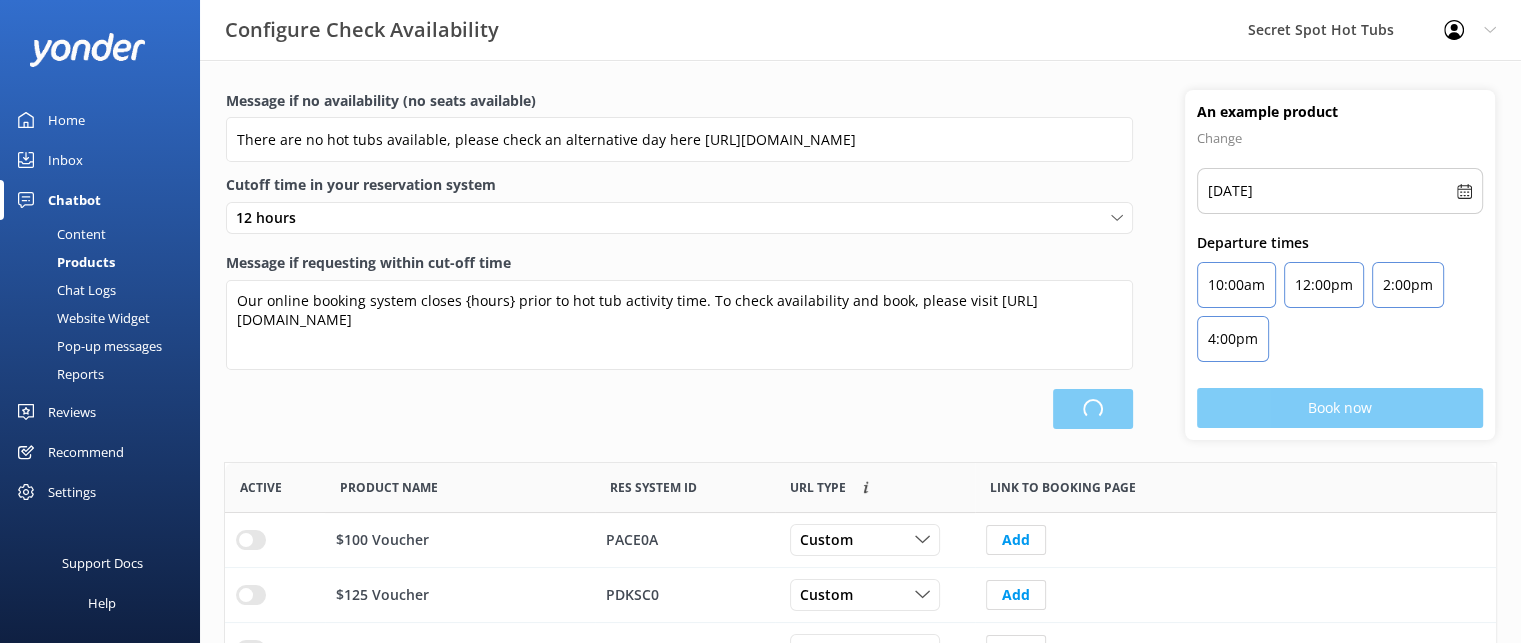 scroll, scrollTop: 16, scrollLeft: 16, axis: both 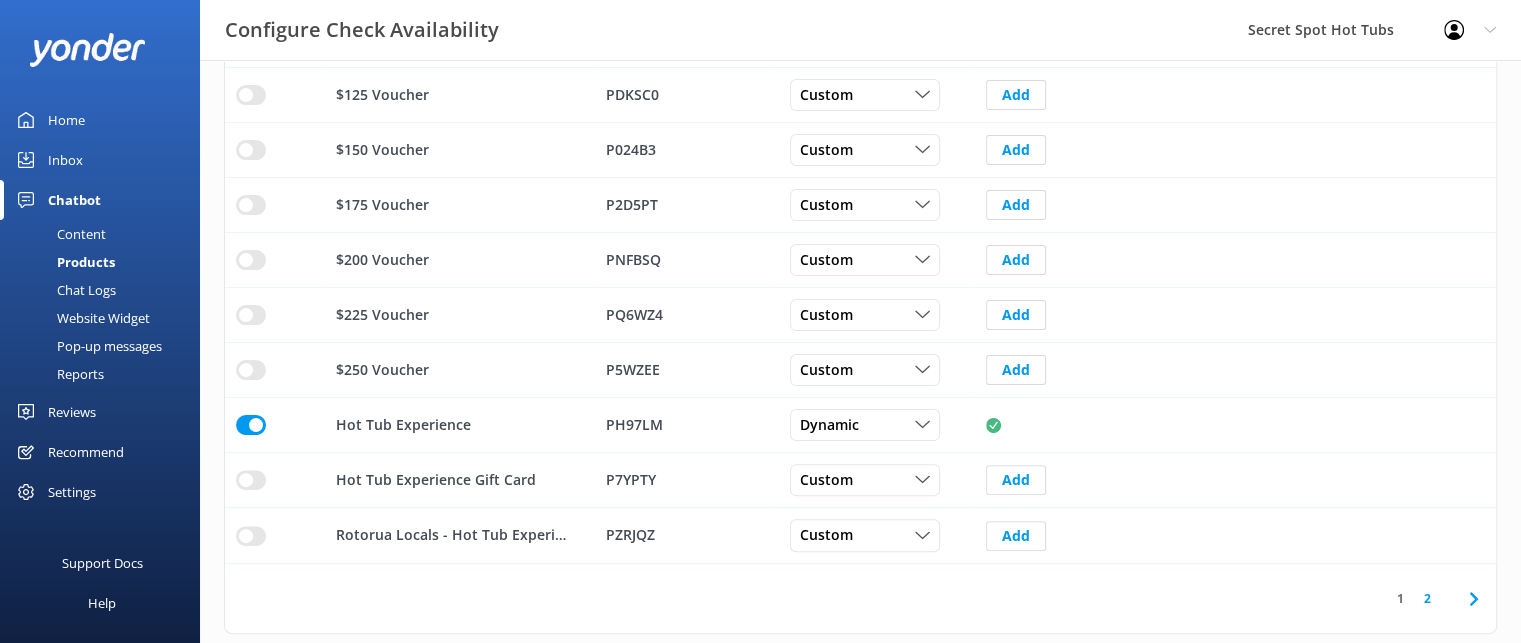 click on "Content" at bounding box center [59, 234] 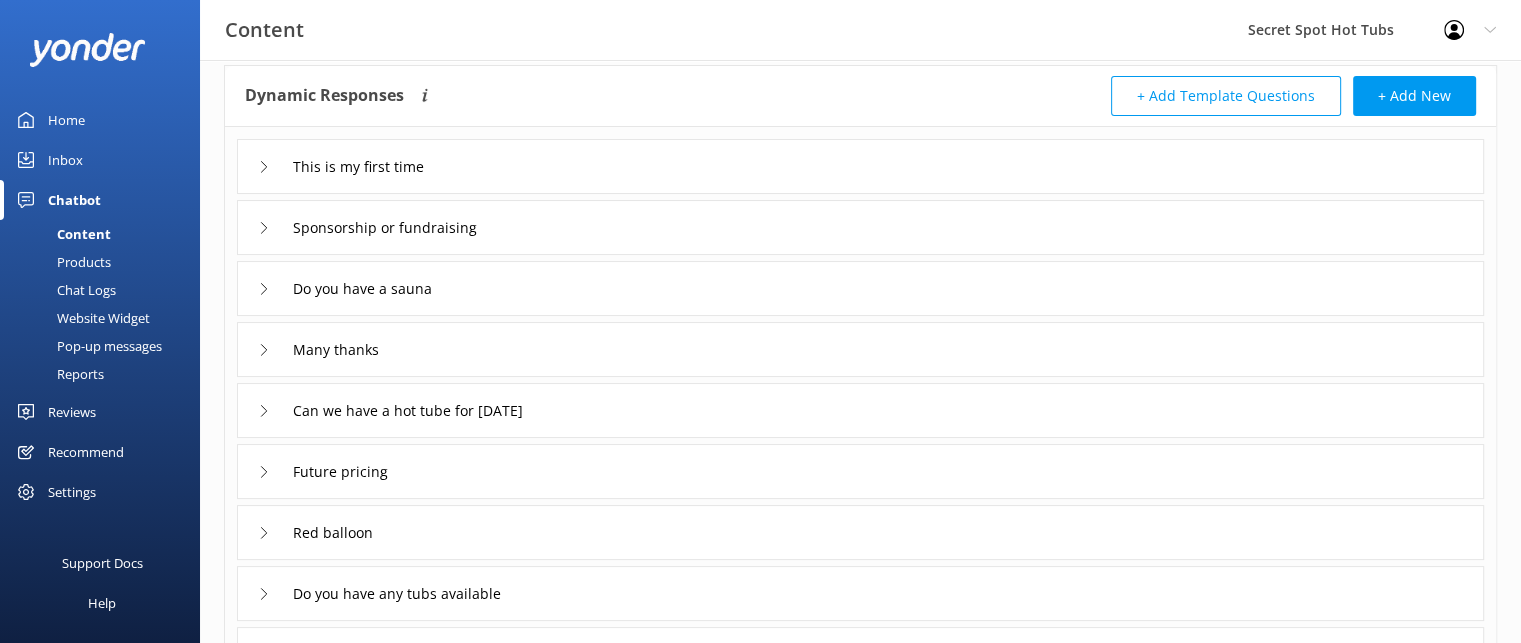 scroll, scrollTop: 0, scrollLeft: 0, axis: both 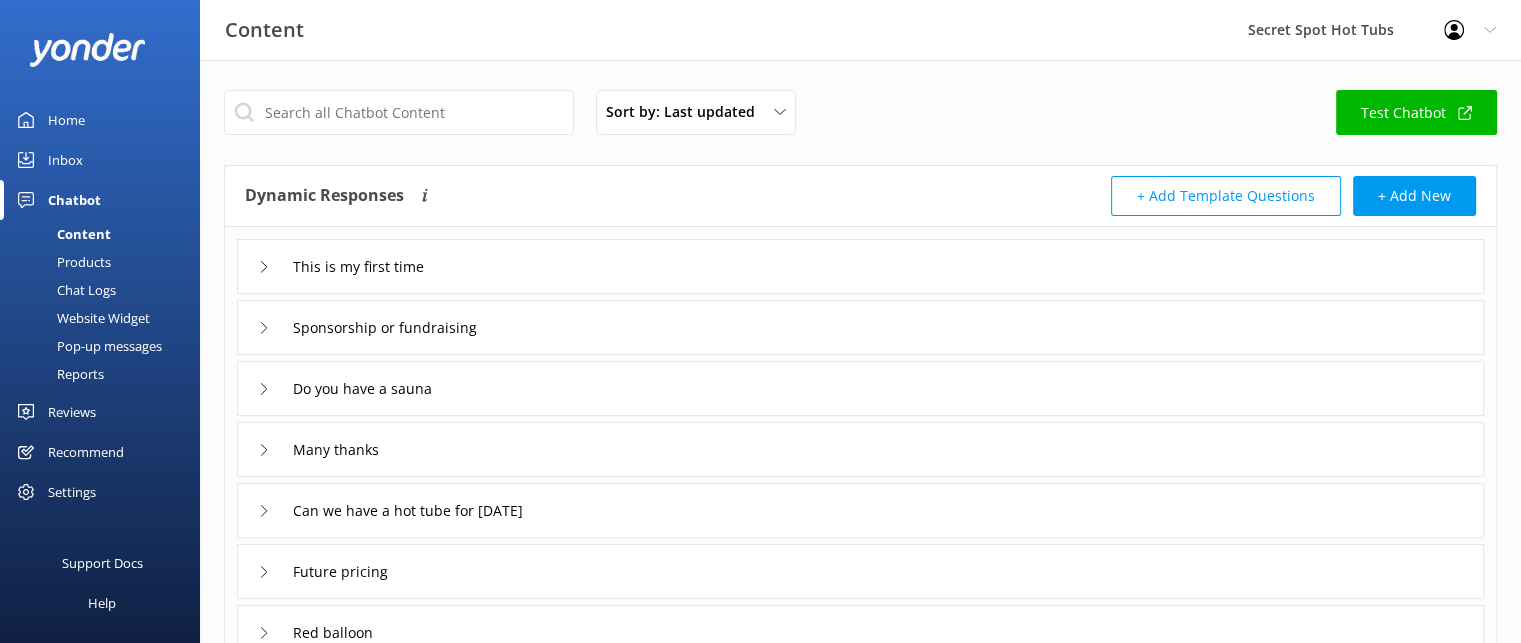 click on "Test Chatbot" at bounding box center (1416, 112) 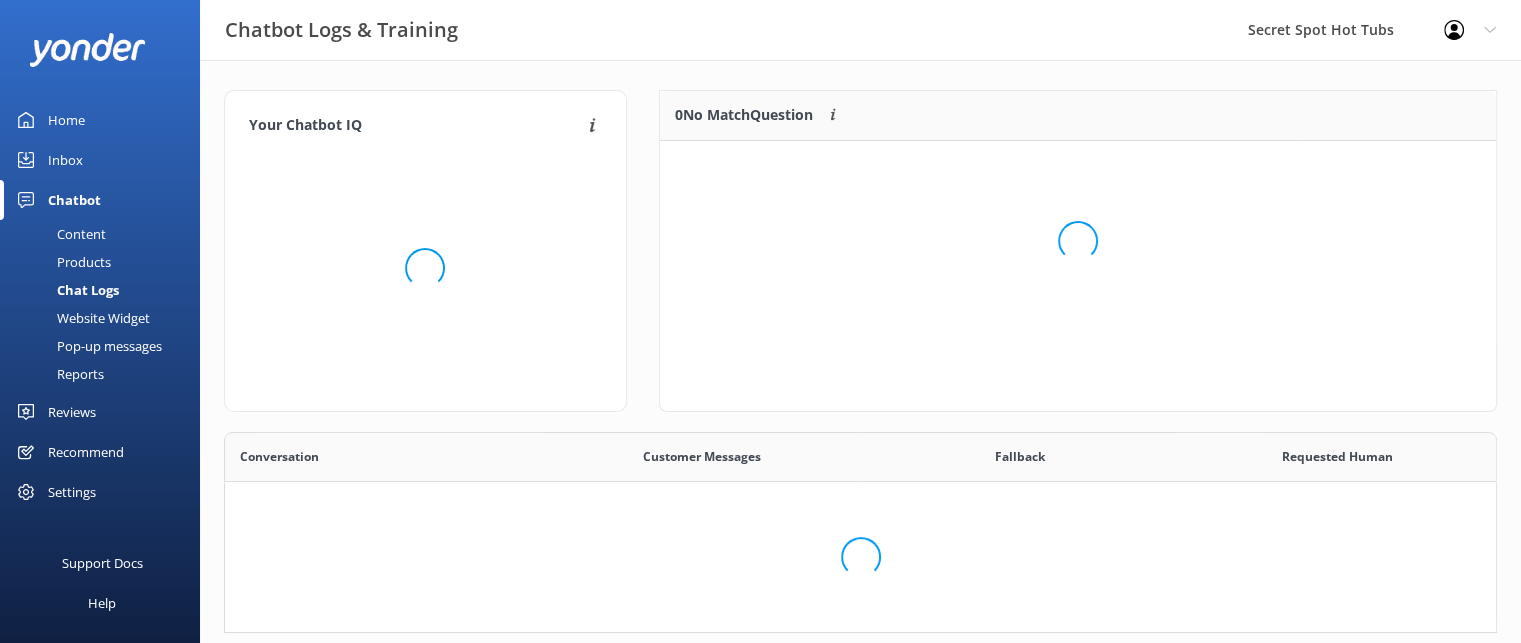 scroll, scrollTop: 16, scrollLeft: 16, axis: both 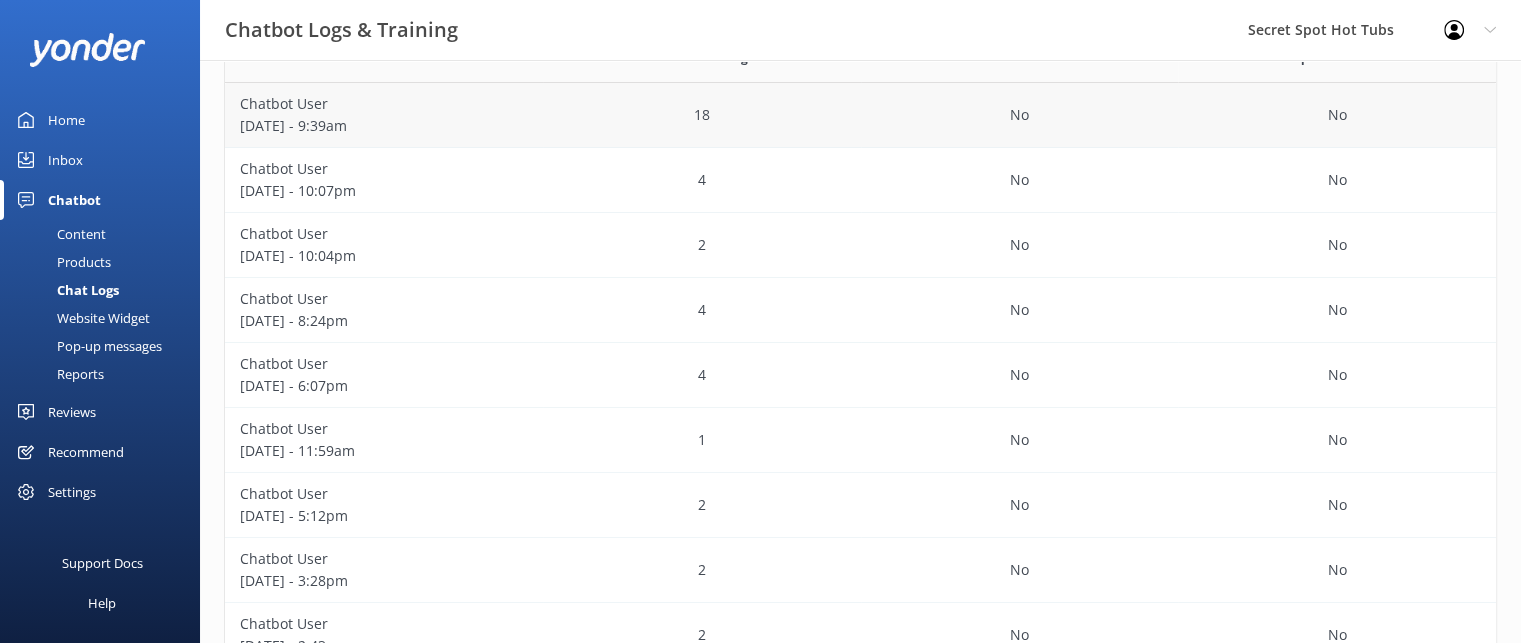 click on "Chatbot User" at bounding box center [384, 104] 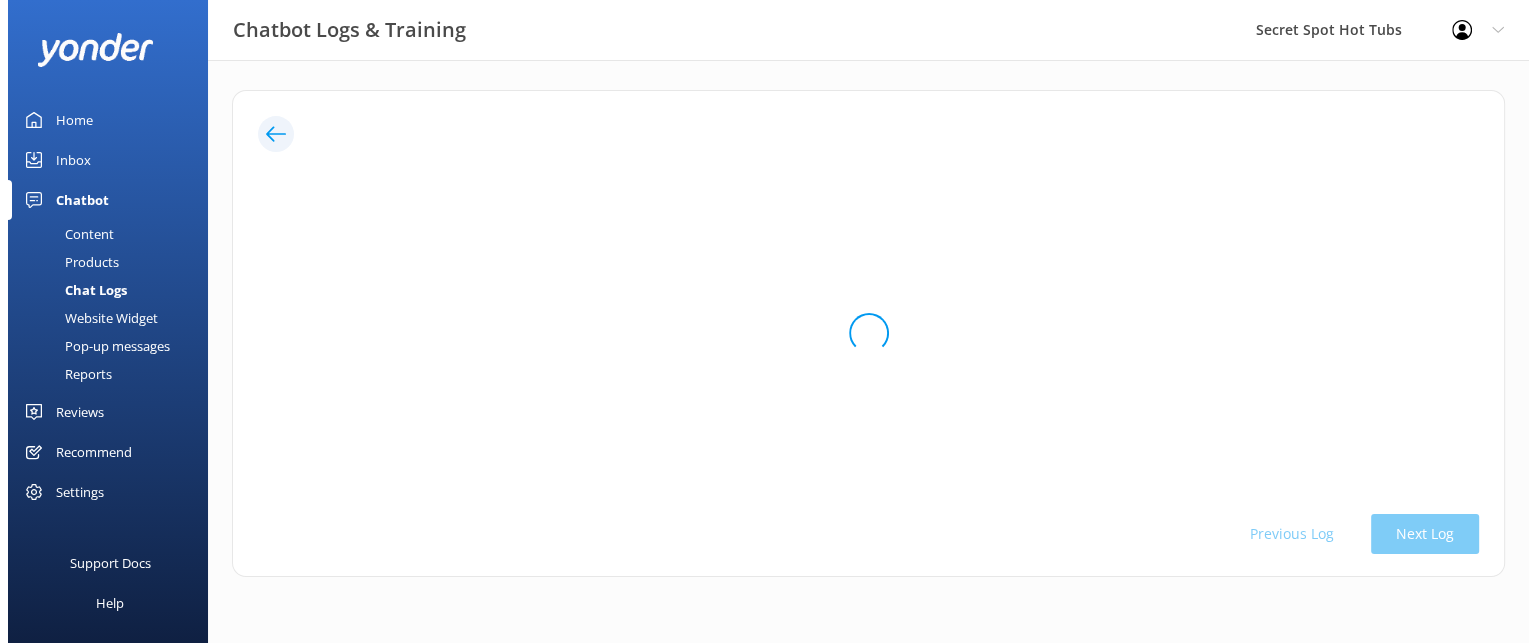 scroll, scrollTop: 0, scrollLeft: 0, axis: both 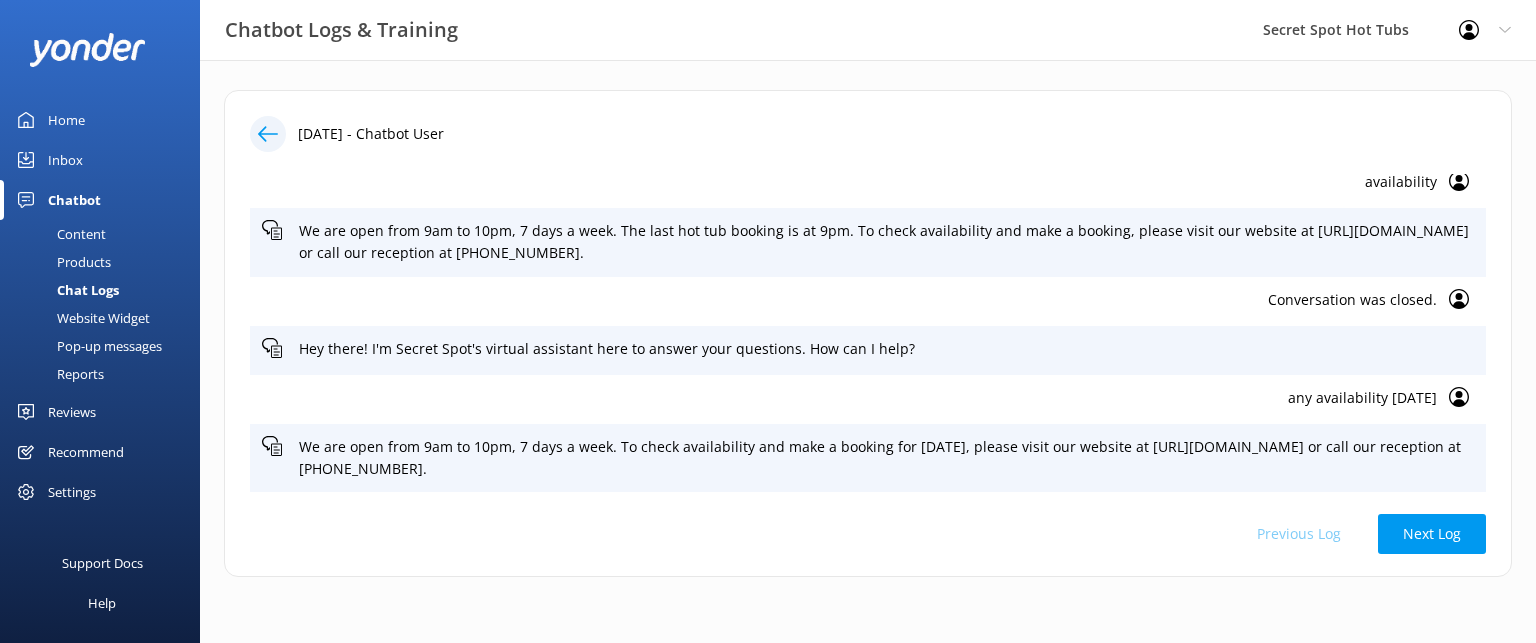 click 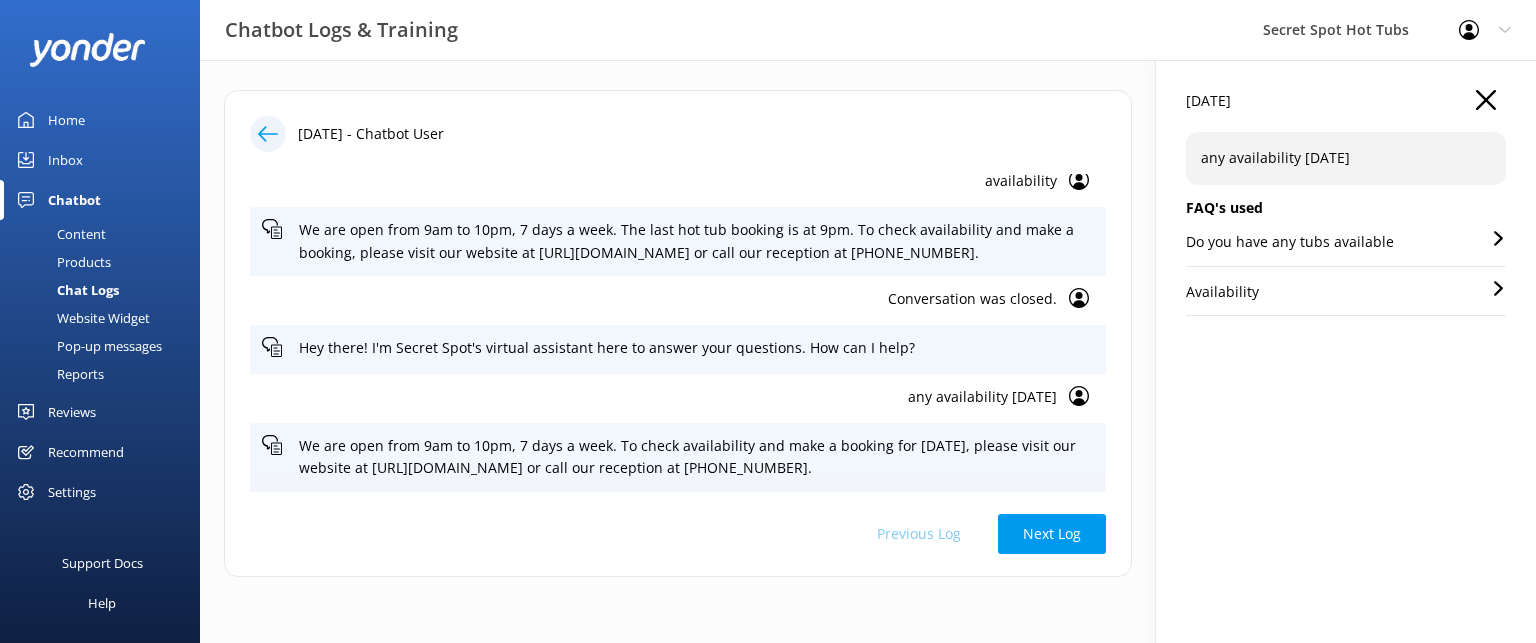 click on "Availability" at bounding box center [1222, 292] 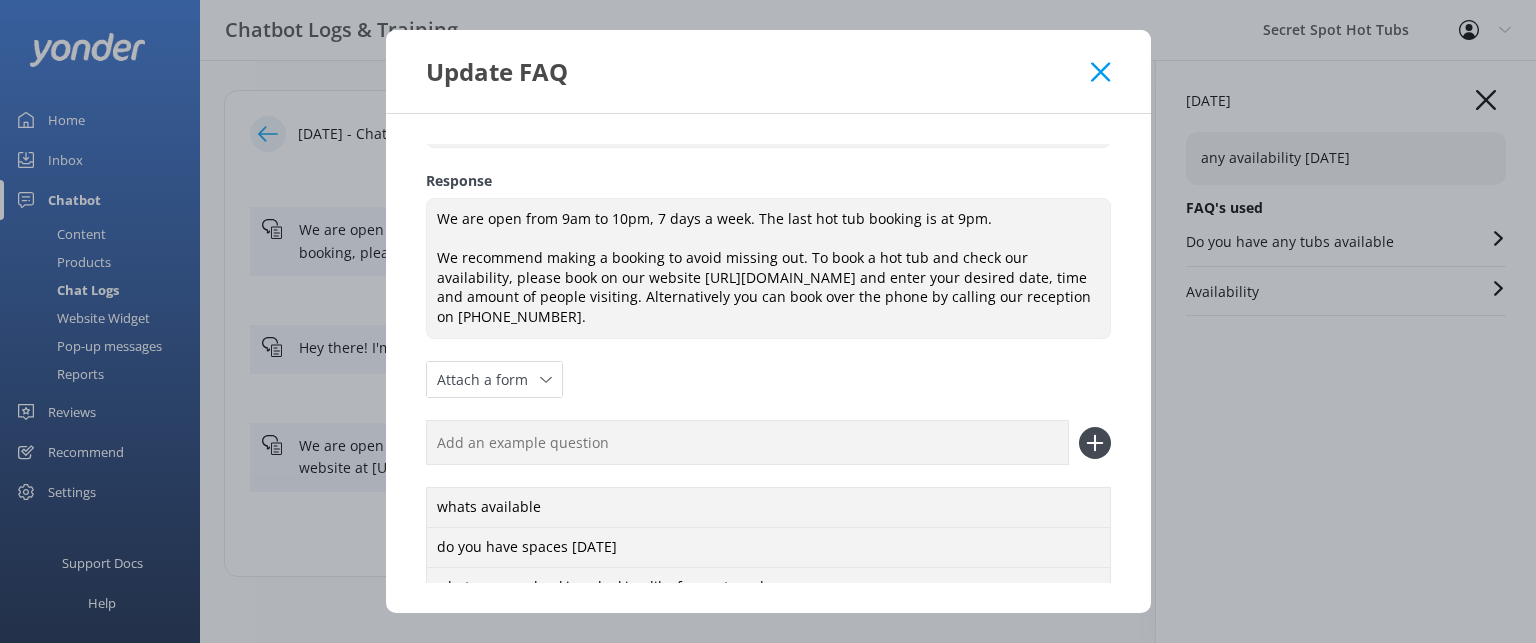 scroll, scrollTop: 100, scrollLeft: 0, axis: vertical 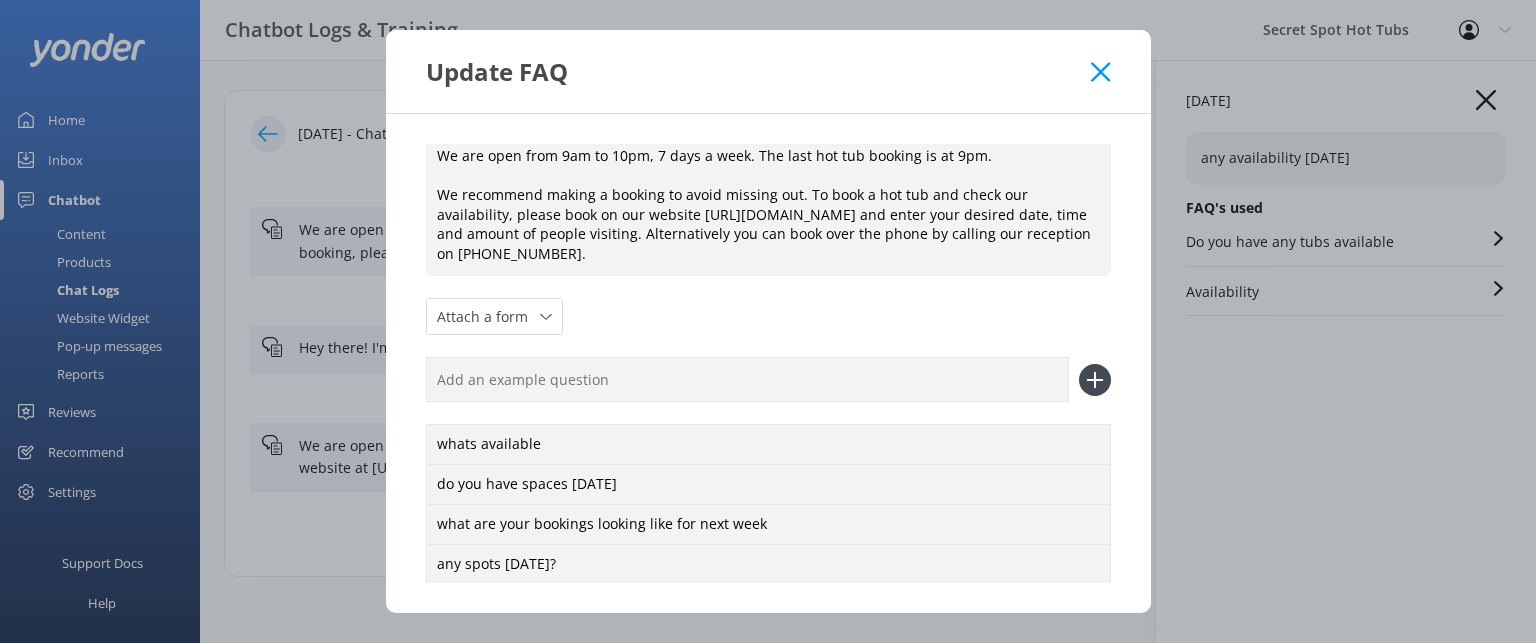 click at bounding box center [747, 379] 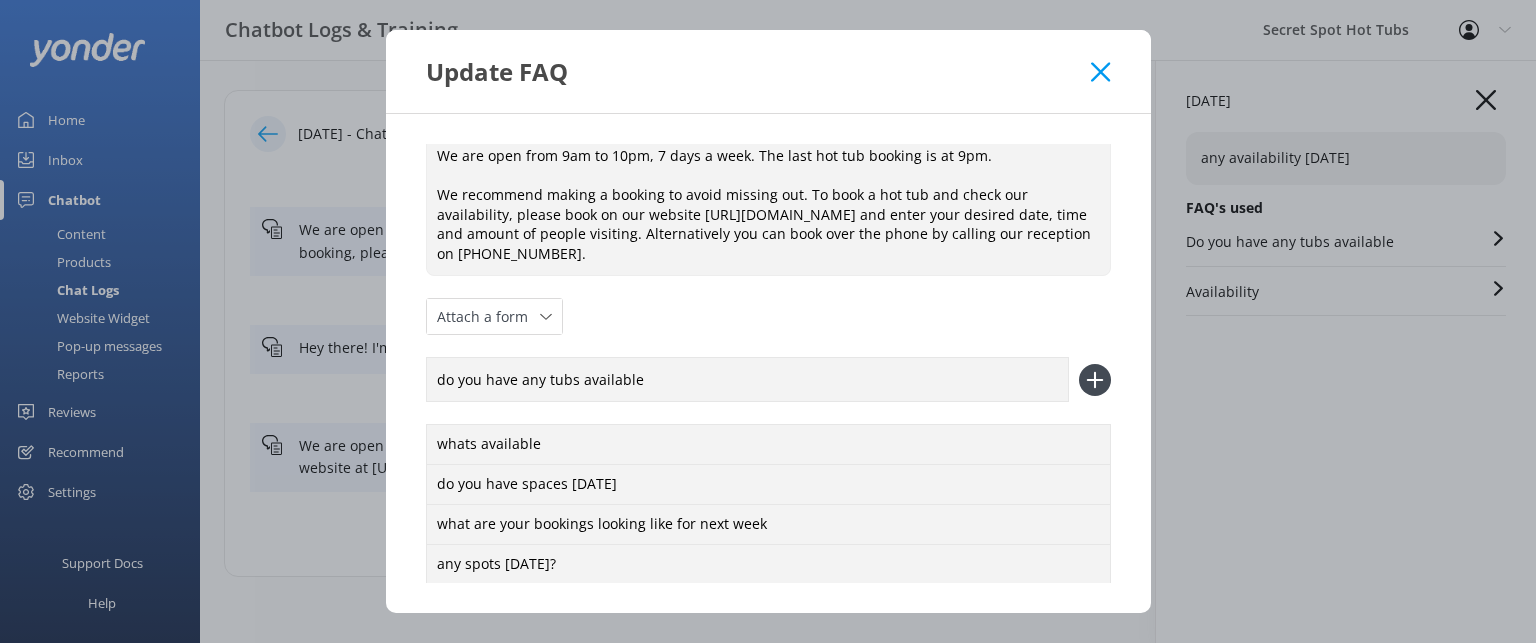 type on "do you have any tubs available" 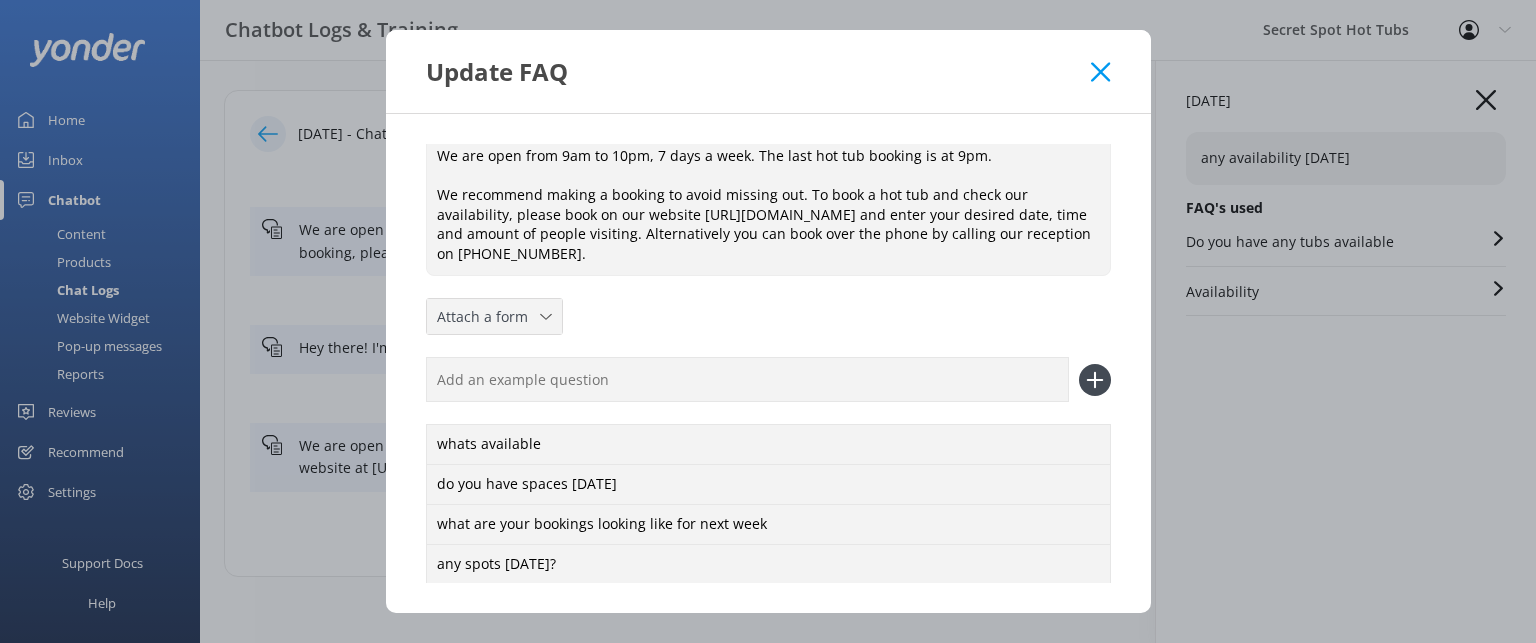 click 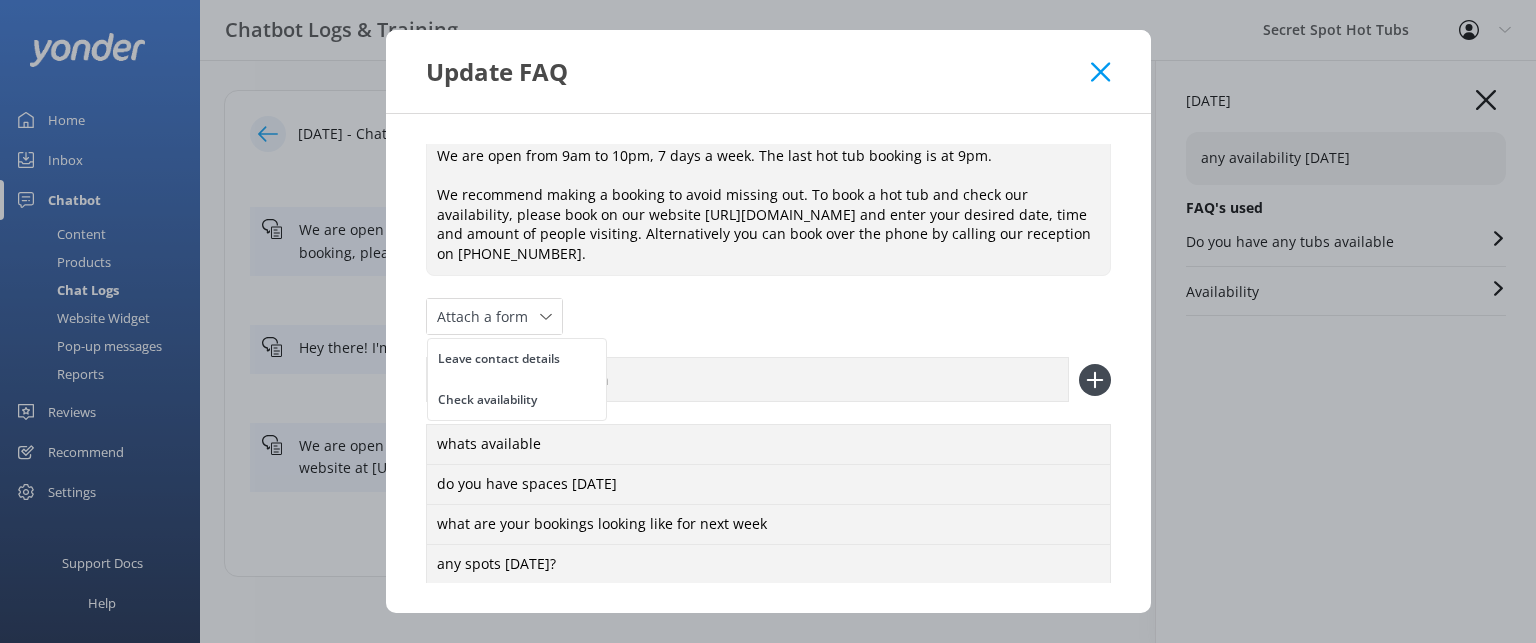 click on "Check availability" at bounding box center [487, 400] 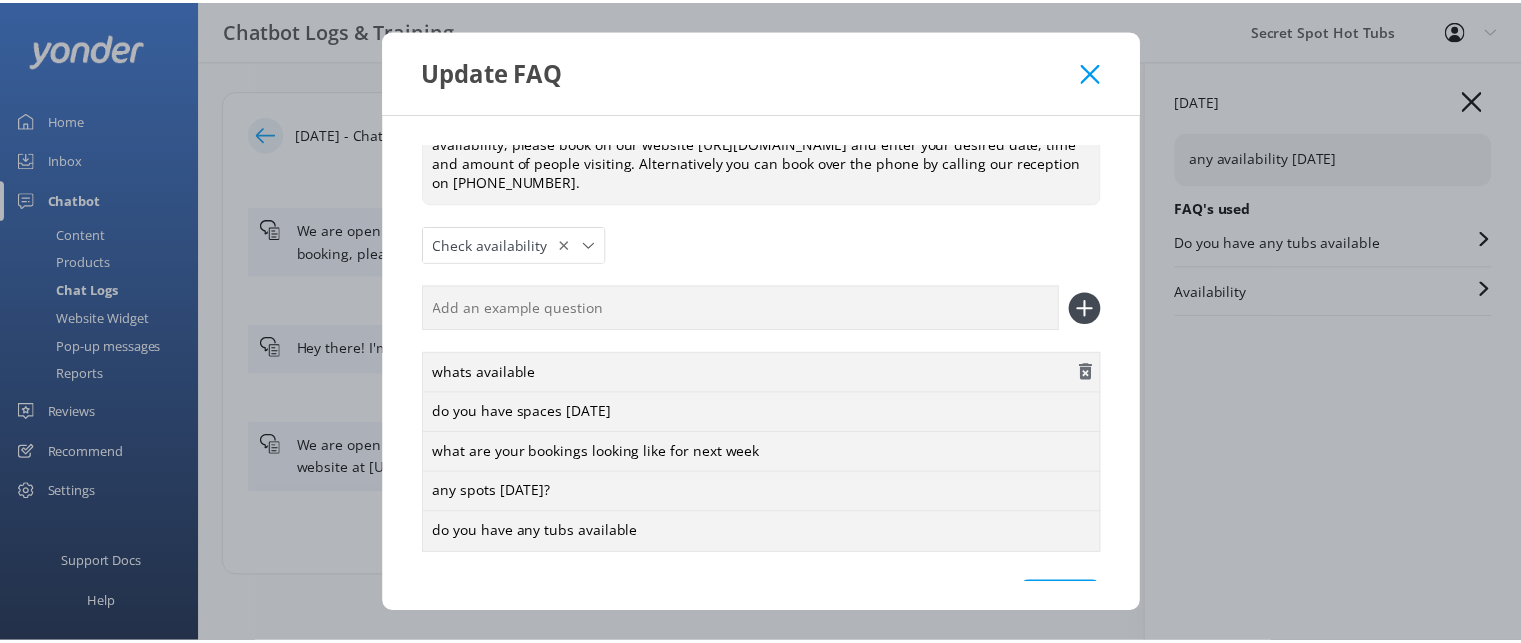 scroll, scrollTop: 280, scrollLeft: 0, axis: vertical 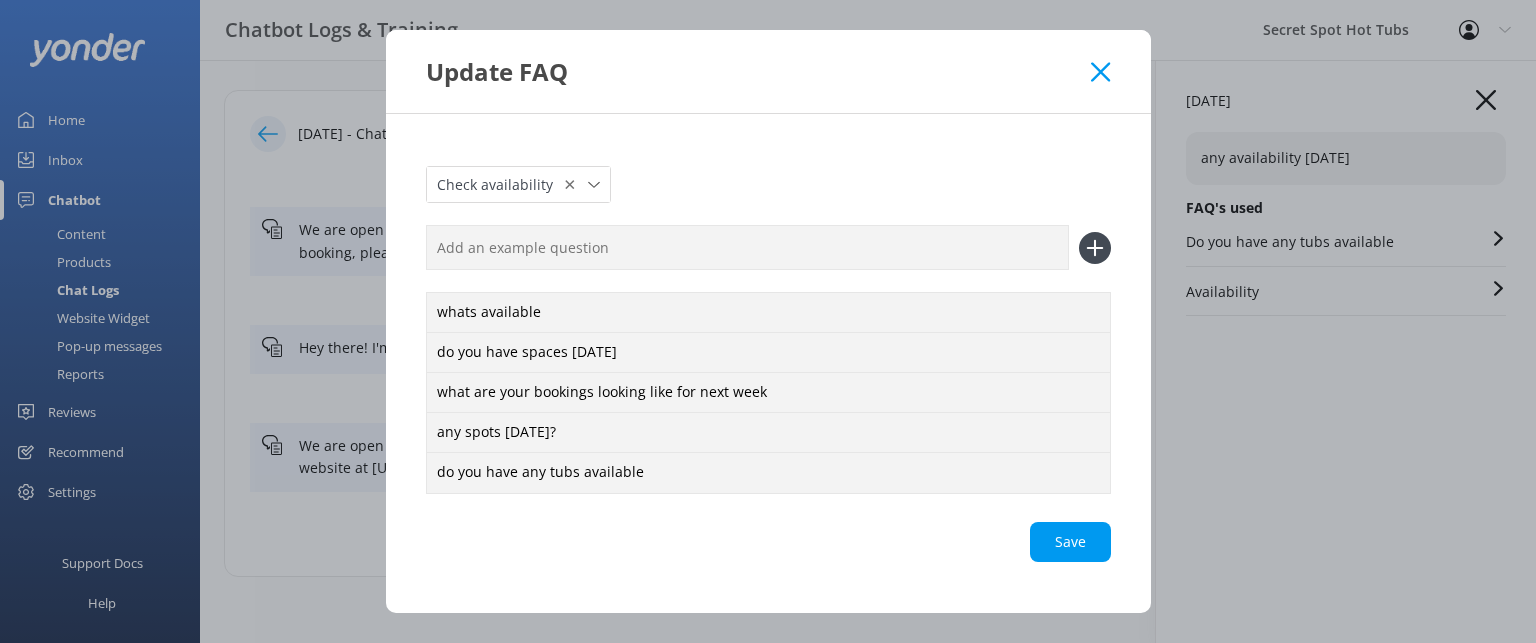 click on "Save" at bounding box center (768, 542) 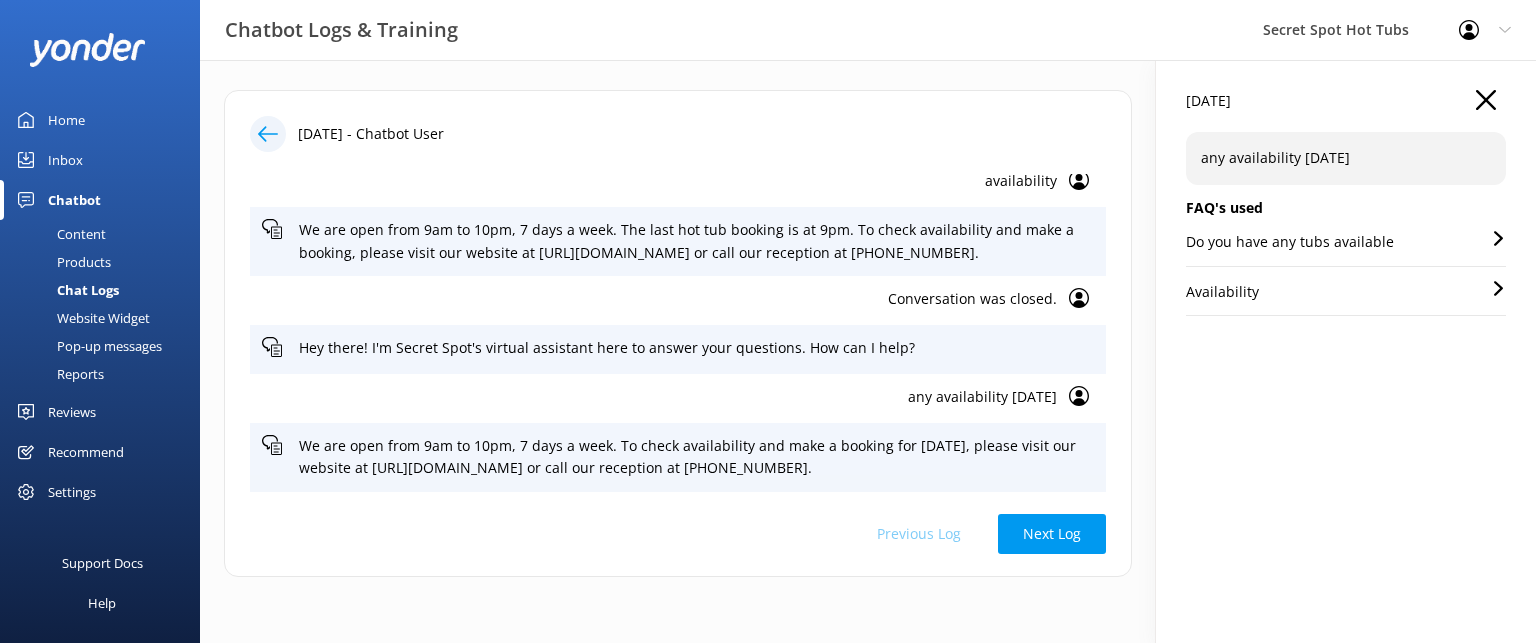 click on "Content" at bounding box center (59, 234) 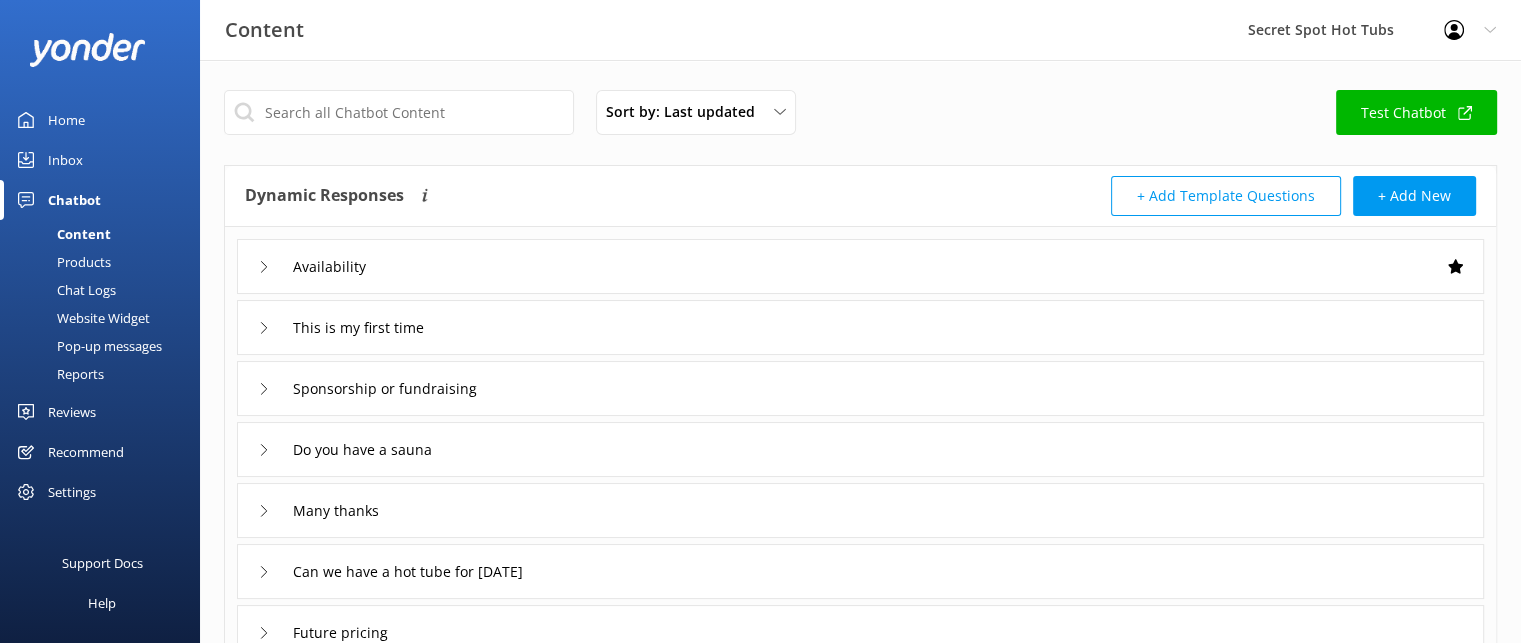 click on "Test Chatbot" at bounding box center [1416, 112] 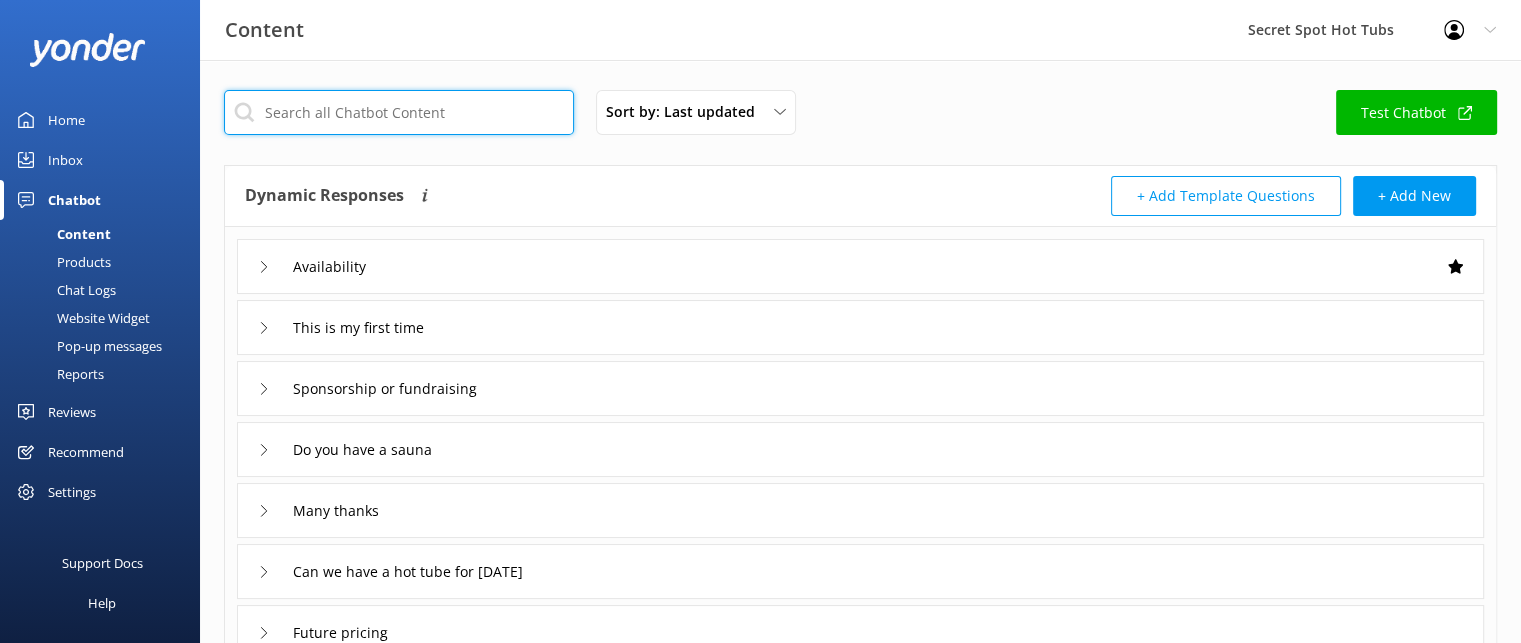 click at bounding box center (399, 112) 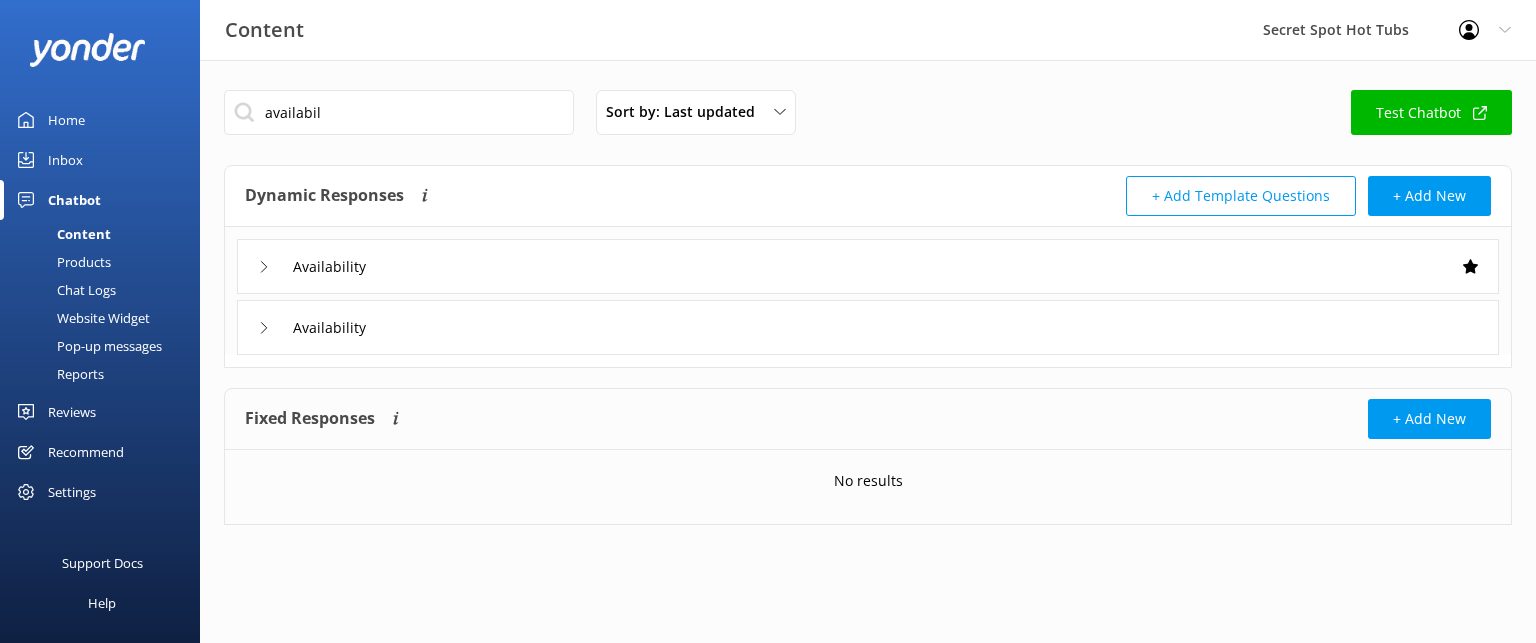 click 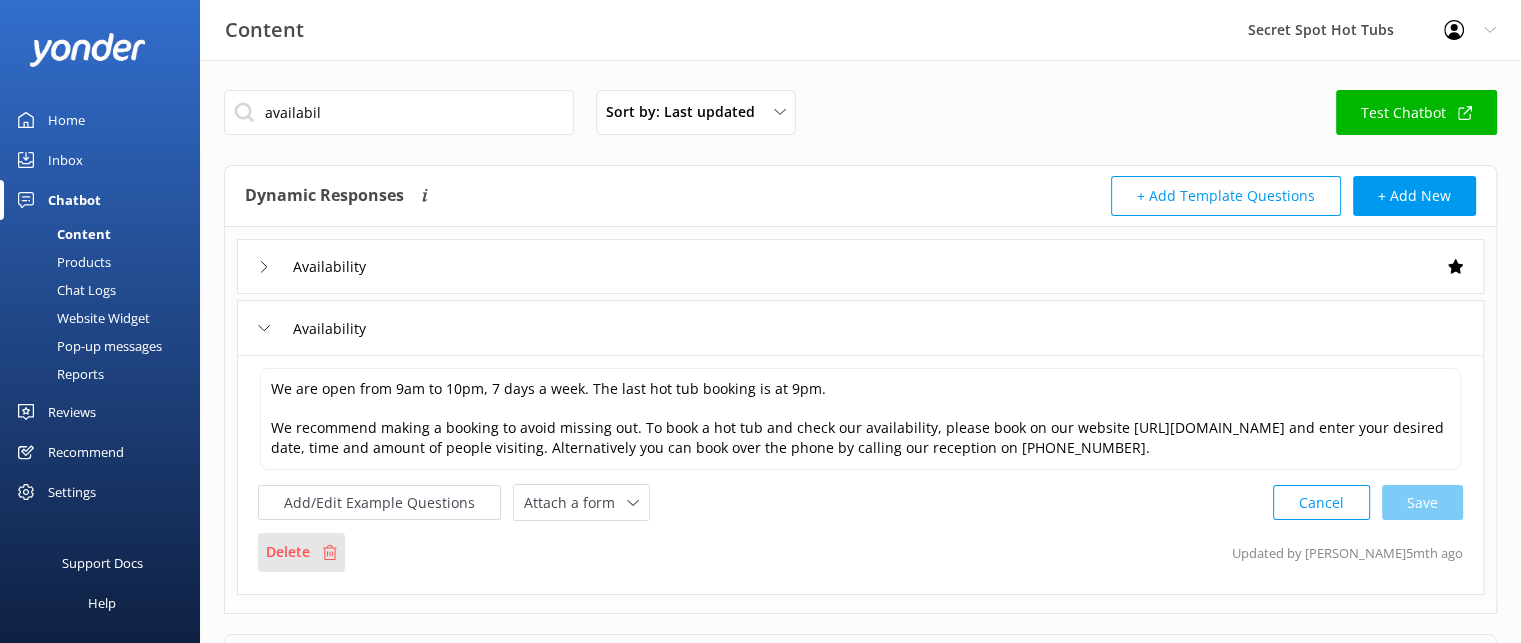click on "Delete" at bounding box center (288, 552) 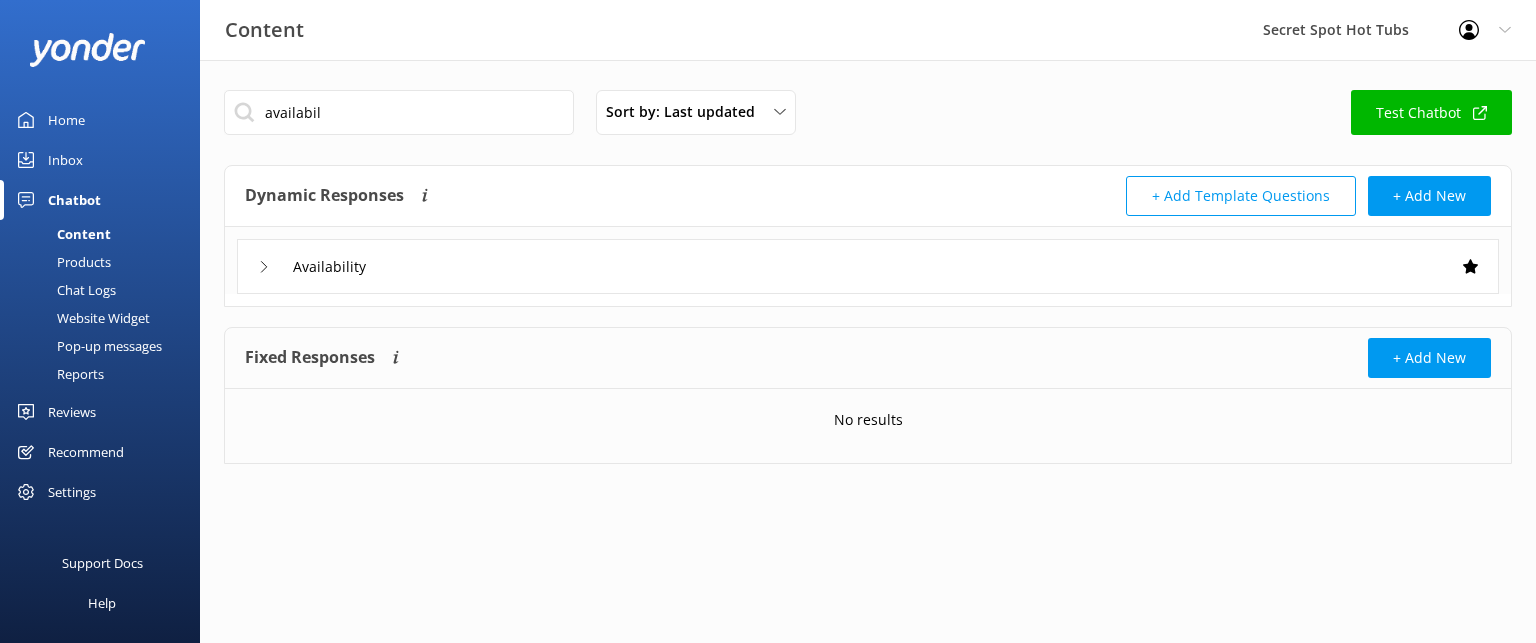 click on "Availability" at bounding box center (322, 266) 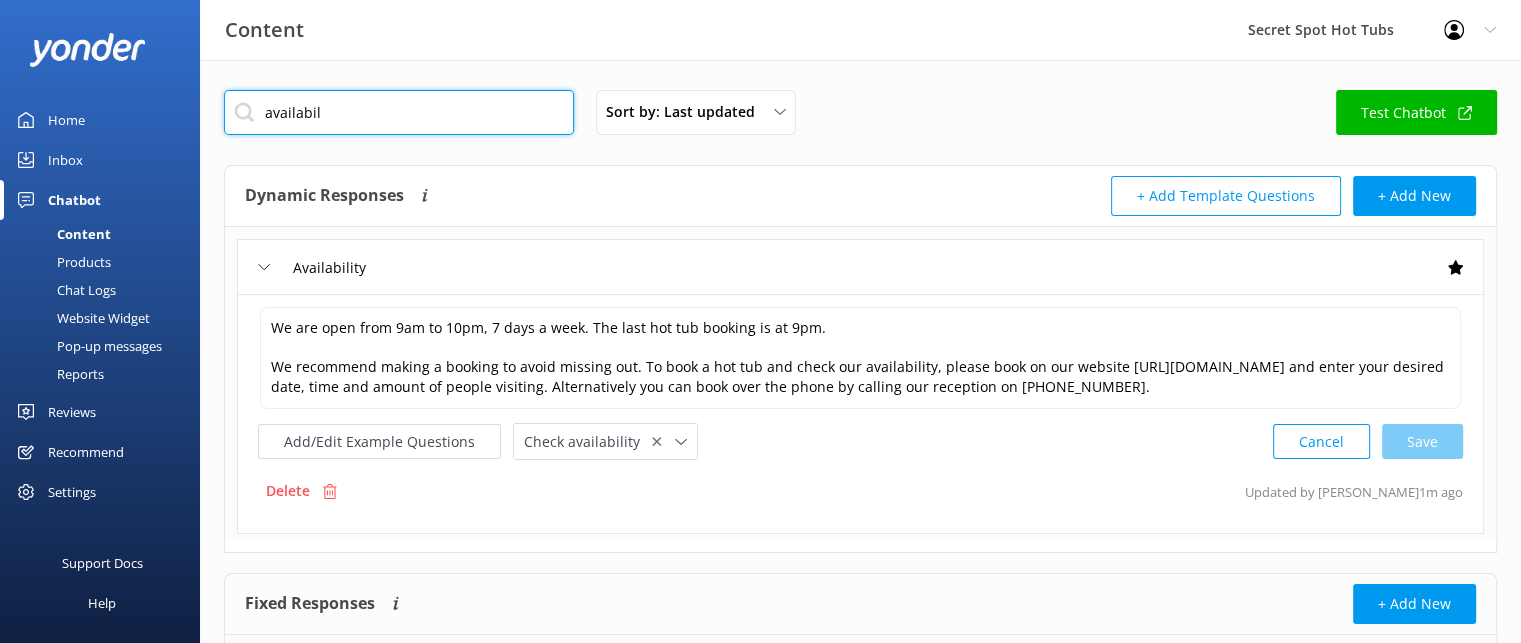 click on "availabil" at bounding box center (399, 112) 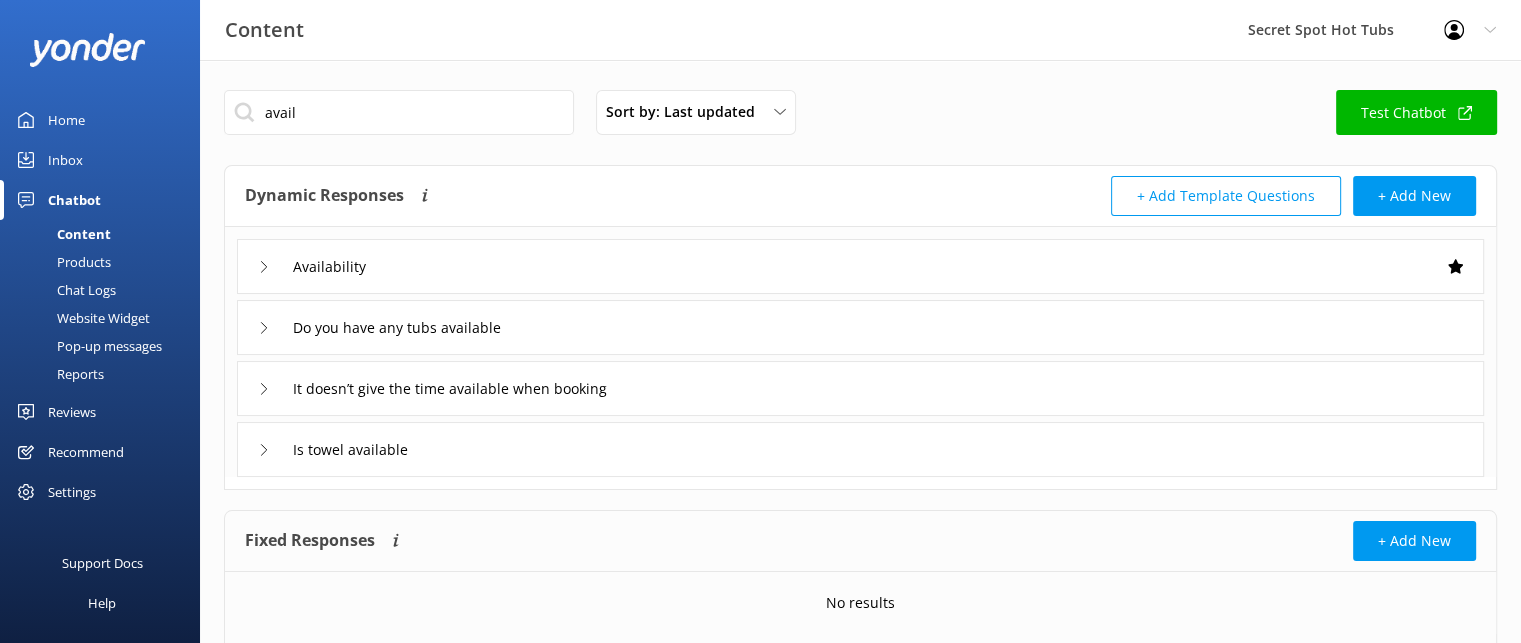 click 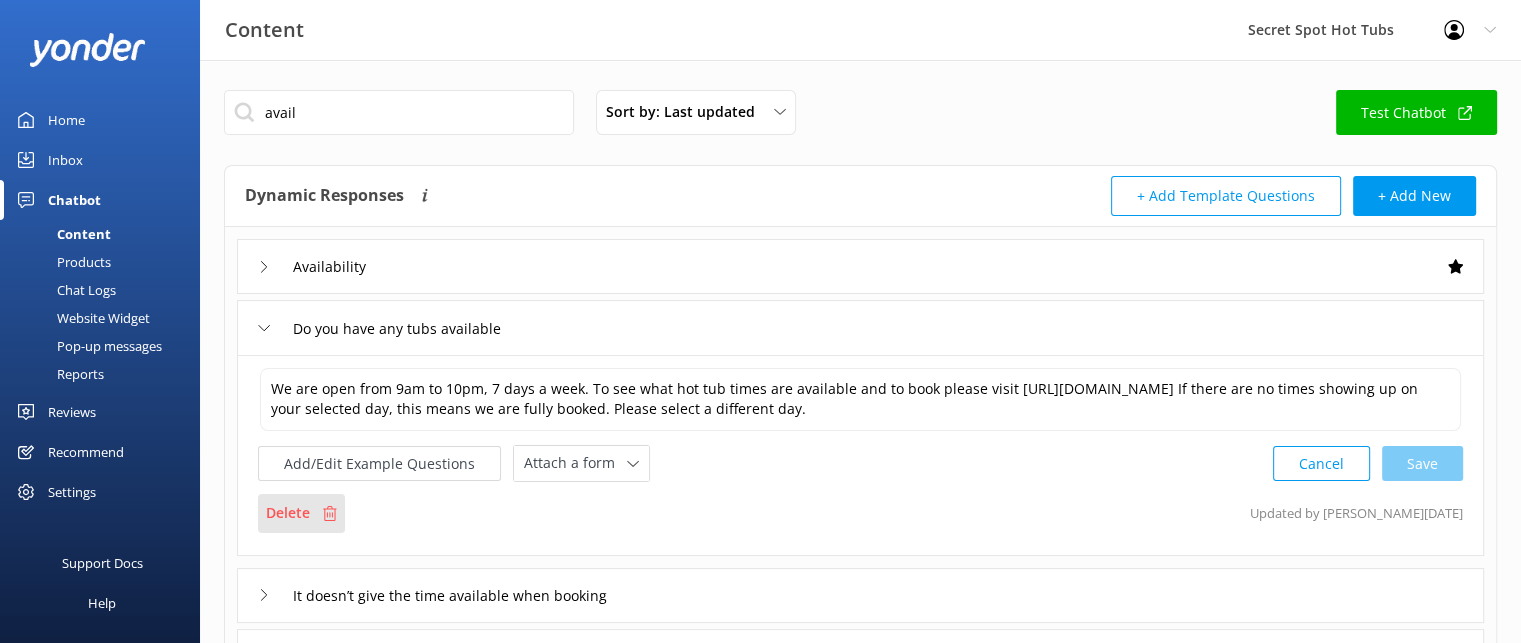 click on "Delete" at bounding box center [288, 513] 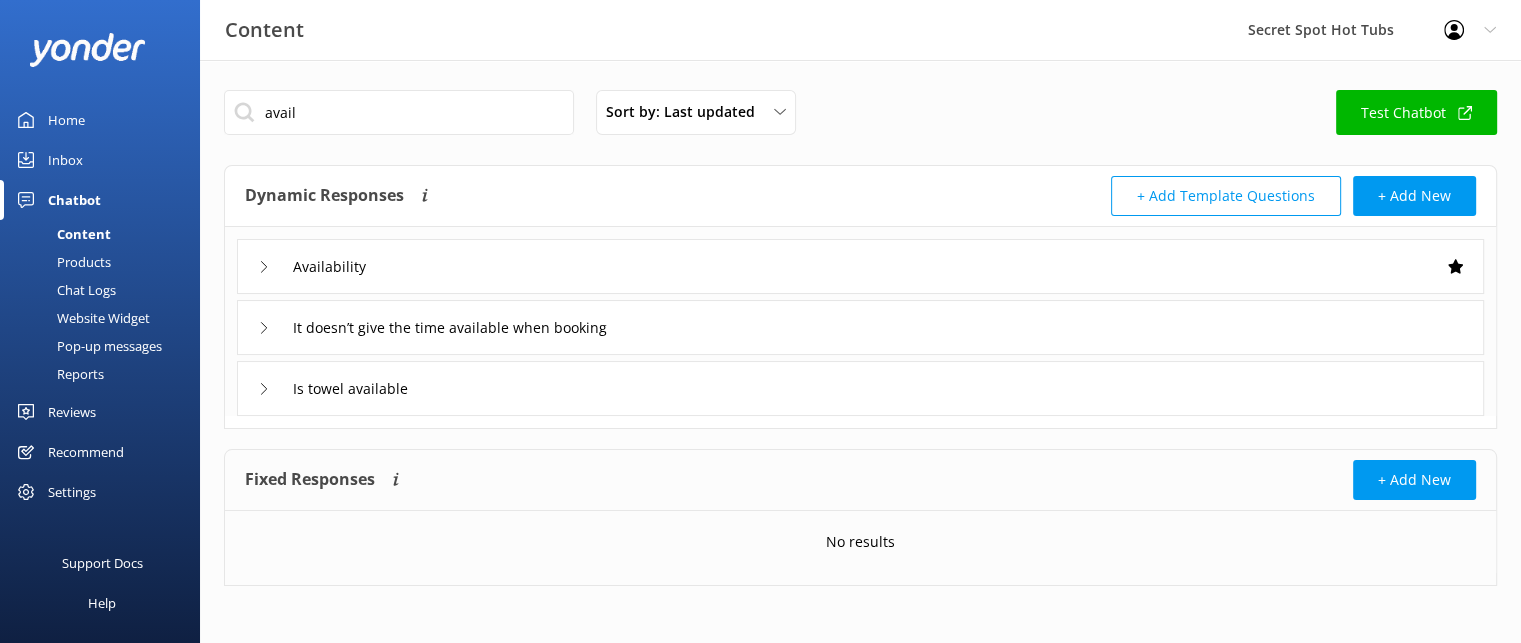 click on "avail Sort by: Last updated Title Last updated Test Chatbot" at bounding box center (860, 118) 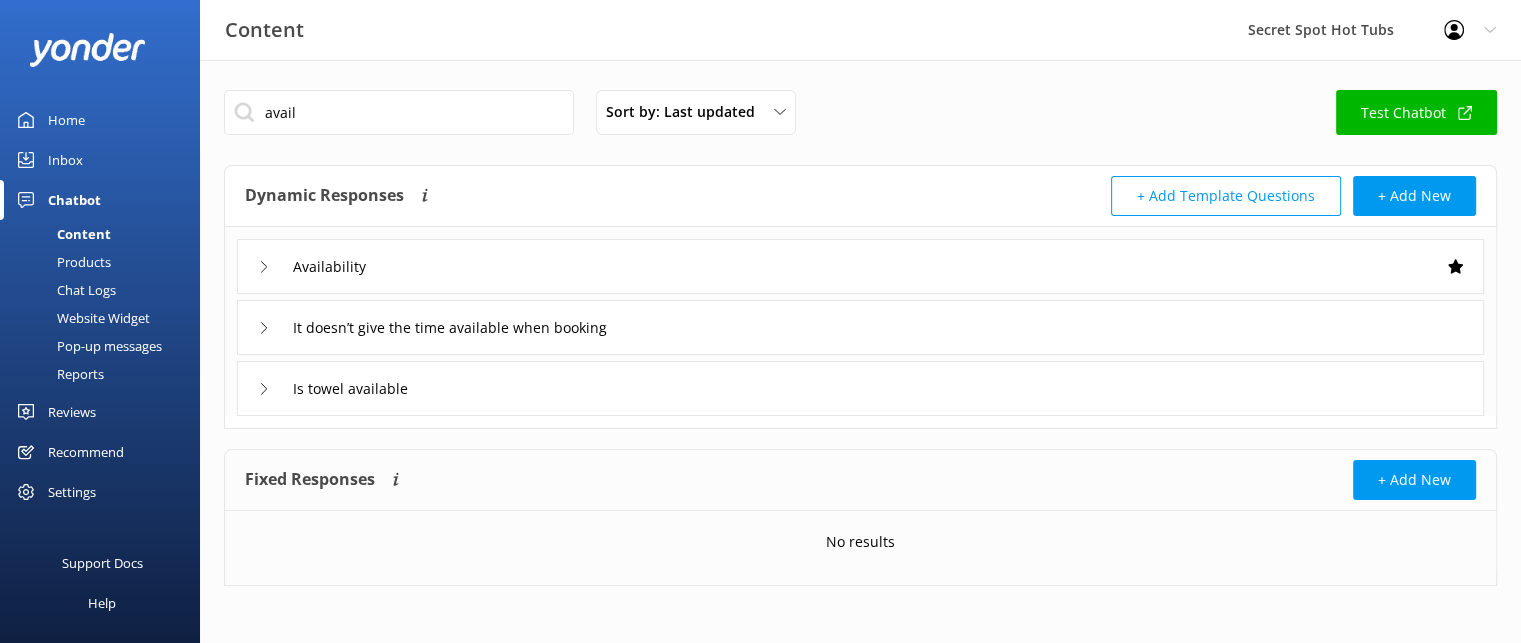 click on "Test Chatbot" at bounding box center [1416, 112] 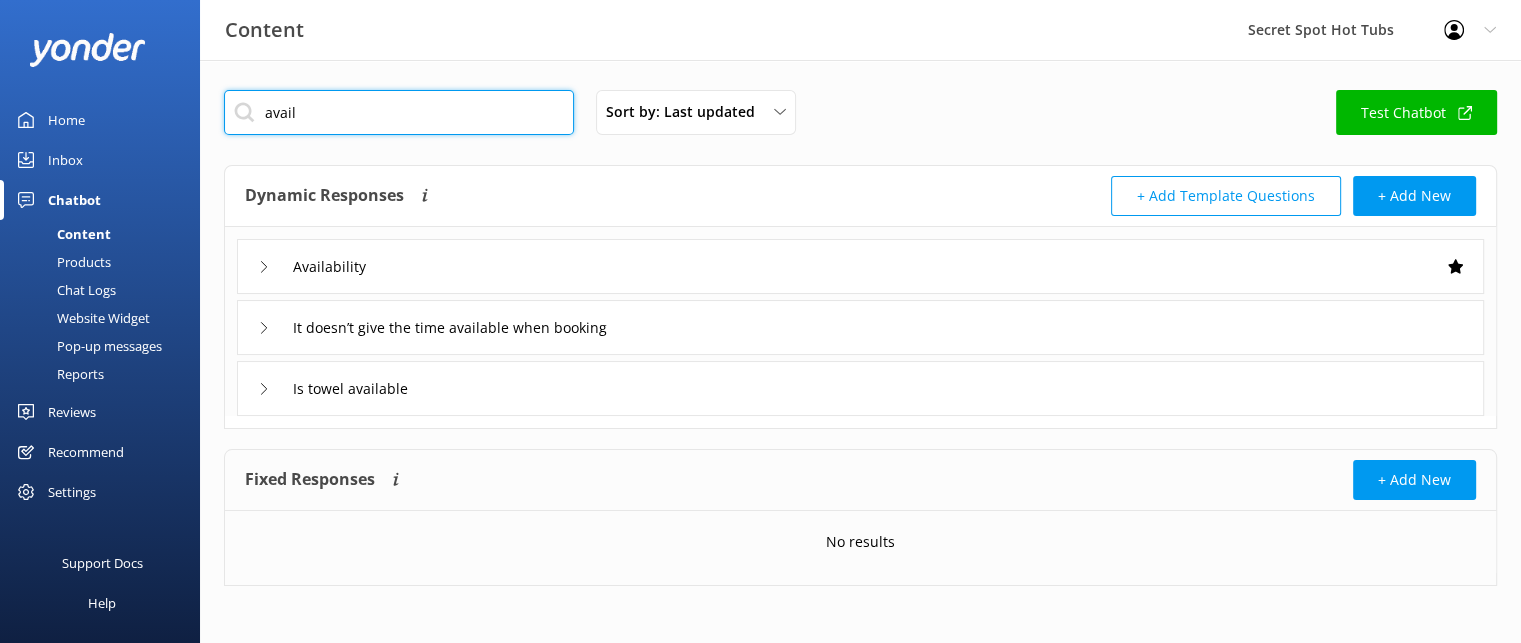 drag, startPoint x: 343, startPoint y: 114, endPoint x: 231, endPoint y: 116, distance: 112.01785 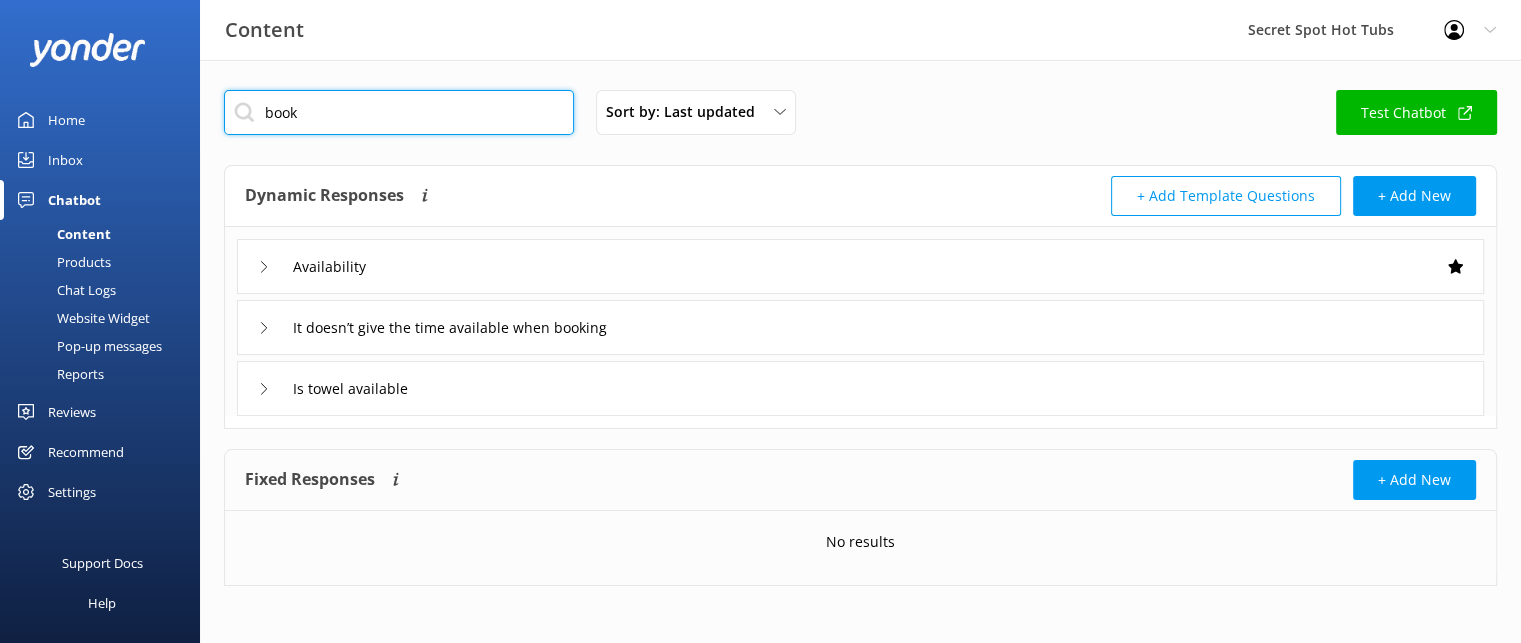 type on "book" 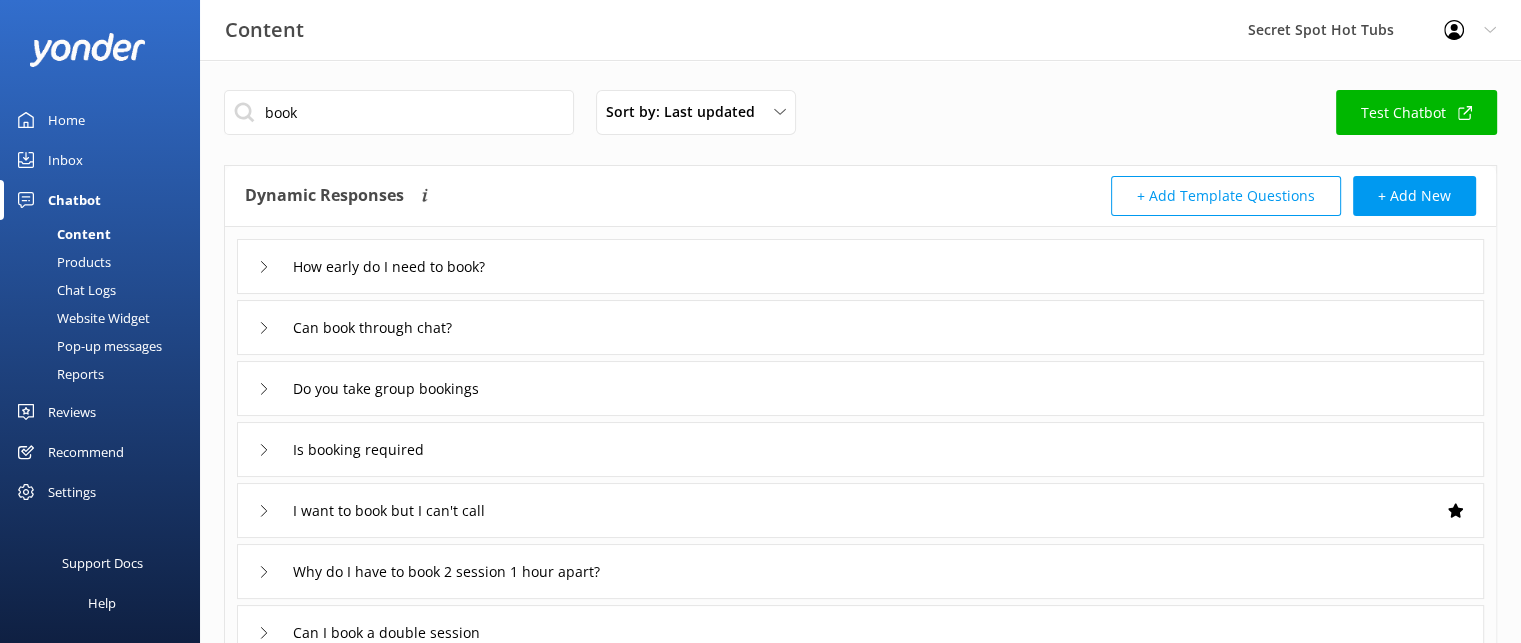 click on "book Sort by: Last updated Title Last updated Test Chatbot" at bounding box center (860, 118) 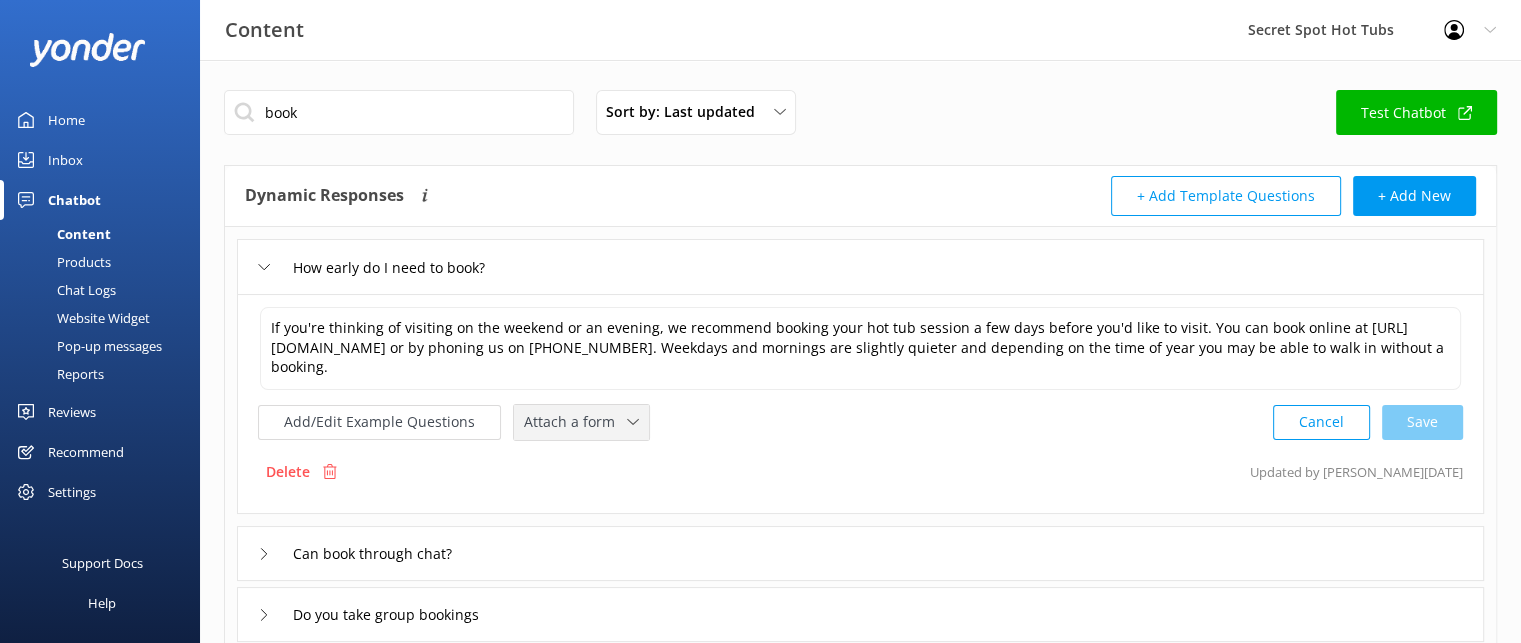 click 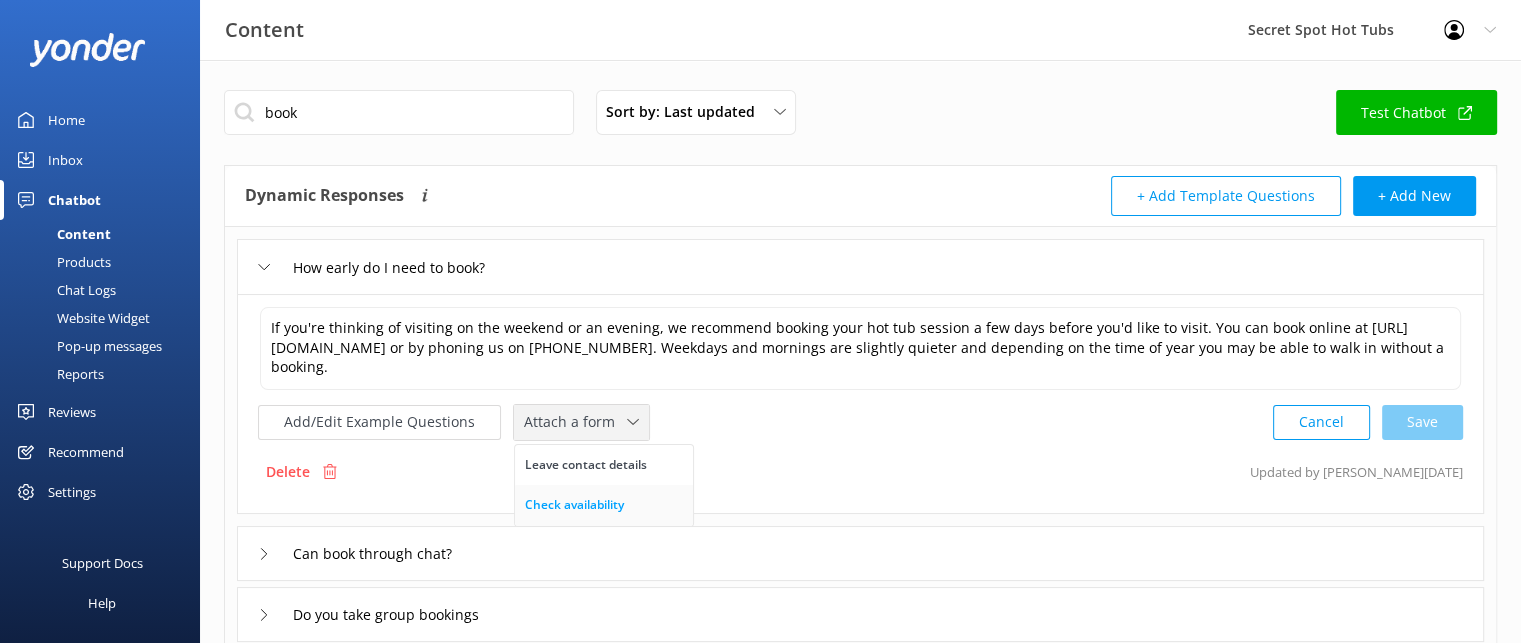 click on "Check availability" at bounding box center (574, 505) 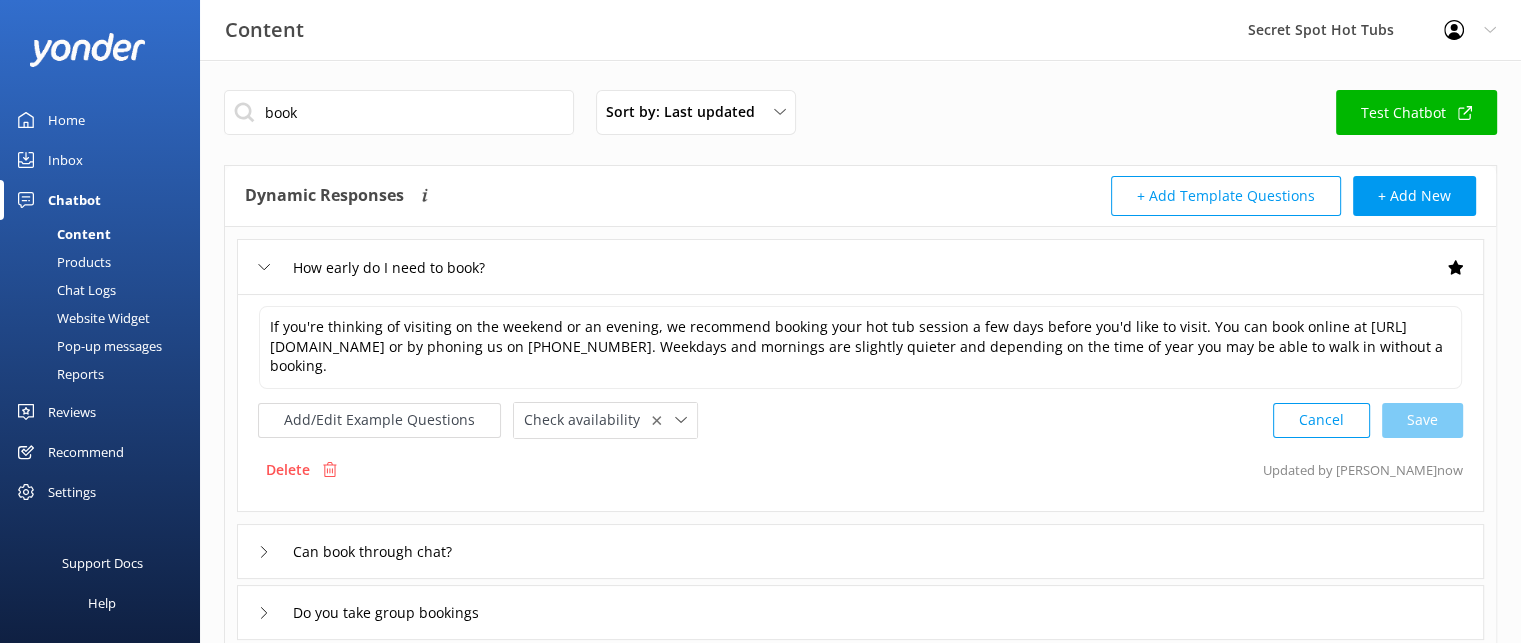 click on "Add/Edit Example Questions Check availability ✕ Leave contact details Check availability Cancel Save" at bounding box center [860, 420] 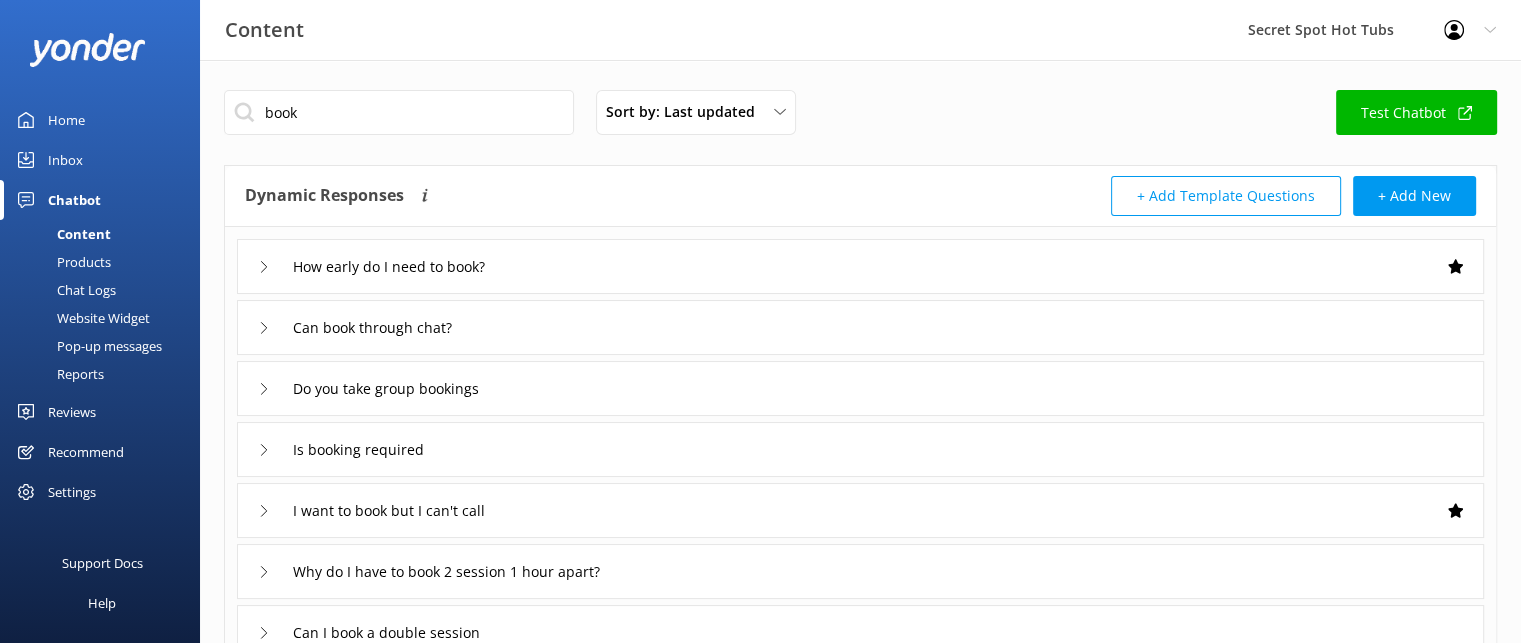 click 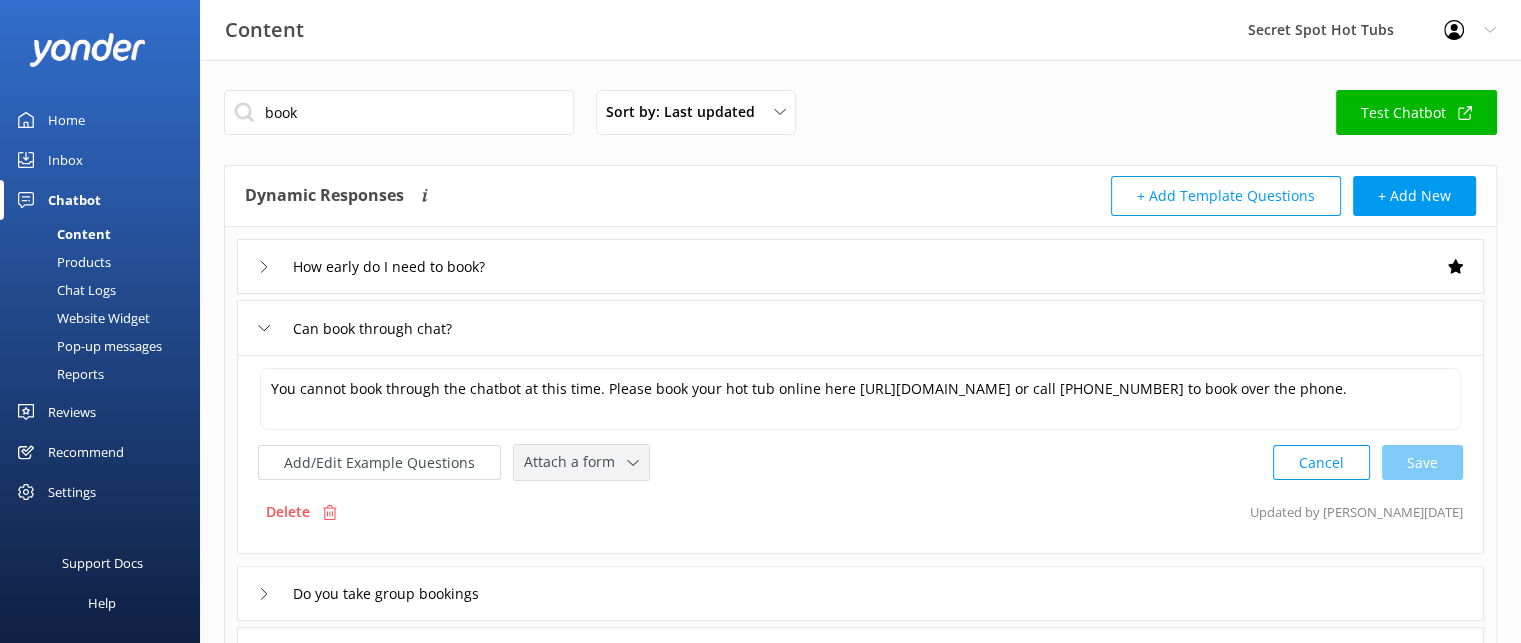 click 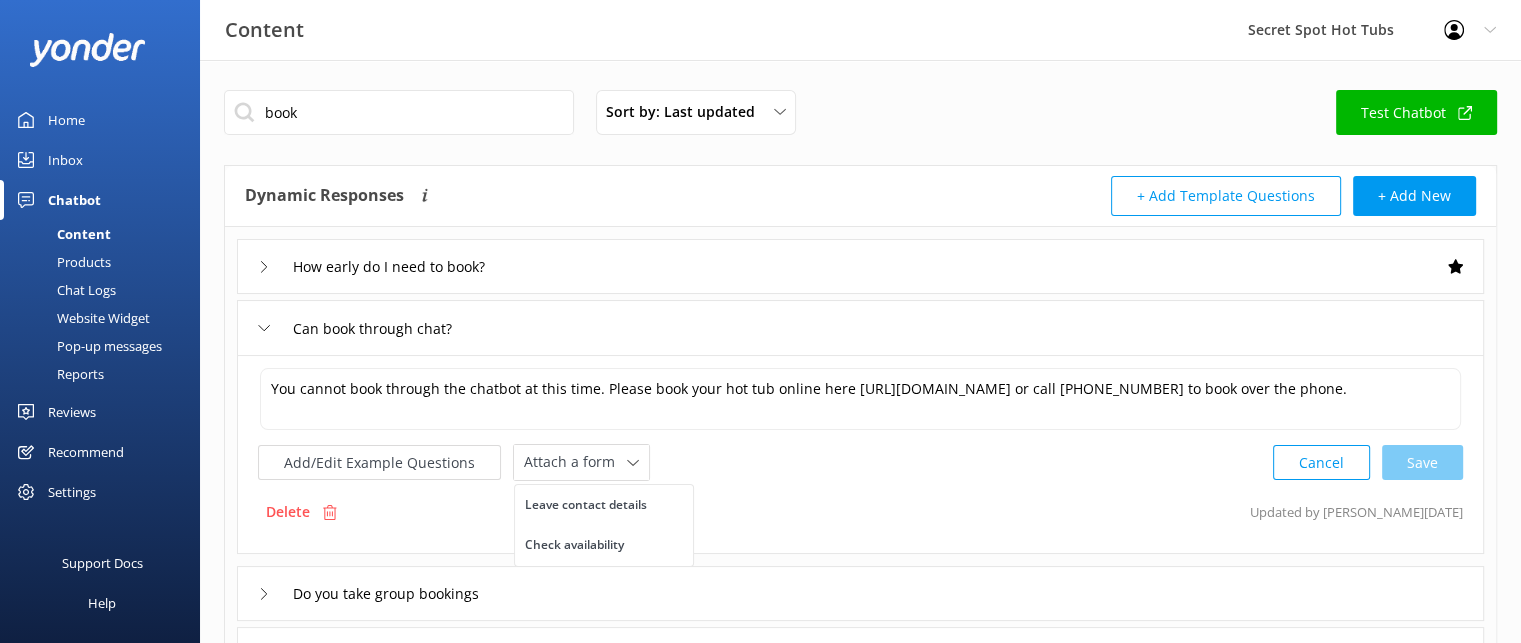drag, startPoint x: 599, startPoint y: 545, endPoint x: 877, endPoint y: 476, distance: 286.435 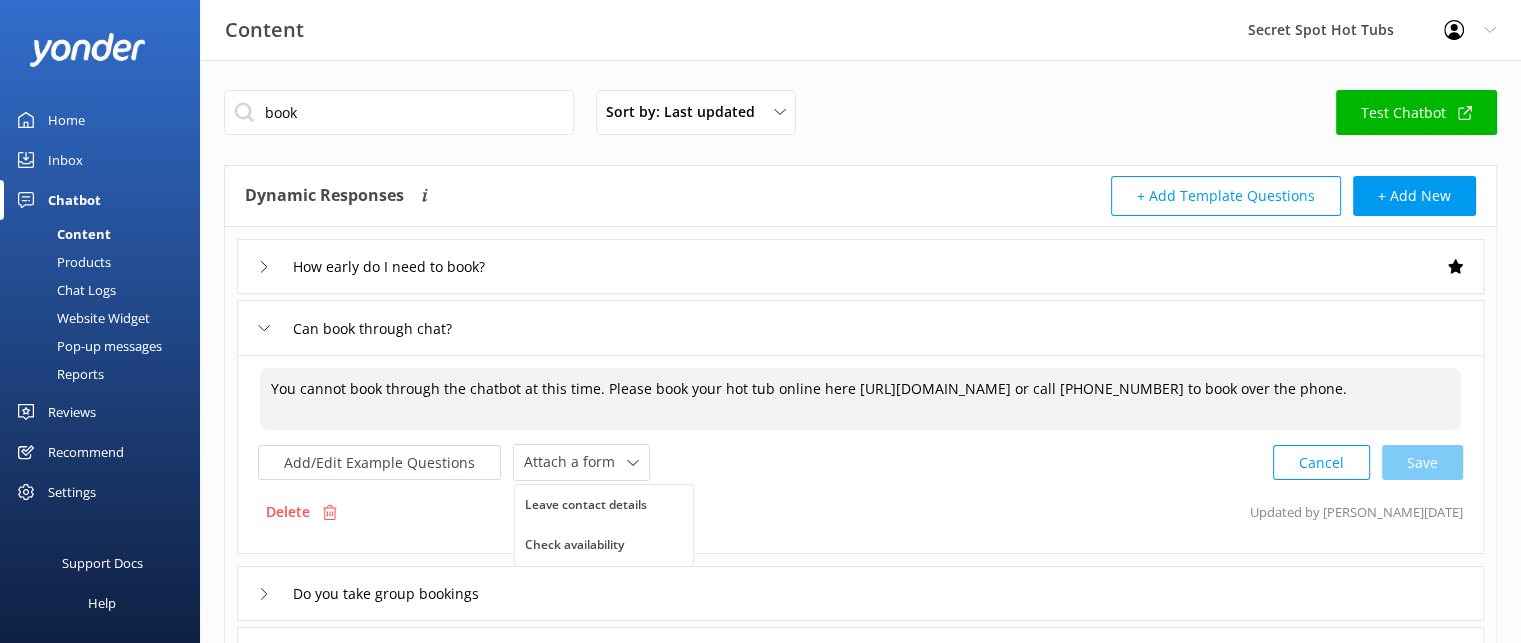 drag, startPoint x: 1368, startPoint y: 390, endPoint x: 246, endPoint y: 384, distance: 1122.016 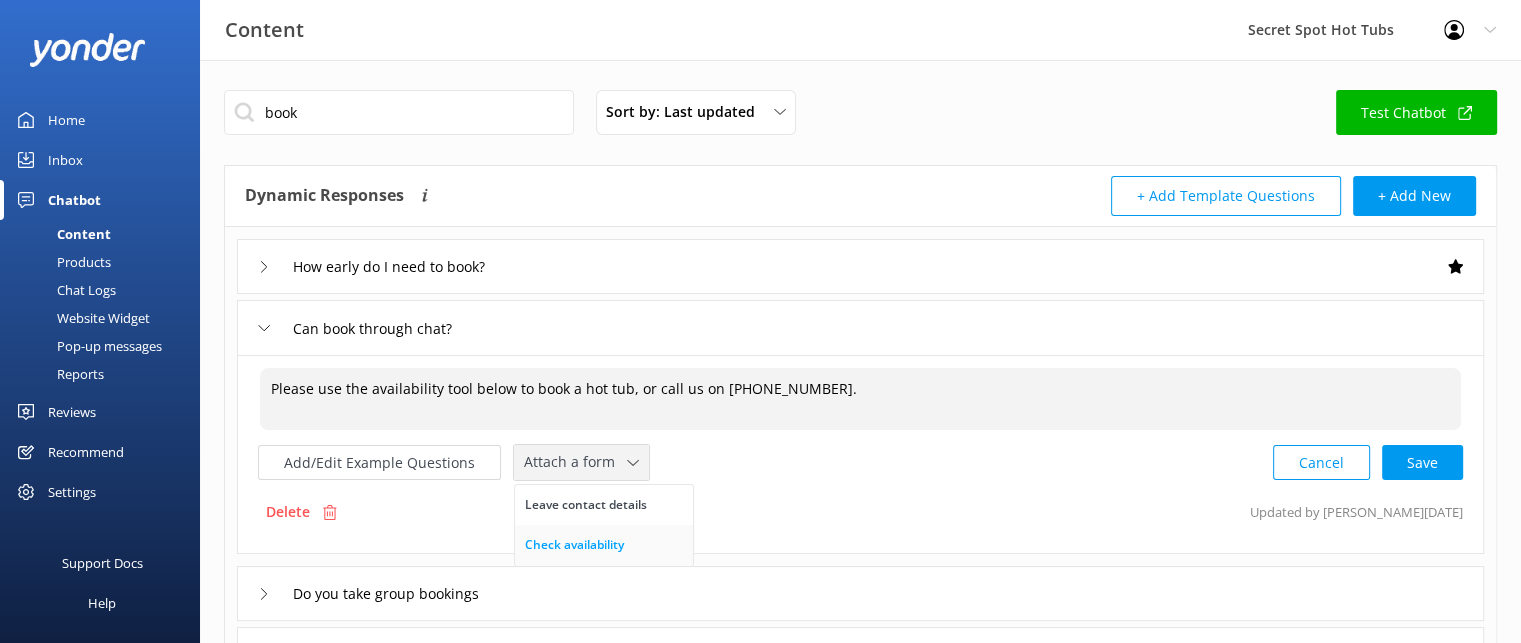 click on "Check availability" at bounding box center (604, 545) 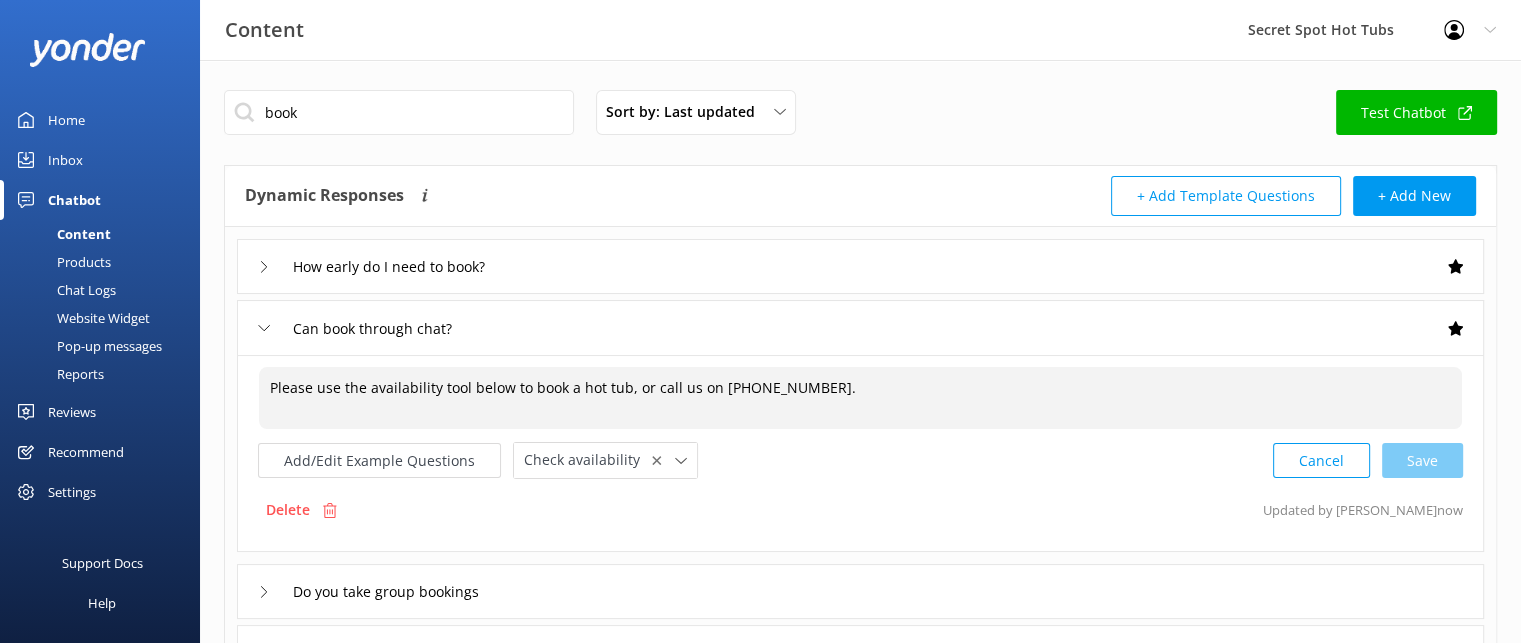 type on "Please use the availability tool below to book a hot tub, or call us on [PHONE_NUMBER]." 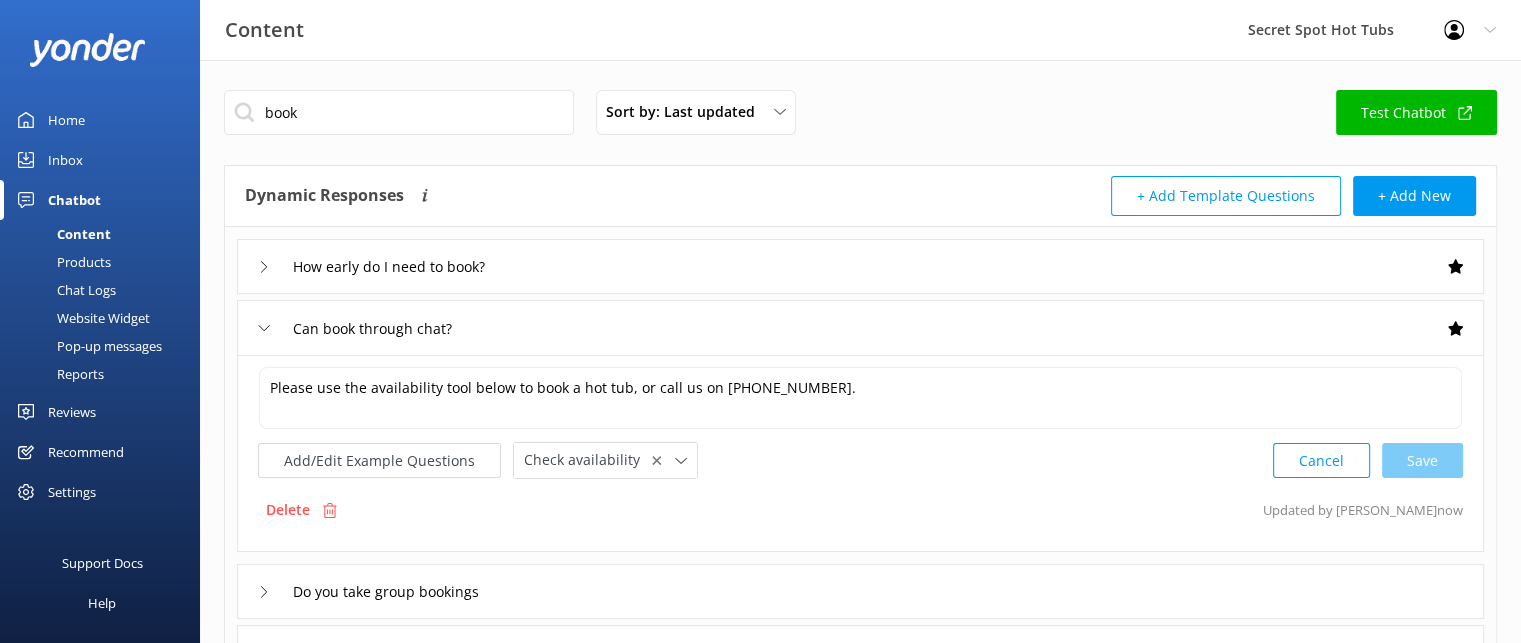 click 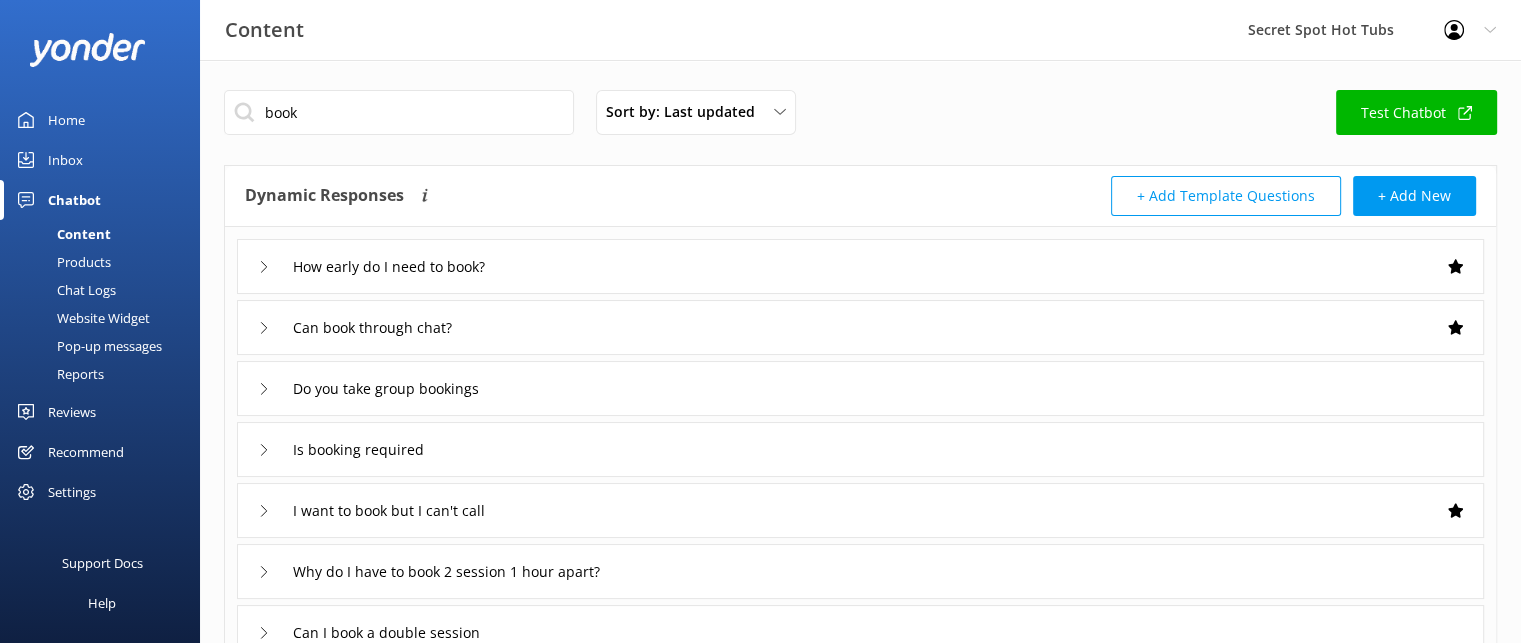 click 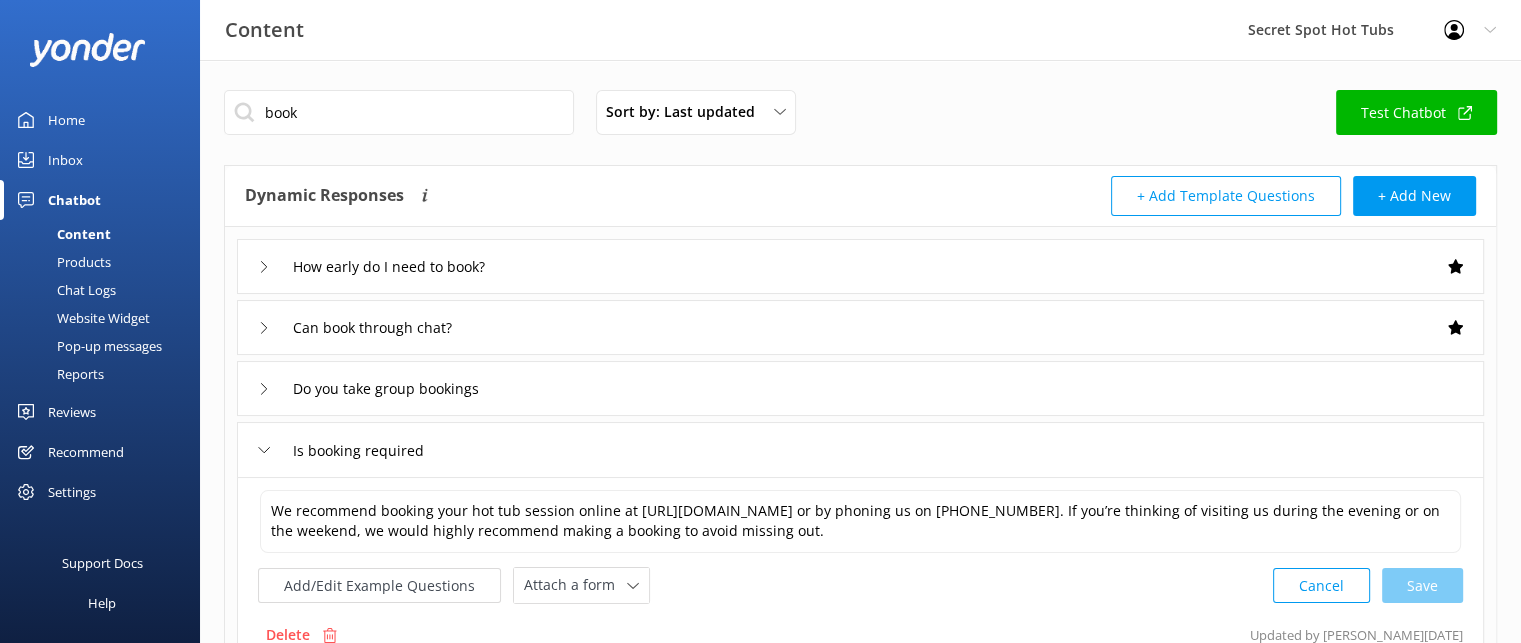 click 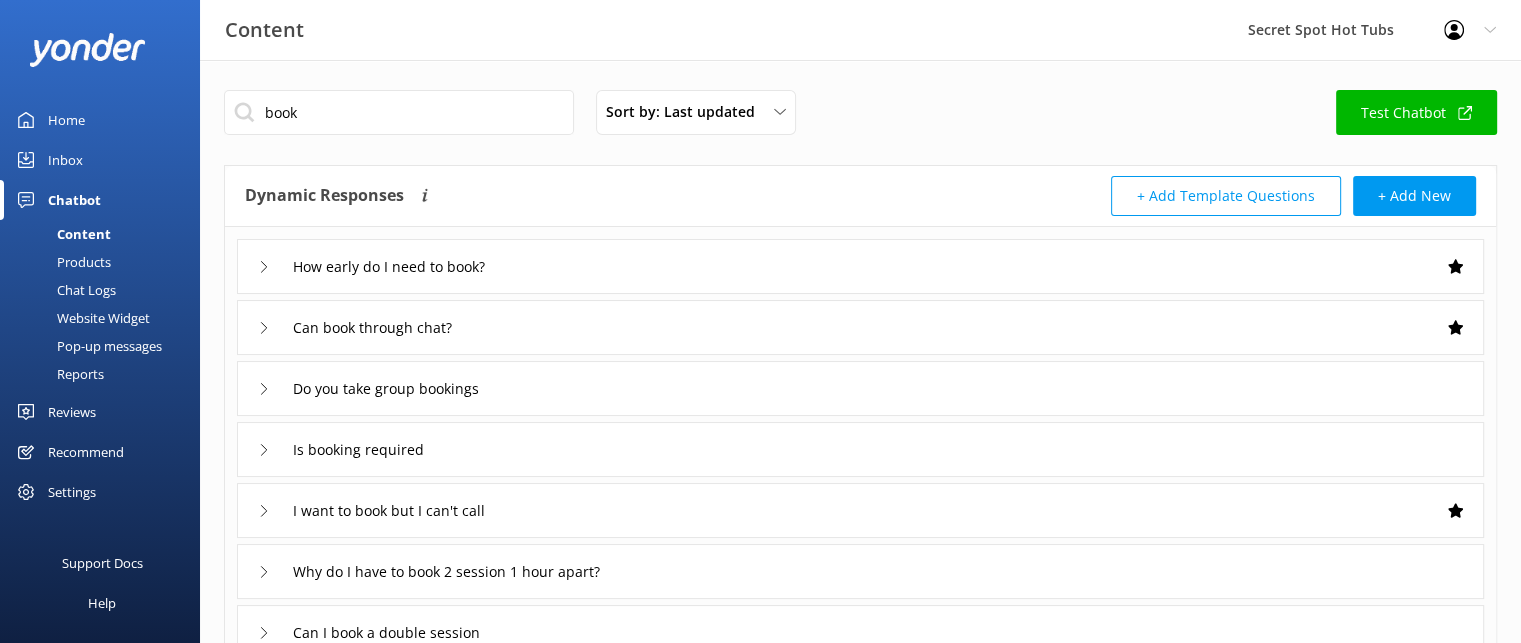 click 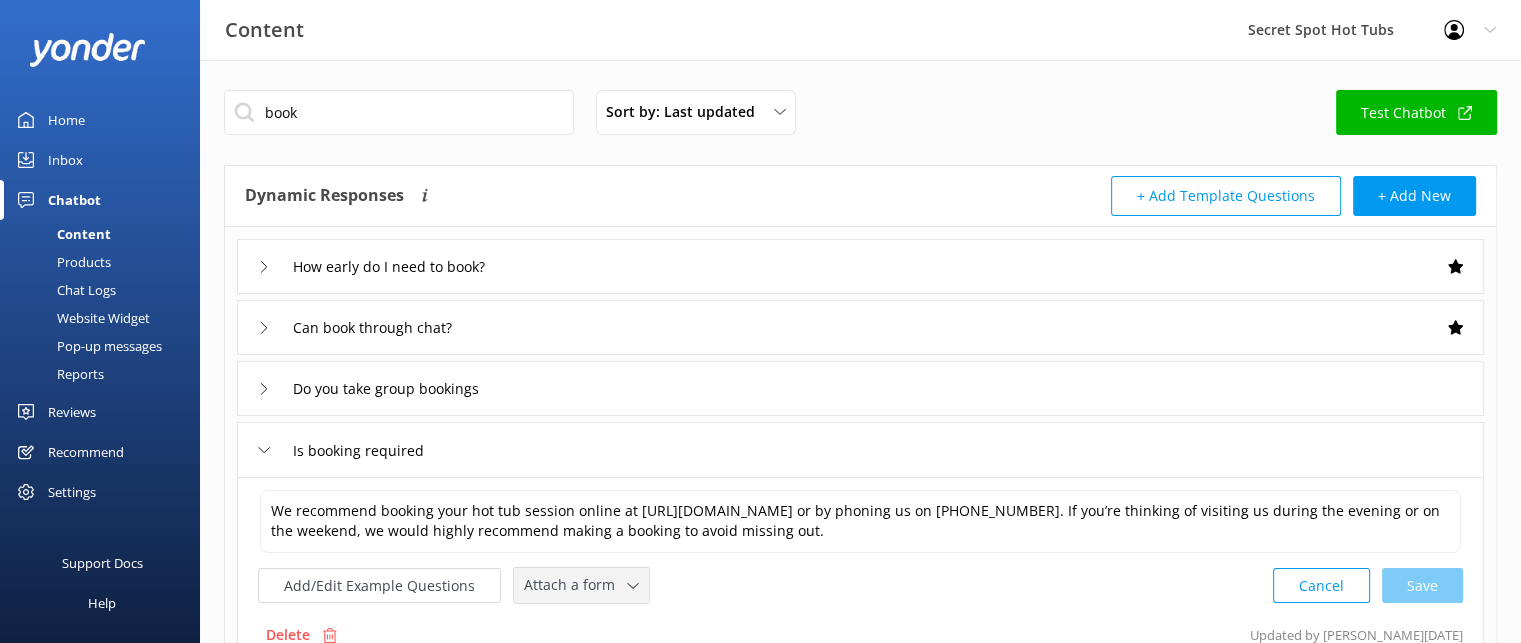 click 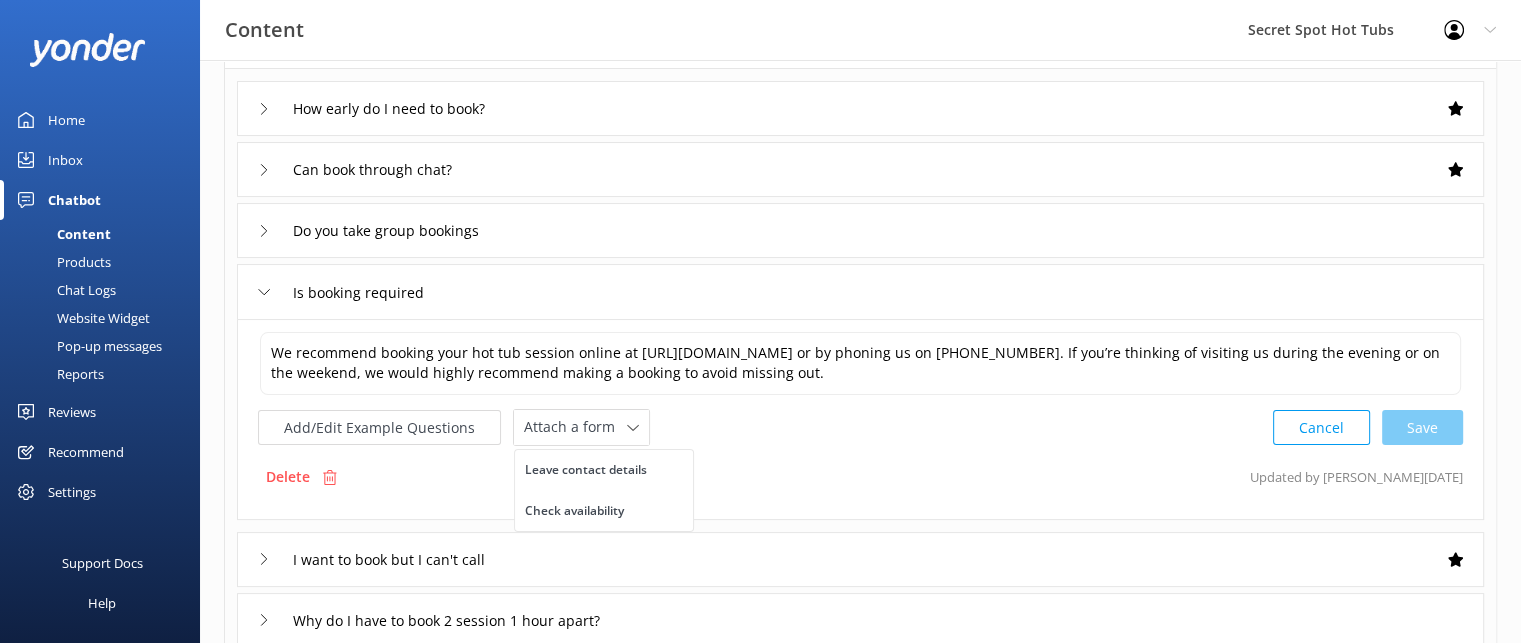 scroll, scrollTop: 200, scrollLeft: 0, axis: vertical 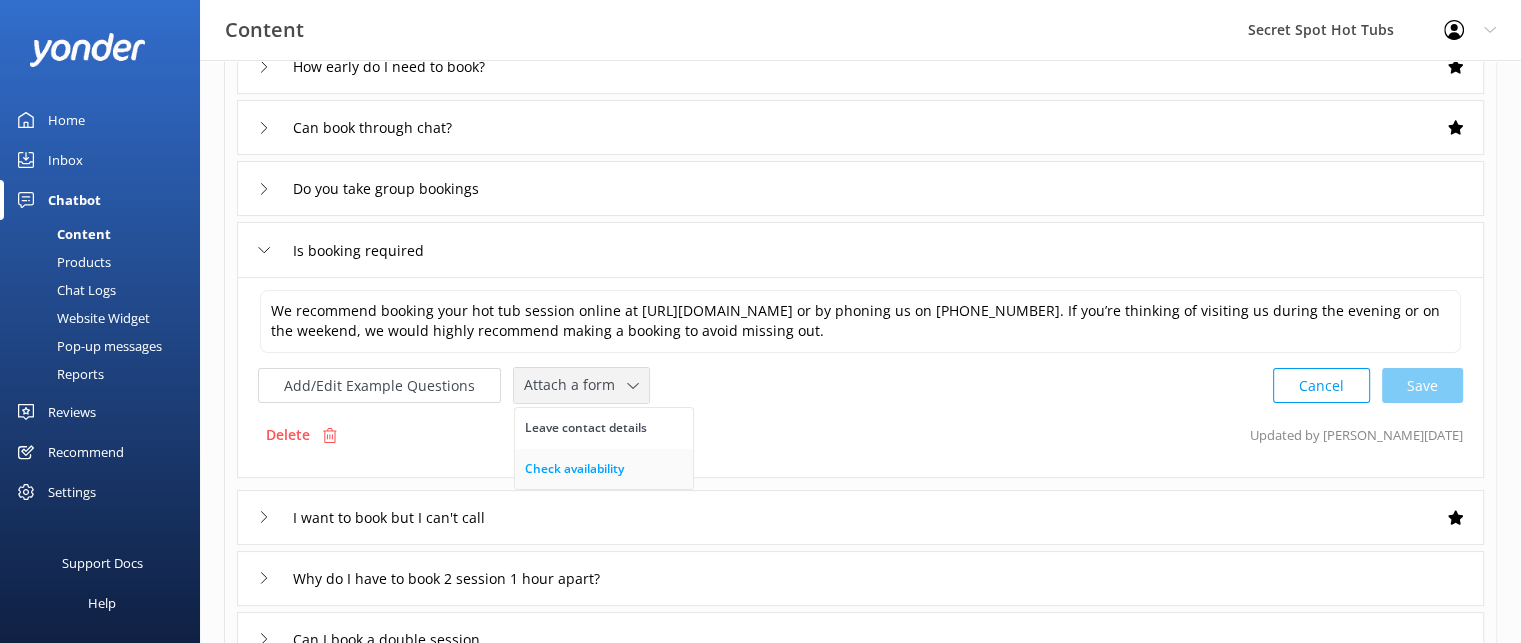 click on "Check availability" at bounding box center (574, 469) 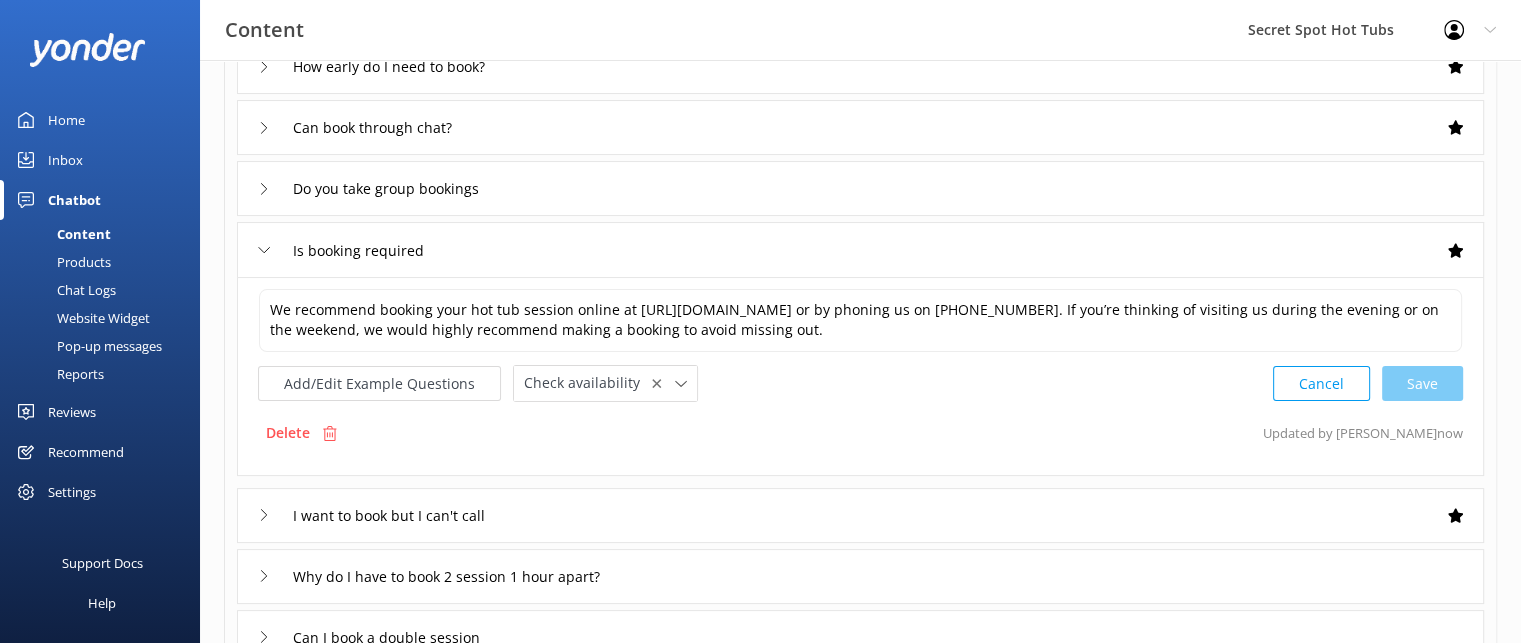 click 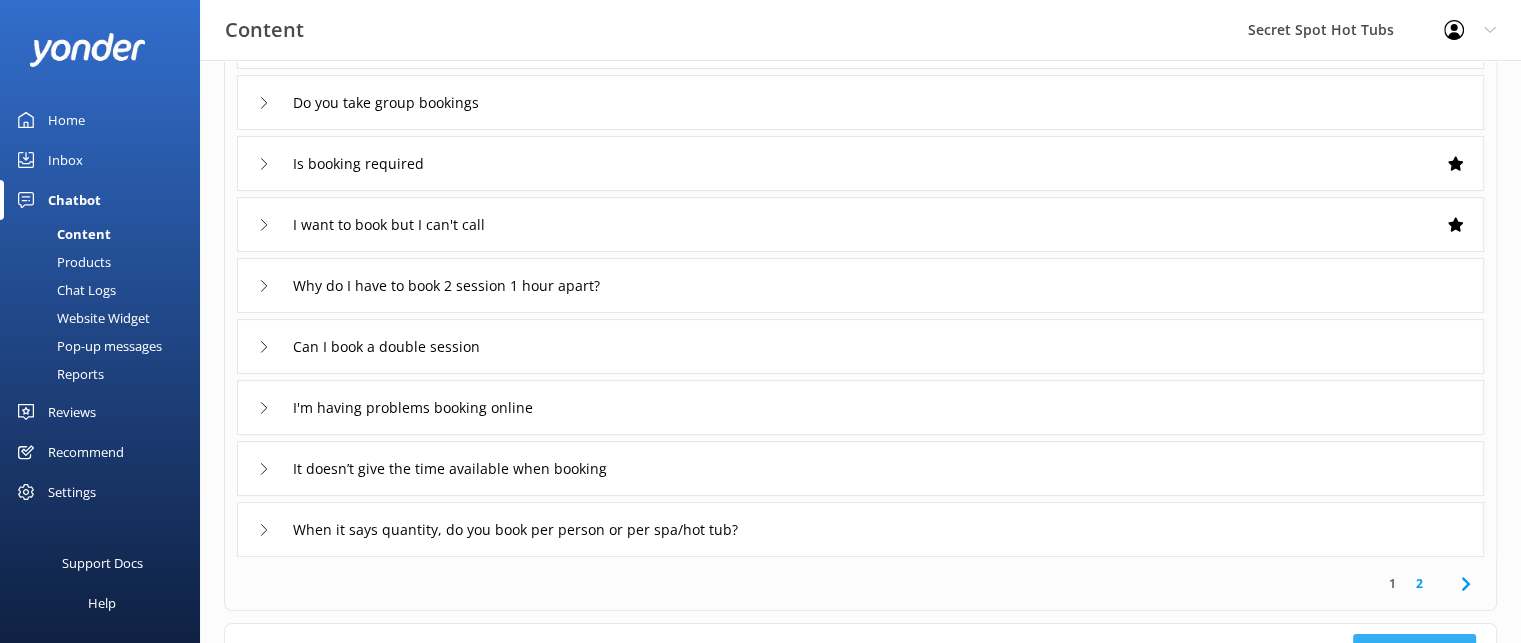 scroll, scrollTop: 400, scrollLeft: 0, axis: vertical 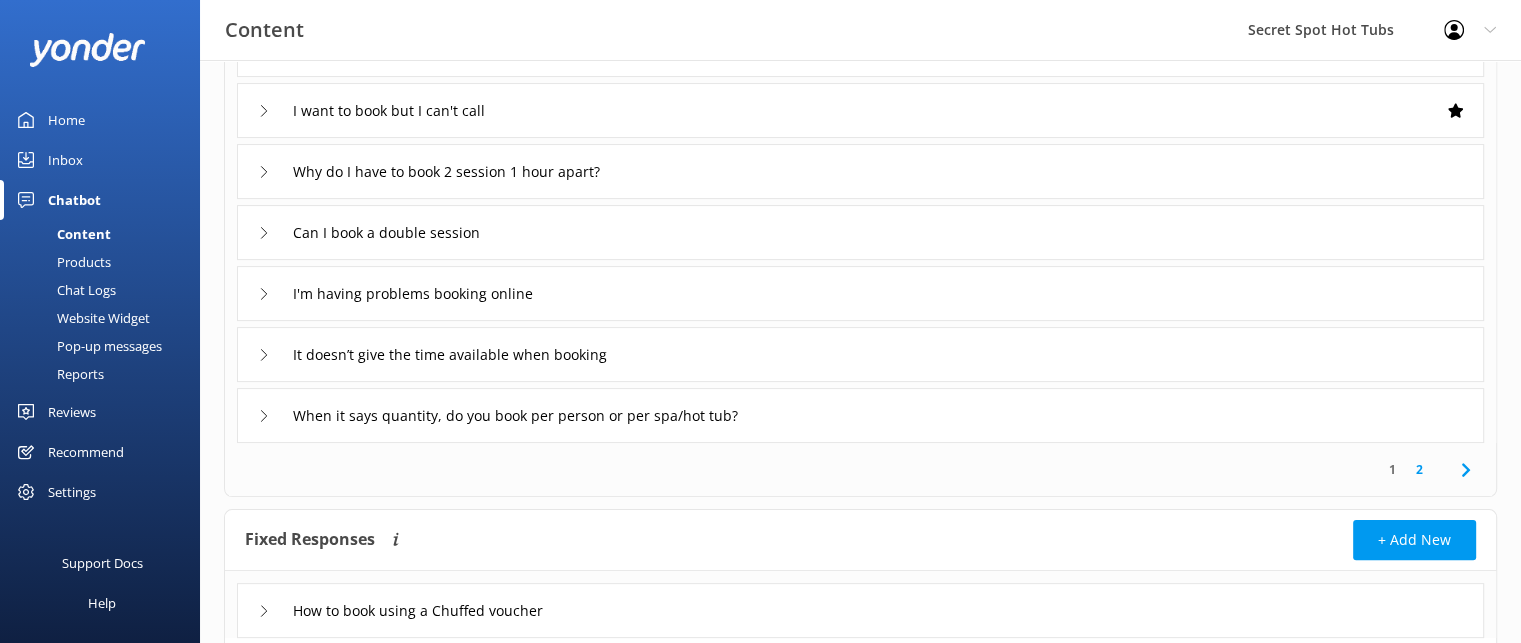 click on "2" at bounding box center (1419, 469) 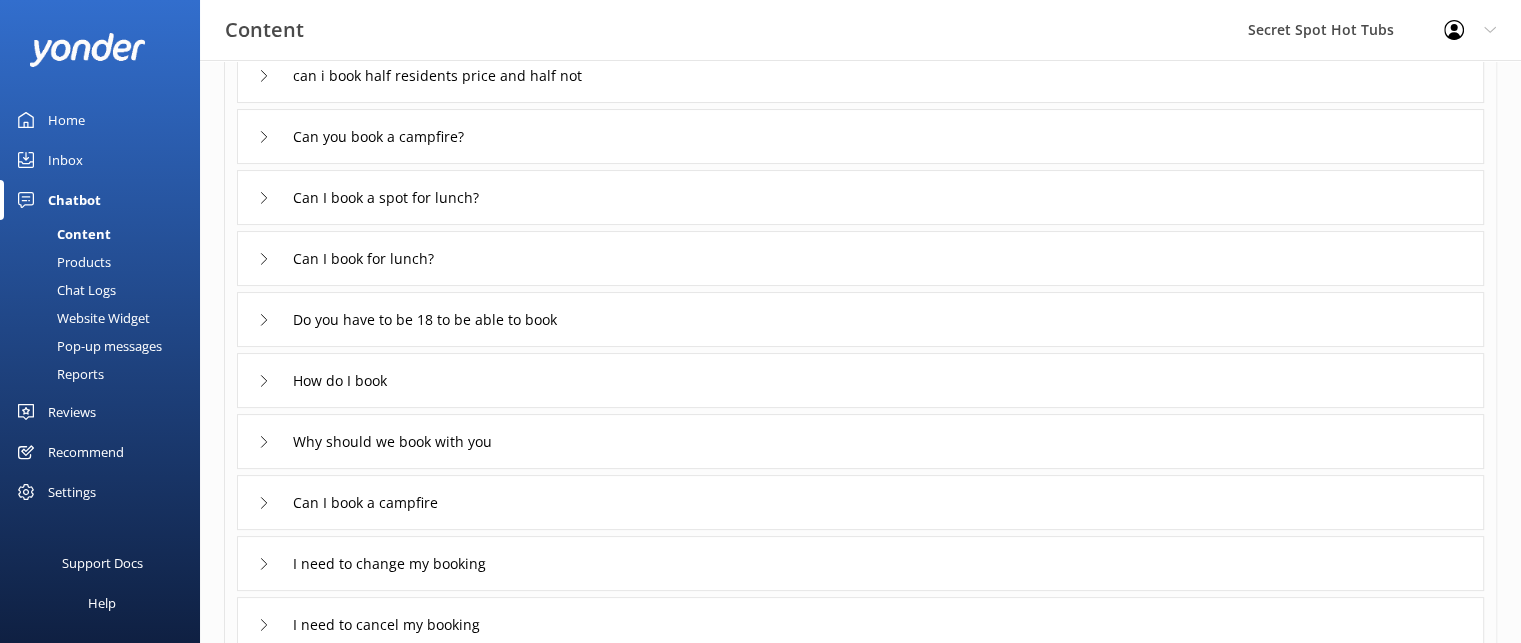 scroll, scrollTop: 300, scrollLeft: 0, axis: vertical 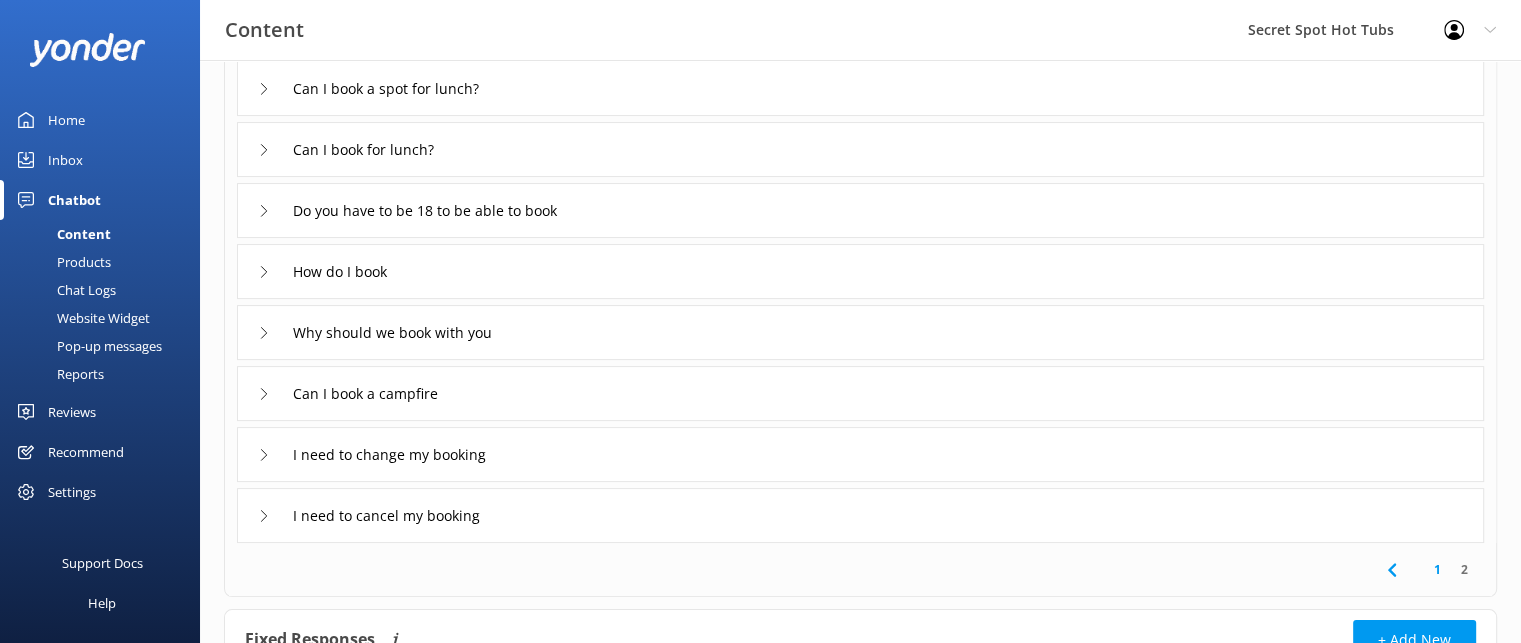 click 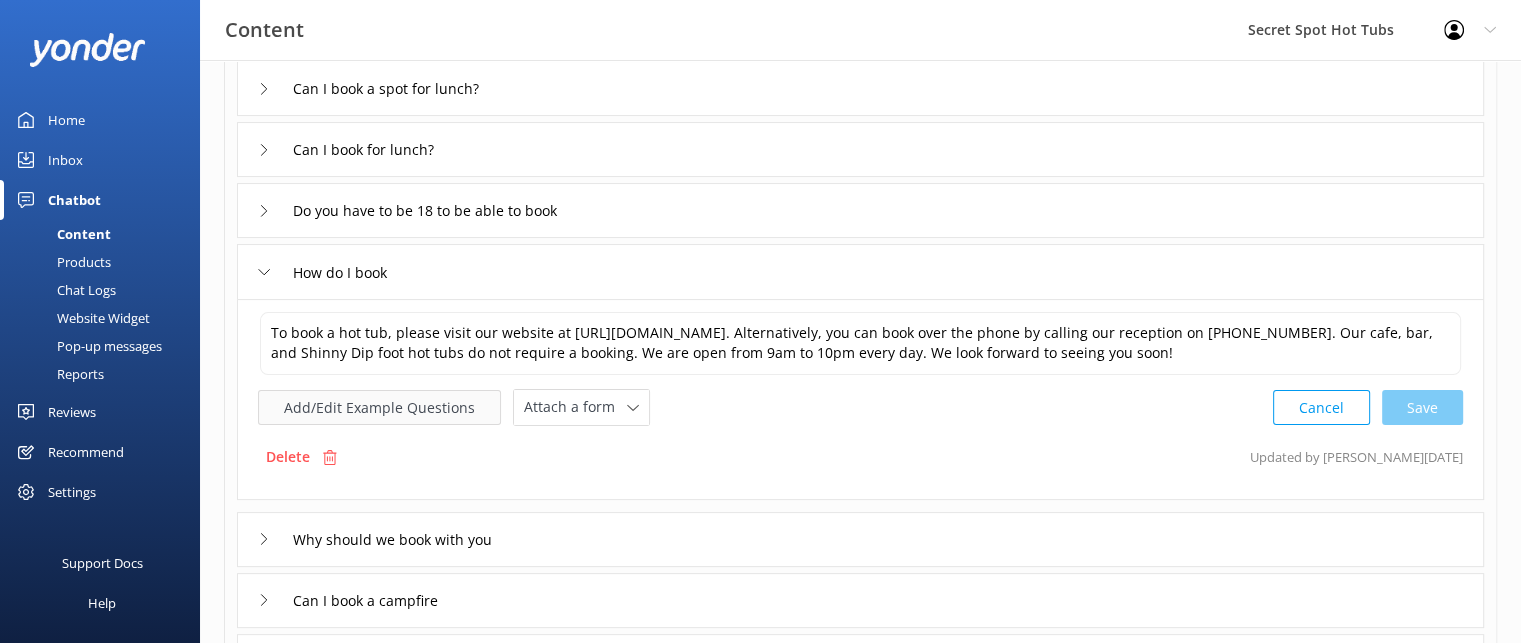 click on "Add/Edit Example Questions" at bounding box center (379, 407) 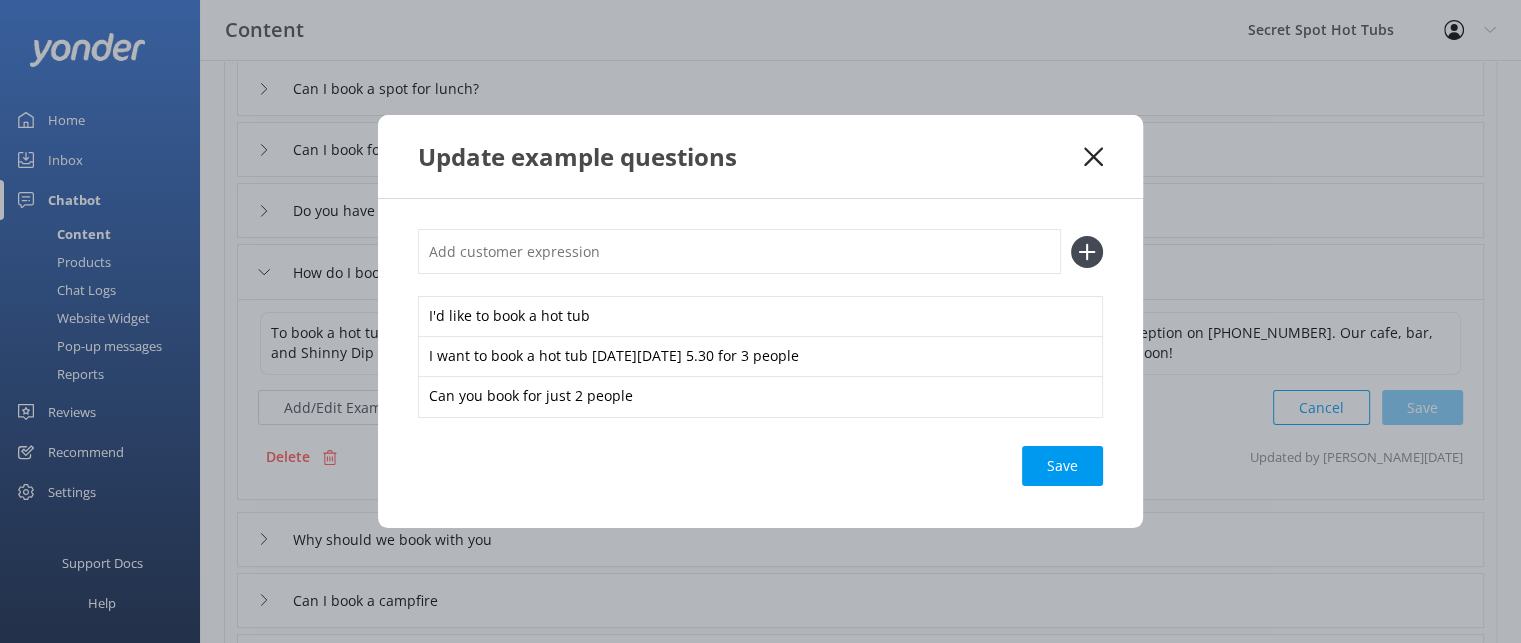 drag, startPoint x: 1091, startPoint y: 158, endPoint x: 627, endPoint y: 250, distance: 473.03278 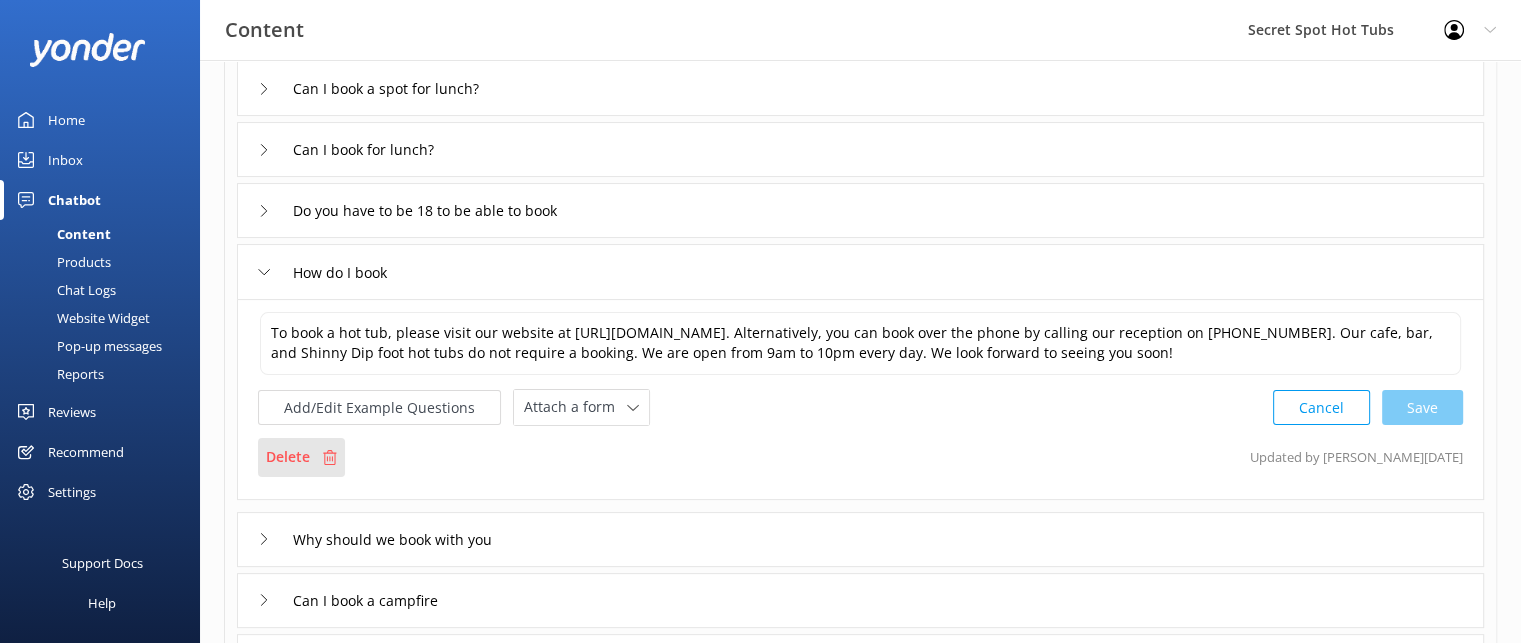 click on "Delete" at bounding box center [288, 457] 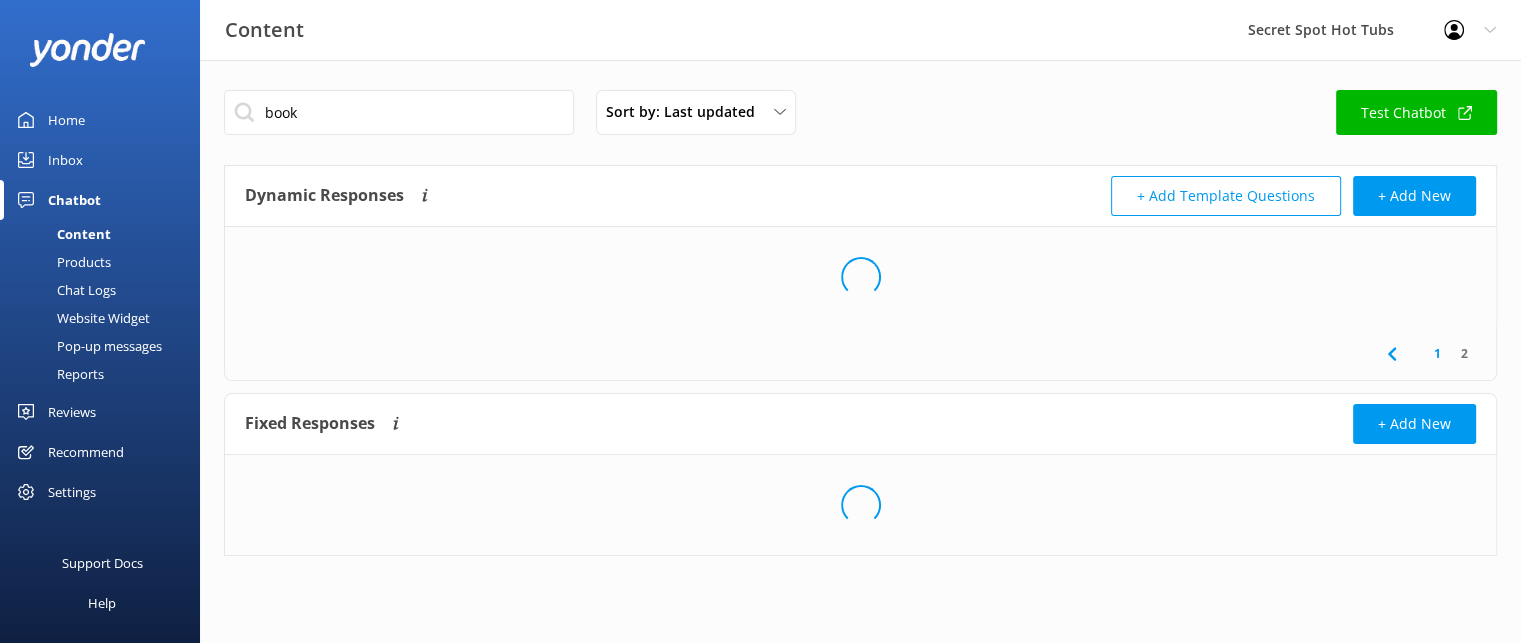 scroll, scrollTop: 0, scrollLeft: 0, axis: both 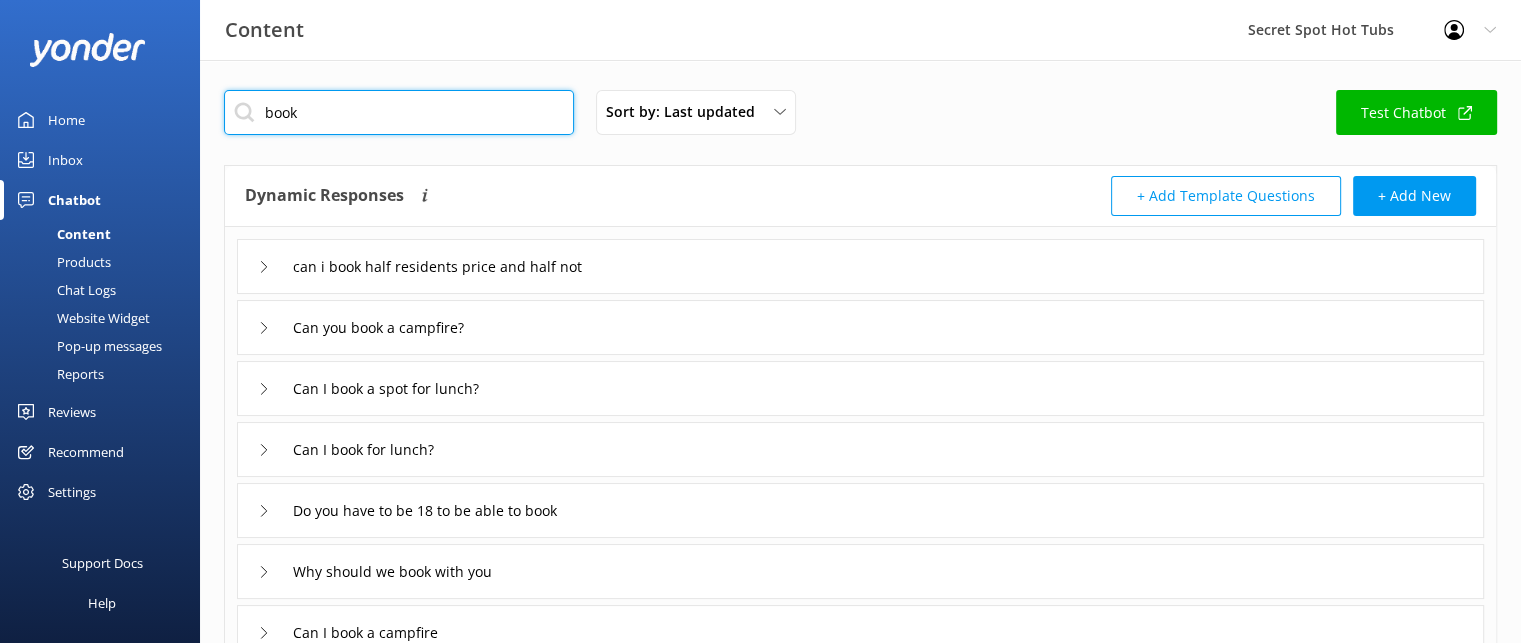 drag, startPoint x: 346, startPoint y: 118, endPoint x: 214, endPoint y: 107, distance: 132.45753 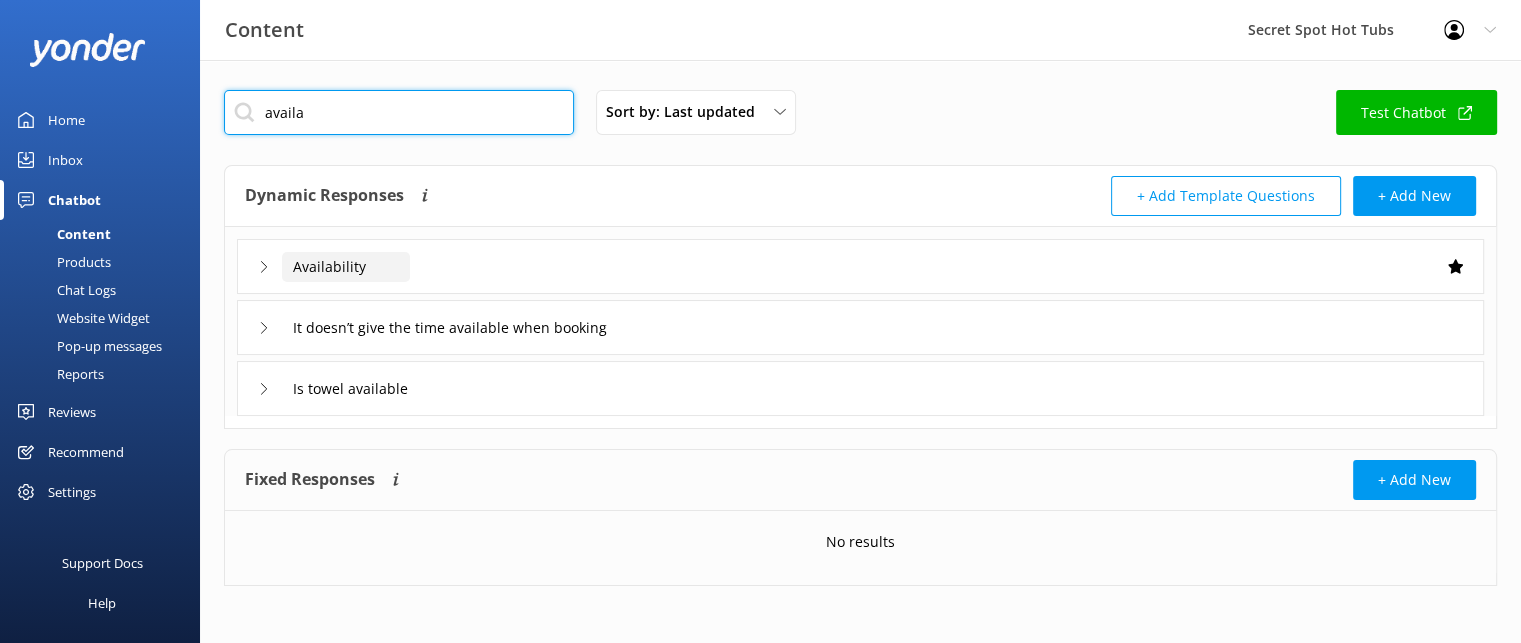 type on "availa" 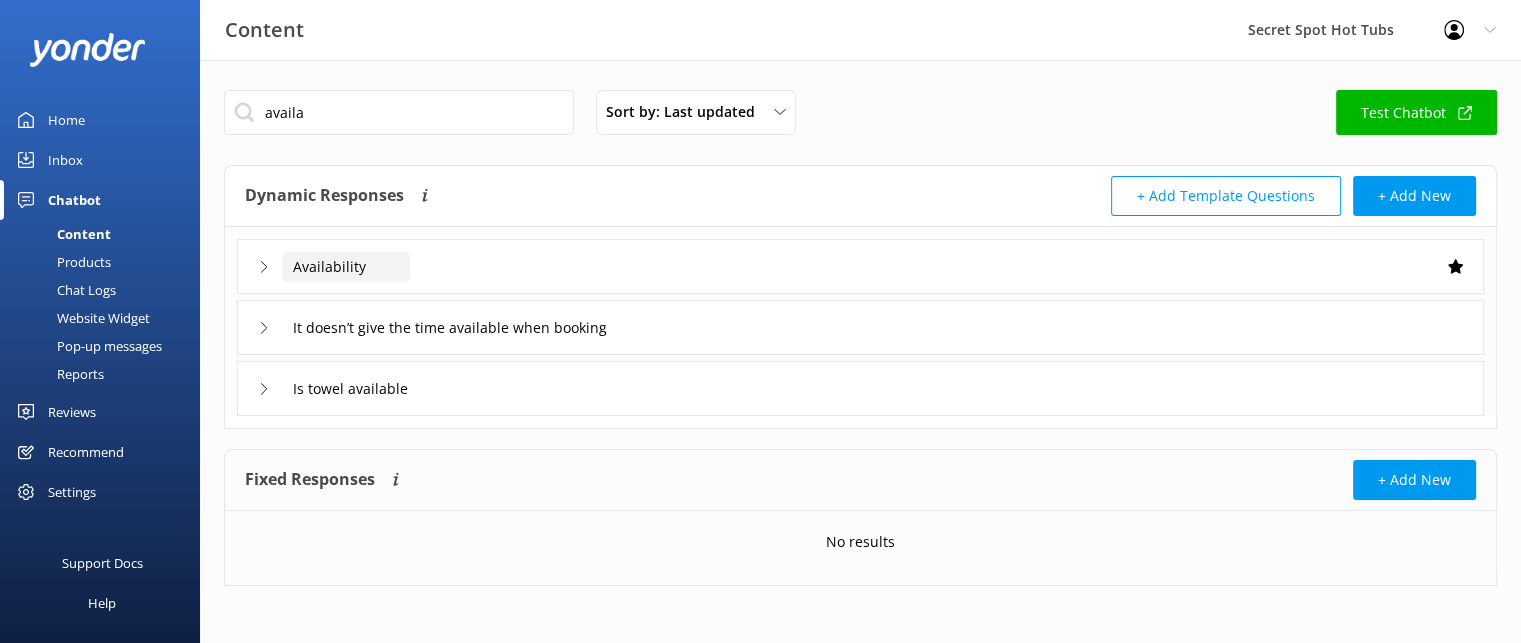 click on "Availability" at bounding box center [346, 267] 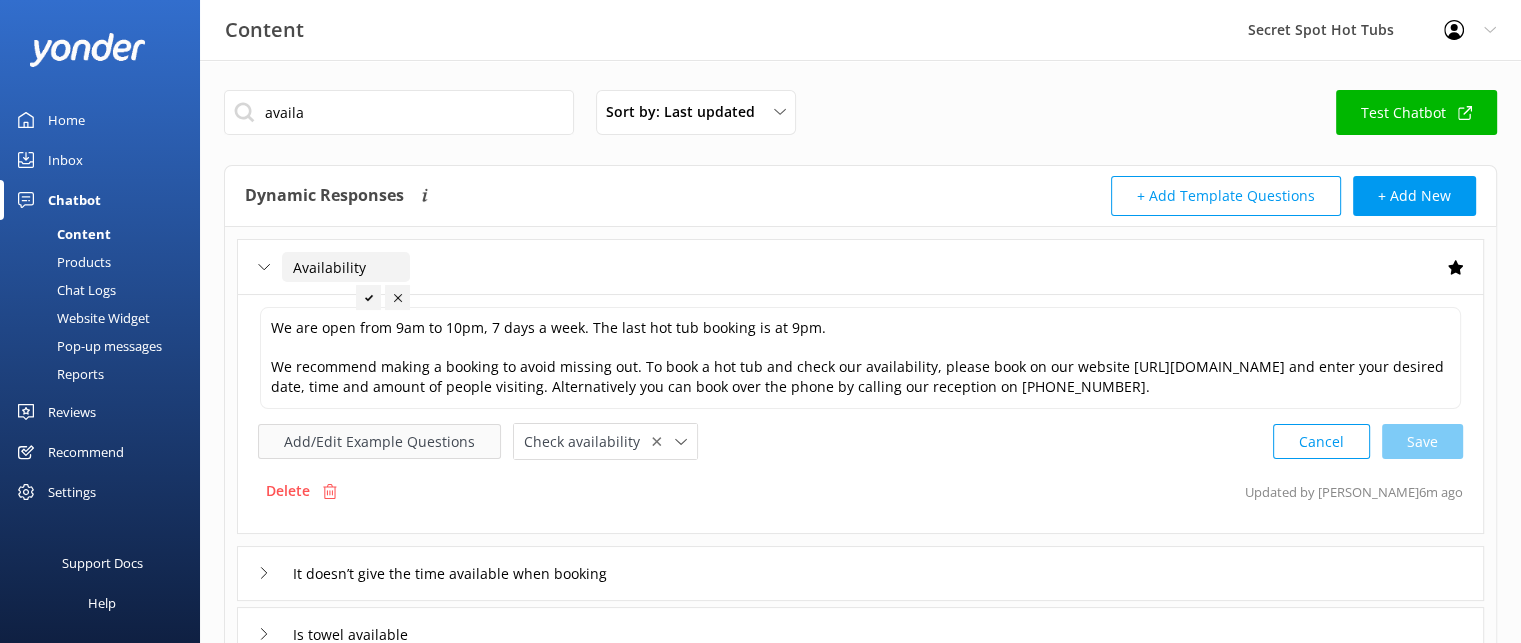 click on "Add/Edit Example Questions" at bounding box center [379, 441] 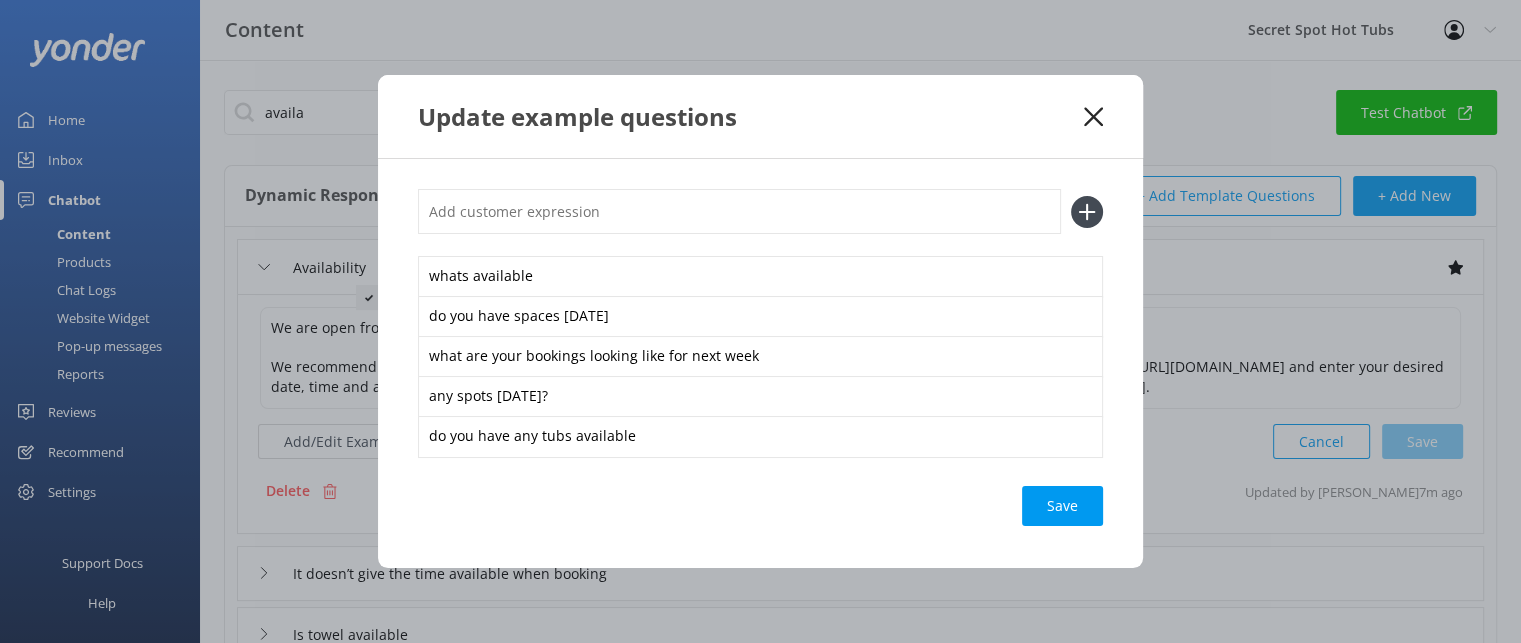 click at bounding box center [739, 211] 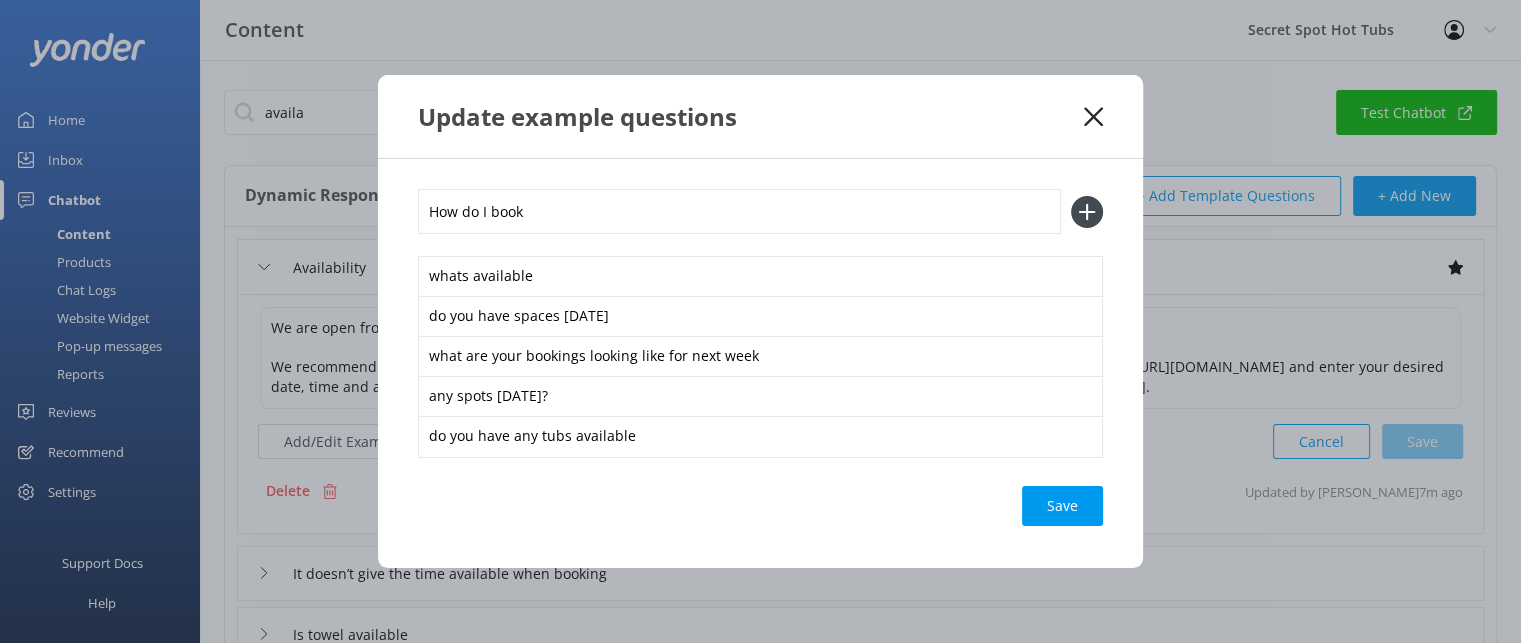 type on "How do I book" 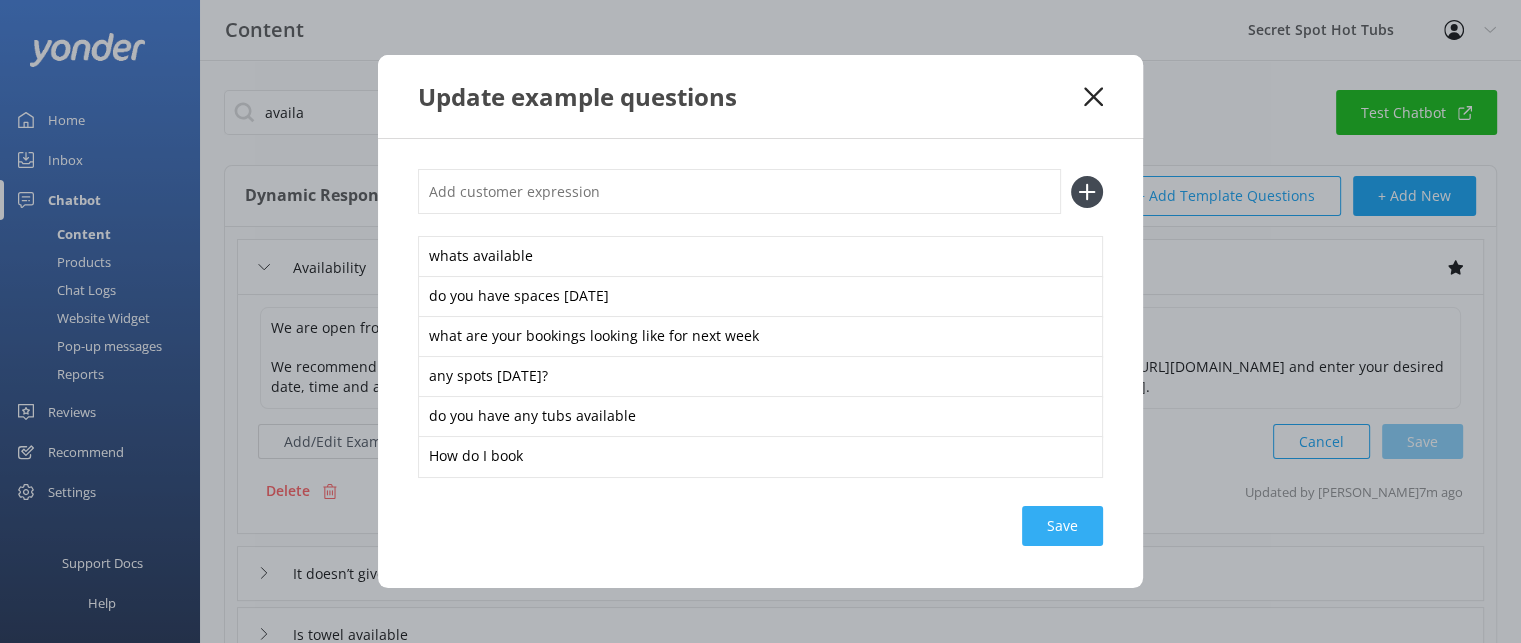 click on "Save" at bounding box center (1062, 526) 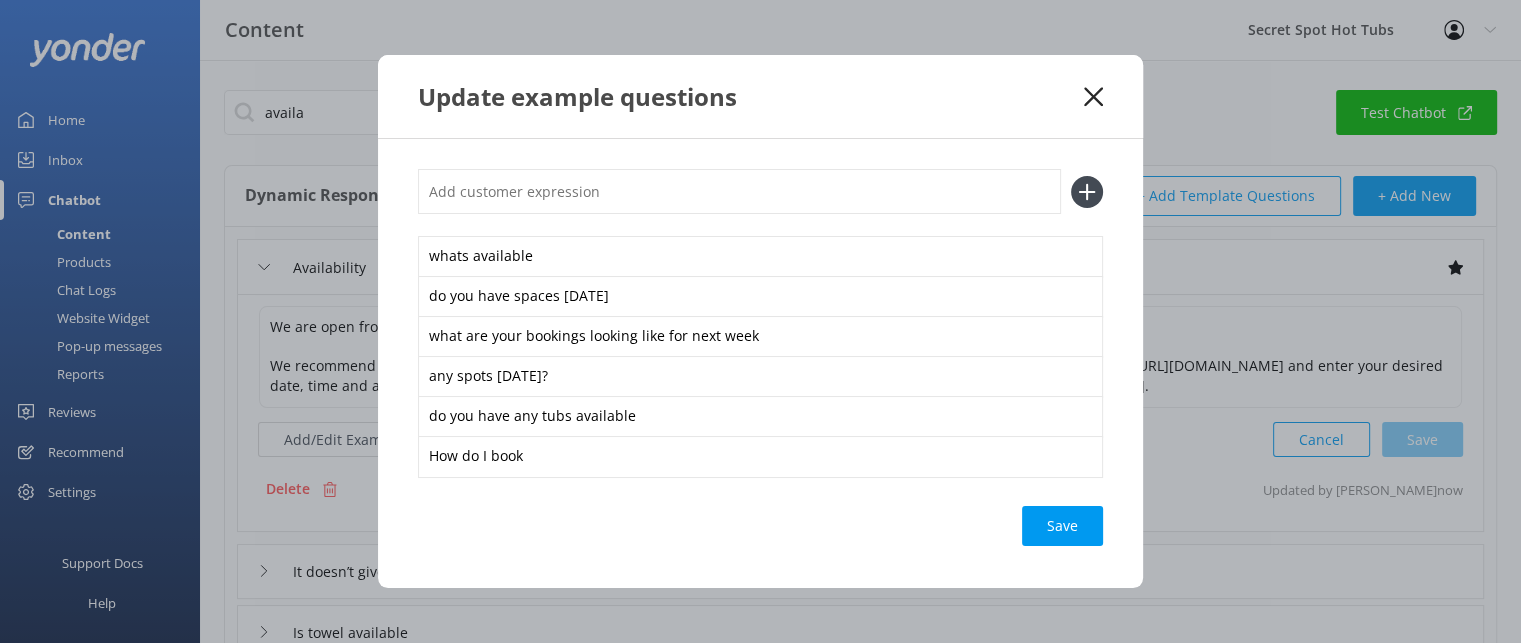 click 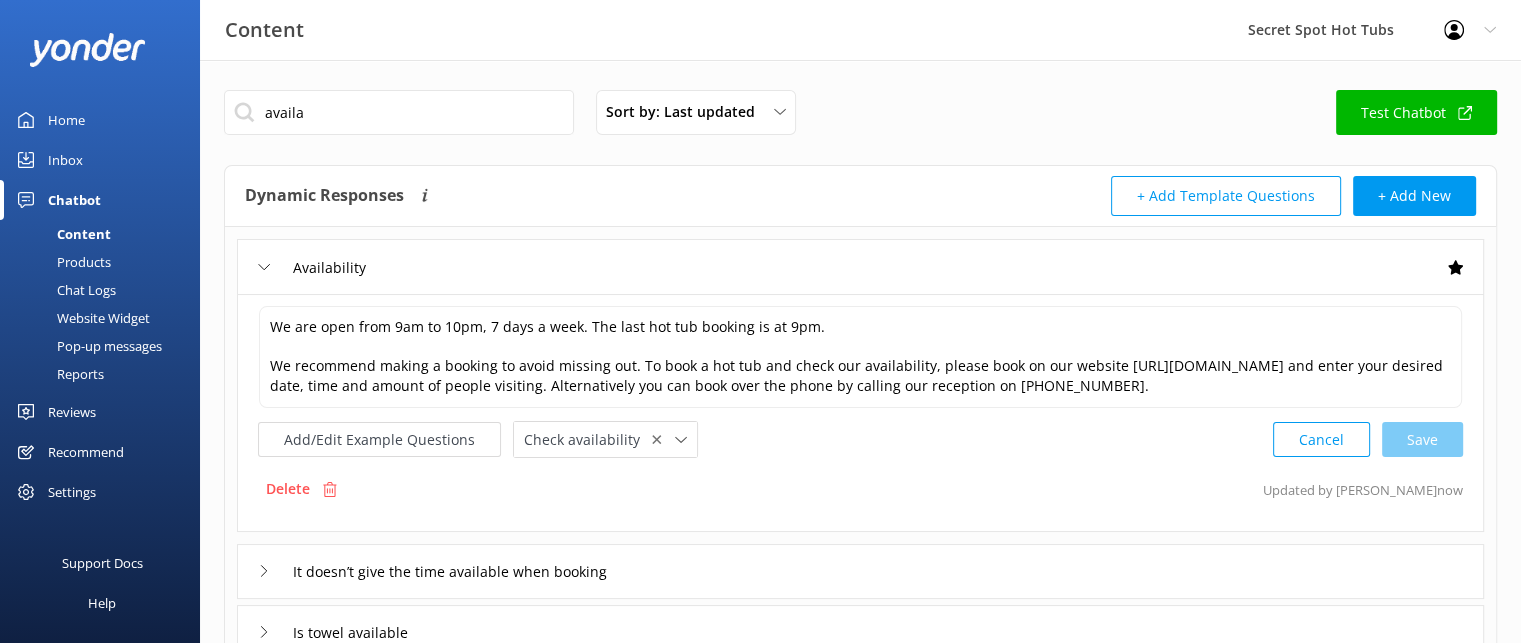 click 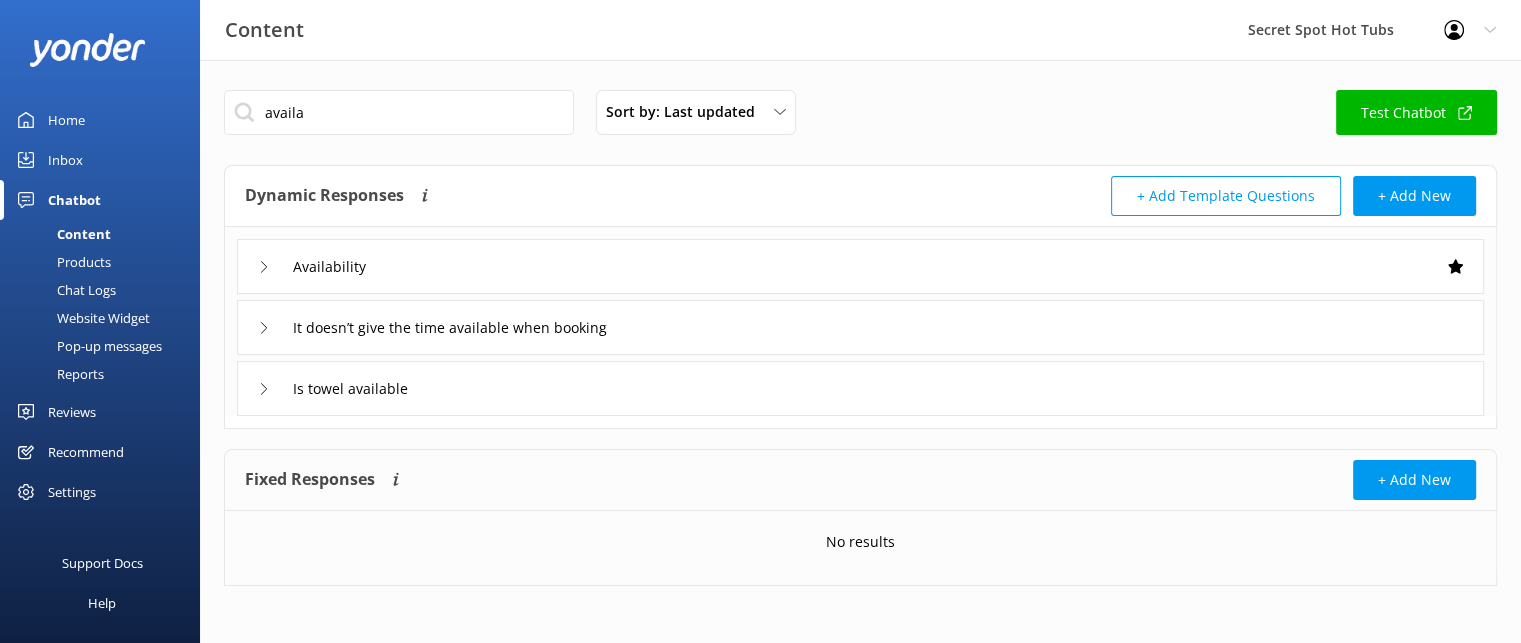 click on "Reports" at bounding box center [58, 374] 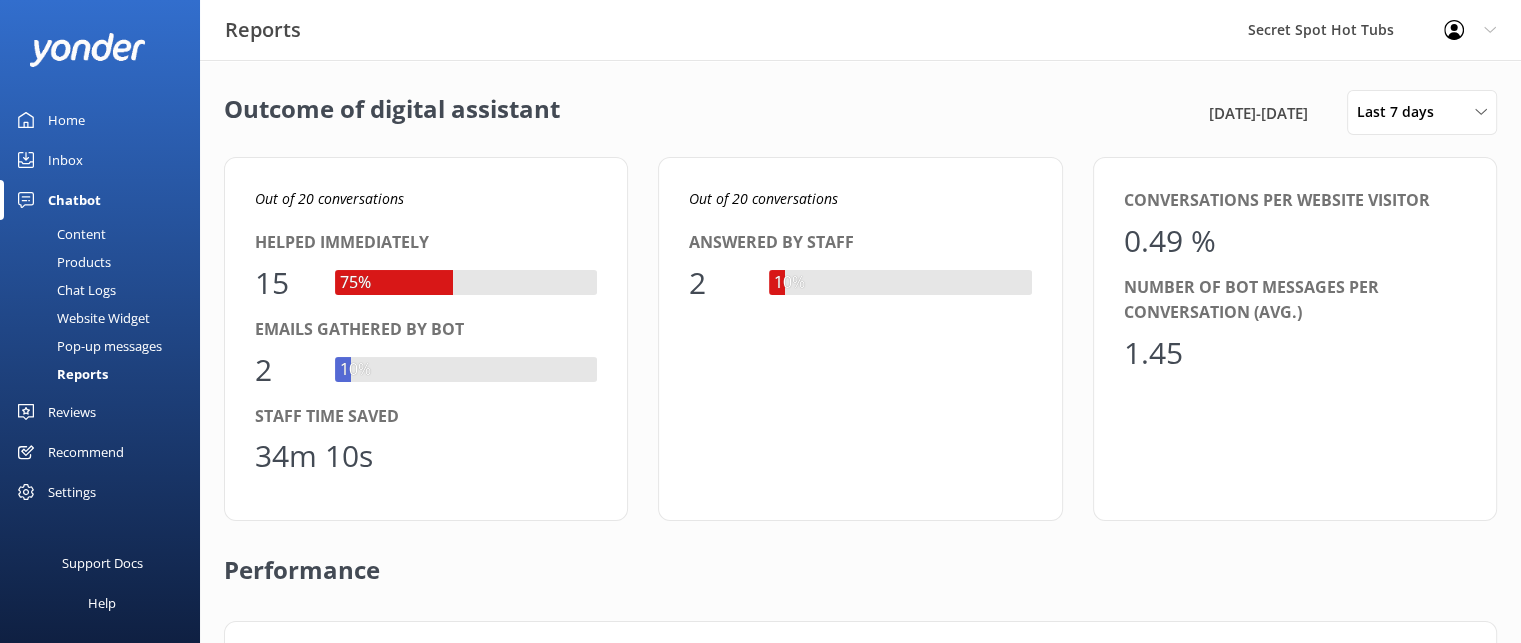 scroll, scrollTop: 16, scrollLeft: 16, axis: both 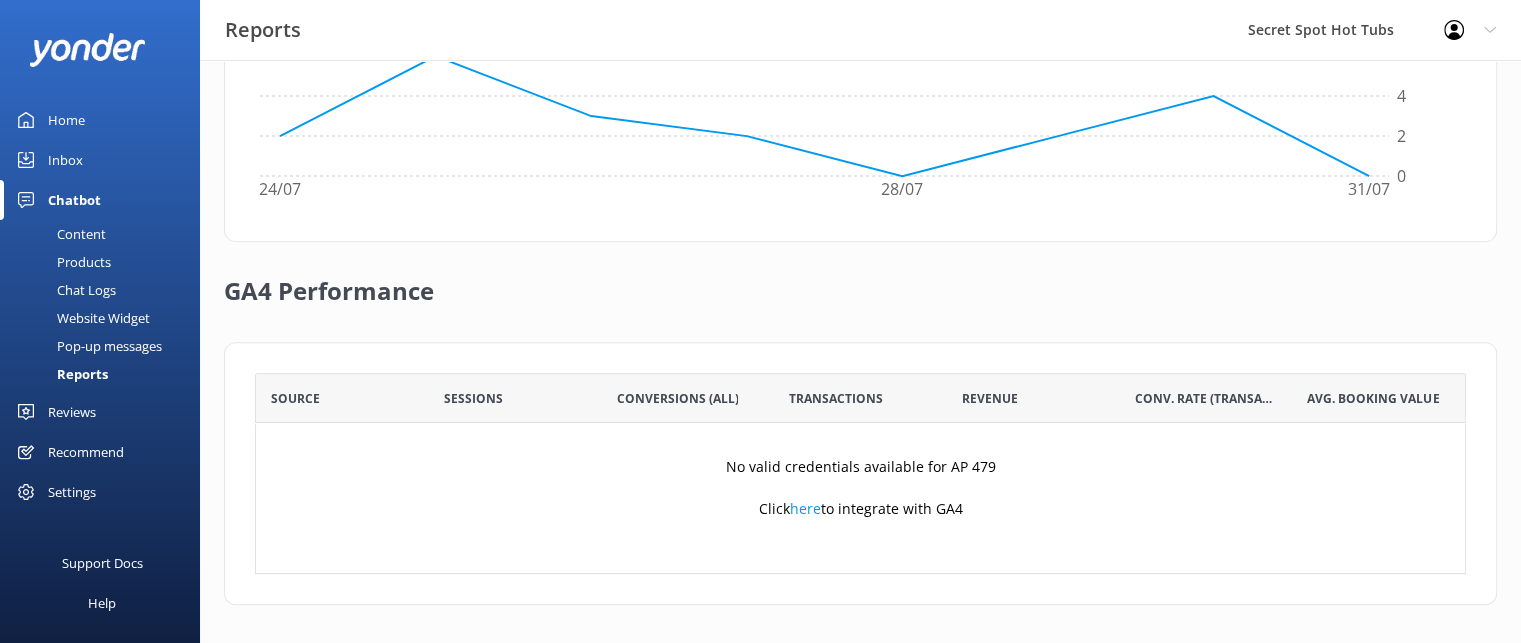 click on "Pop-up messages" at bounding box center [87, 346] 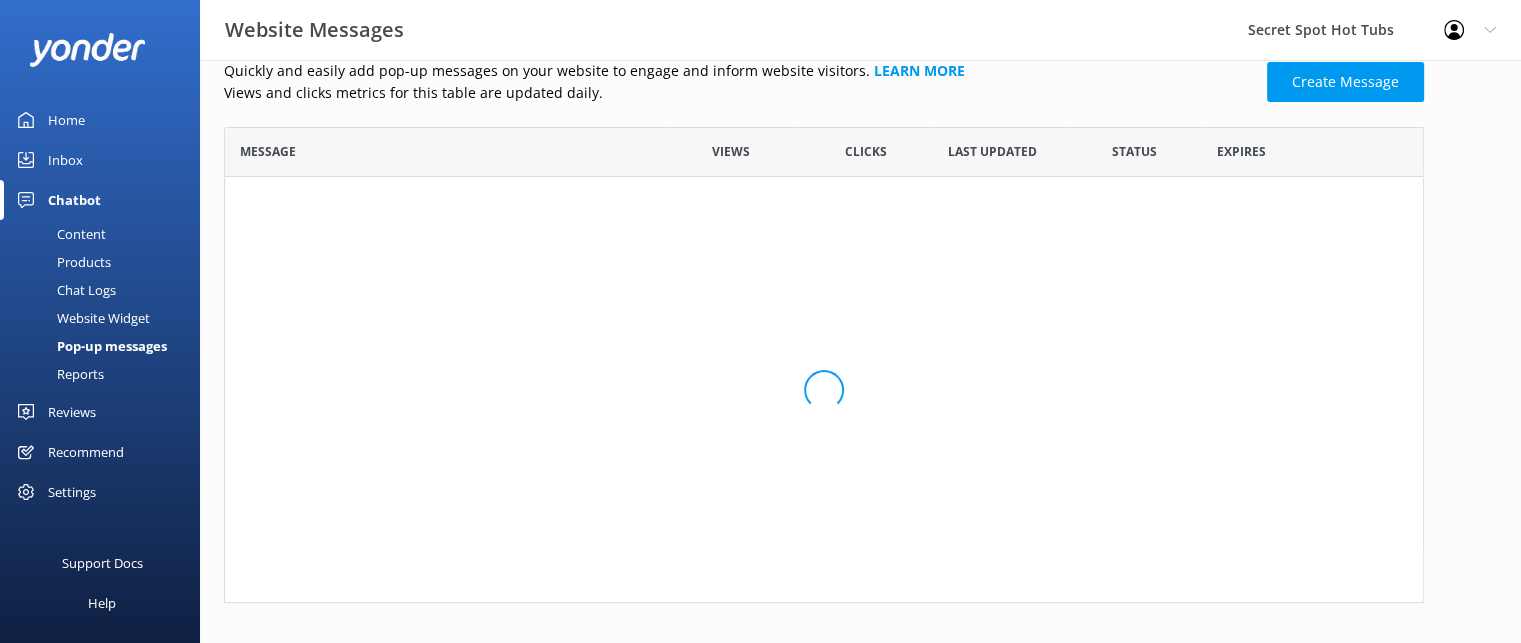 scroll, scrollTop: 29, scrollLeft: 0, axis: vertical 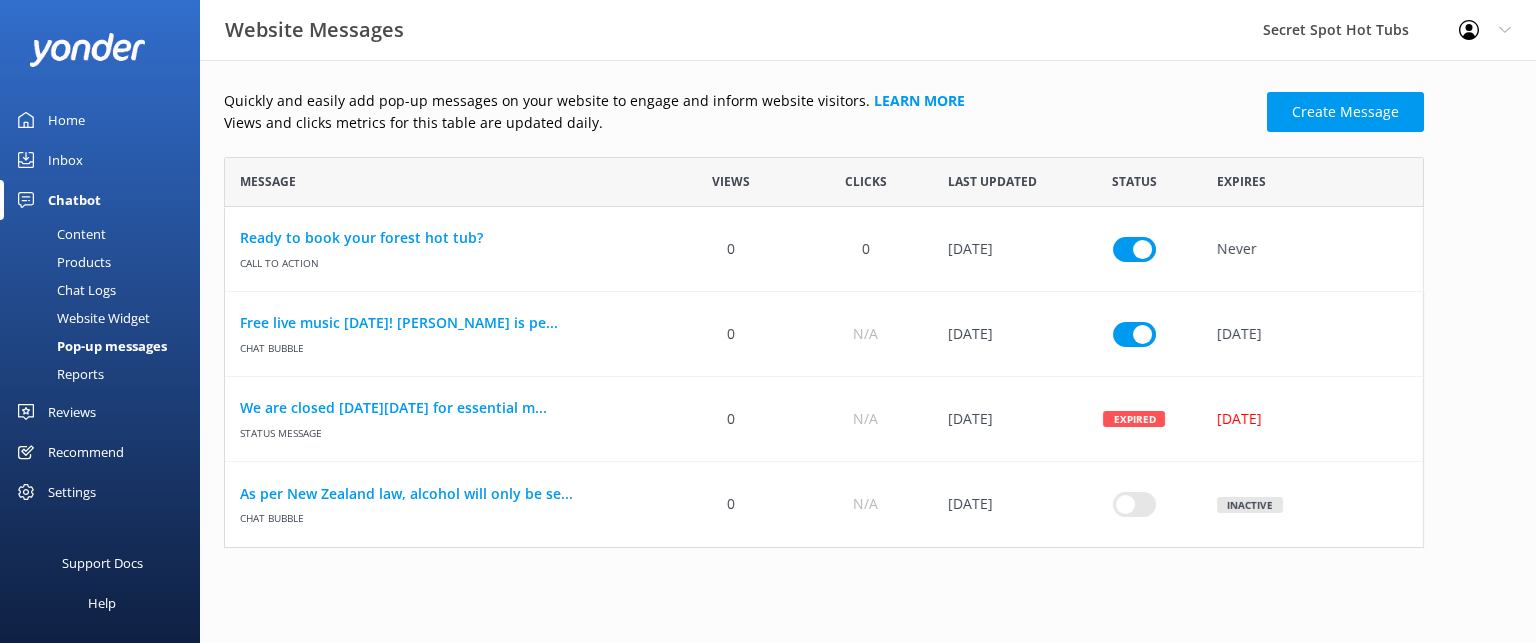 click on "Reviews" at bounding box center [72, 412] 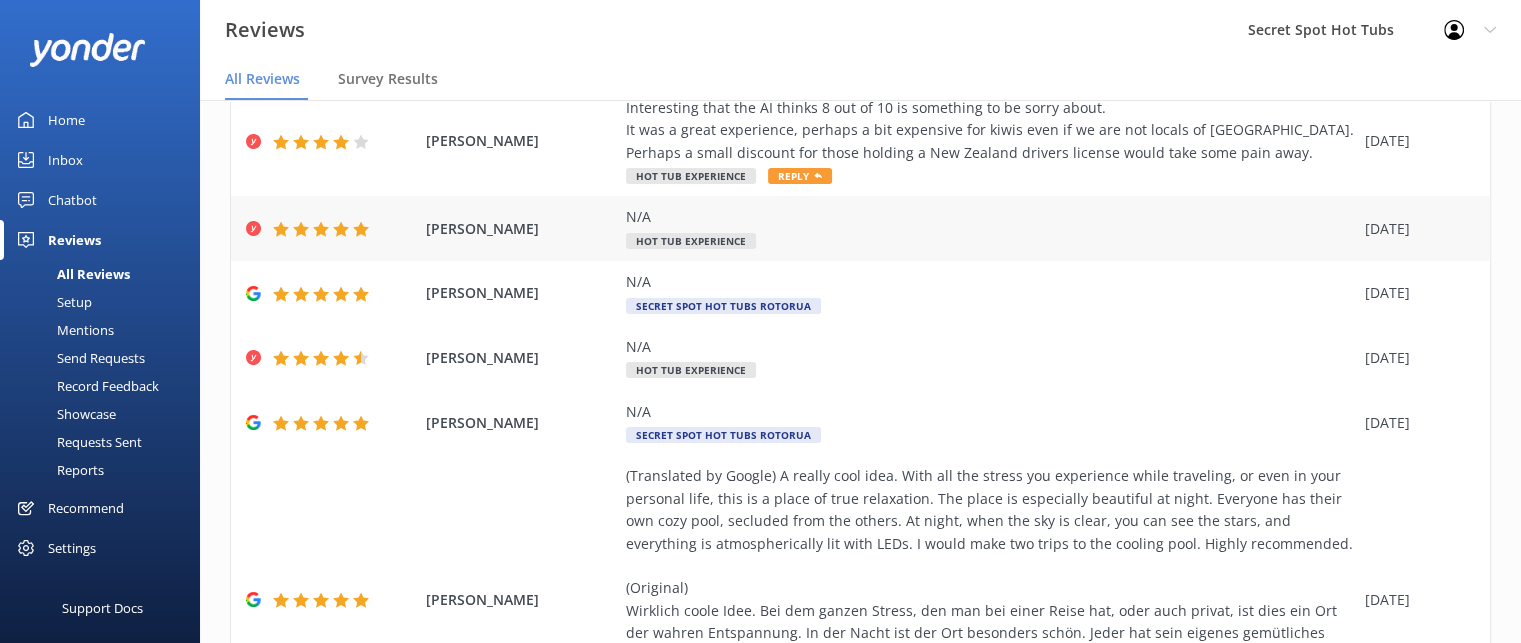 scroll, scrollTop: 0, scrollLeft: 0, axis: both 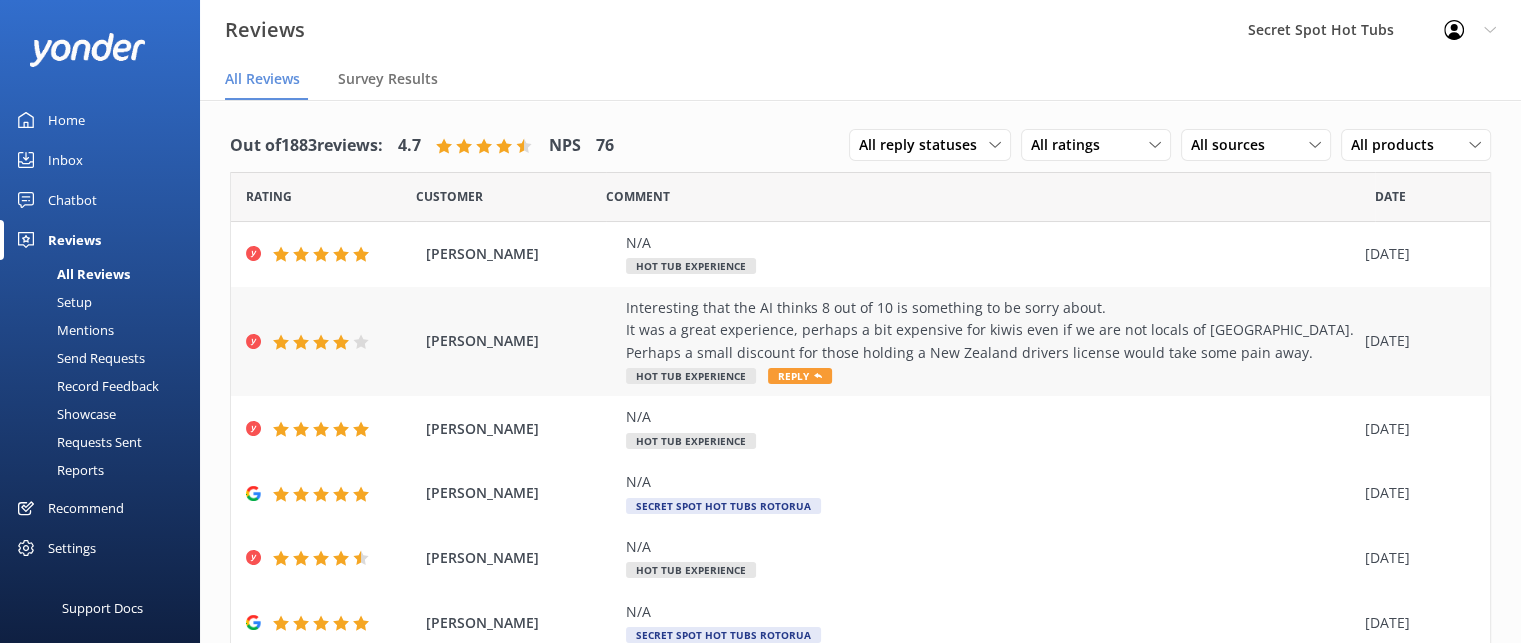 click on "[PERSON_NAME]" at bounding box center [521, 341] 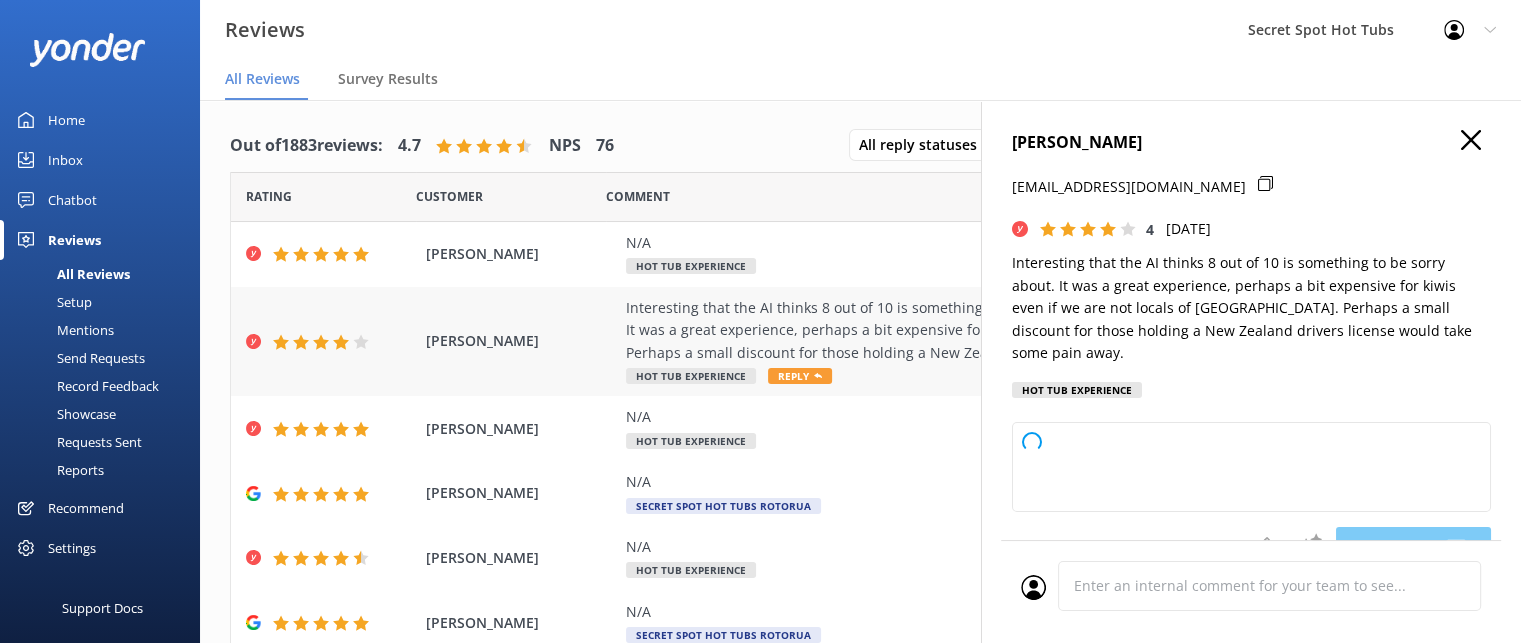 type on "Hi [PERSON_NAME],
Thank you for your thoughtful feedback and for your great rating! We're glad you had a positive experience. We appreciate your suggestion regarding local pricing and will certainly take it into consideration as we look for ways to make our experiences more accessible to [GEOGRAPHIC_DATA]. Thanks again for visiting and sharing your thoughts!
Best regards,
The Team" 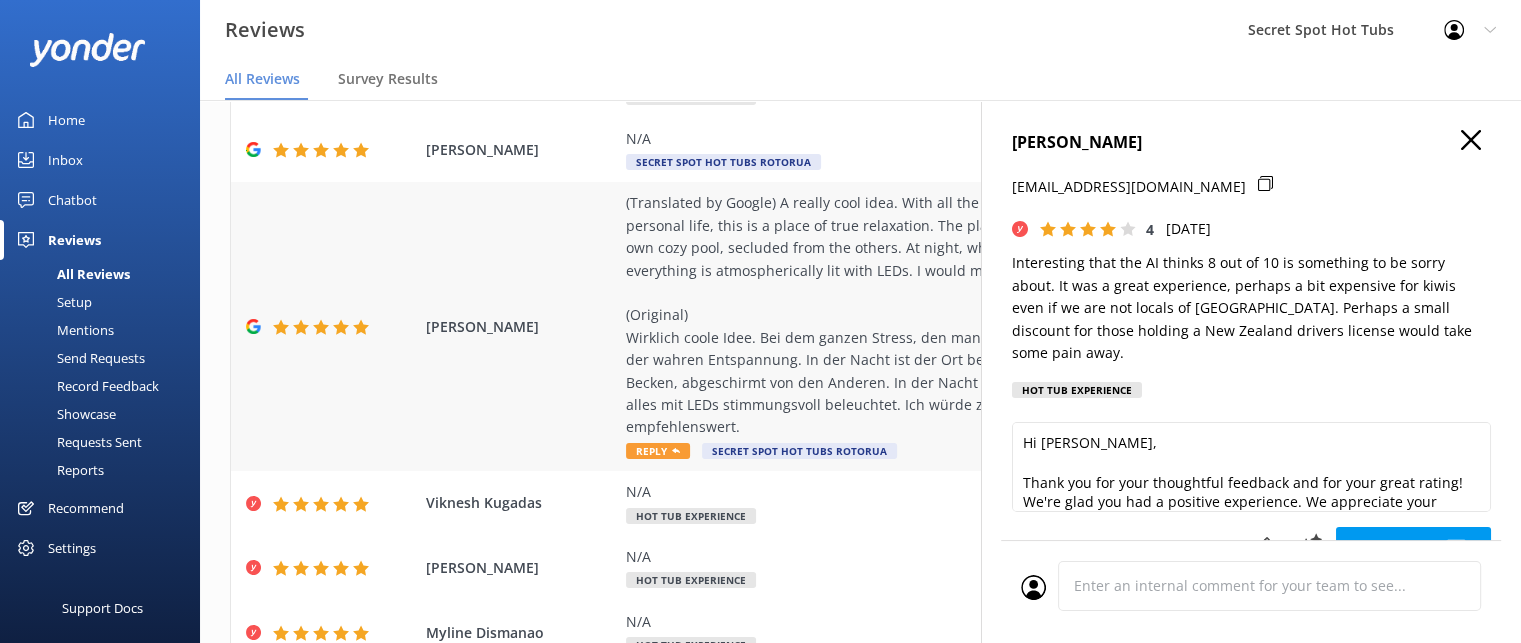 scroll, scrollTop: 539, scrollLeft: 0, axis: vertical 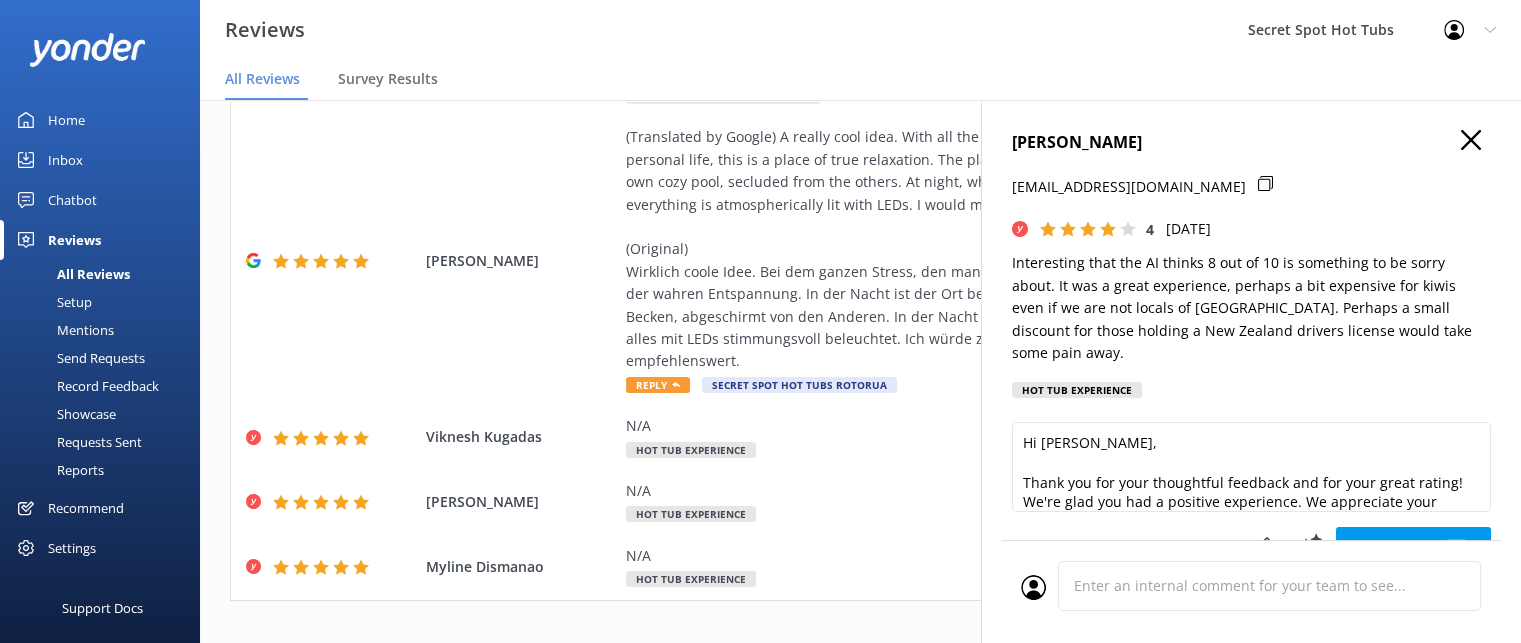 click 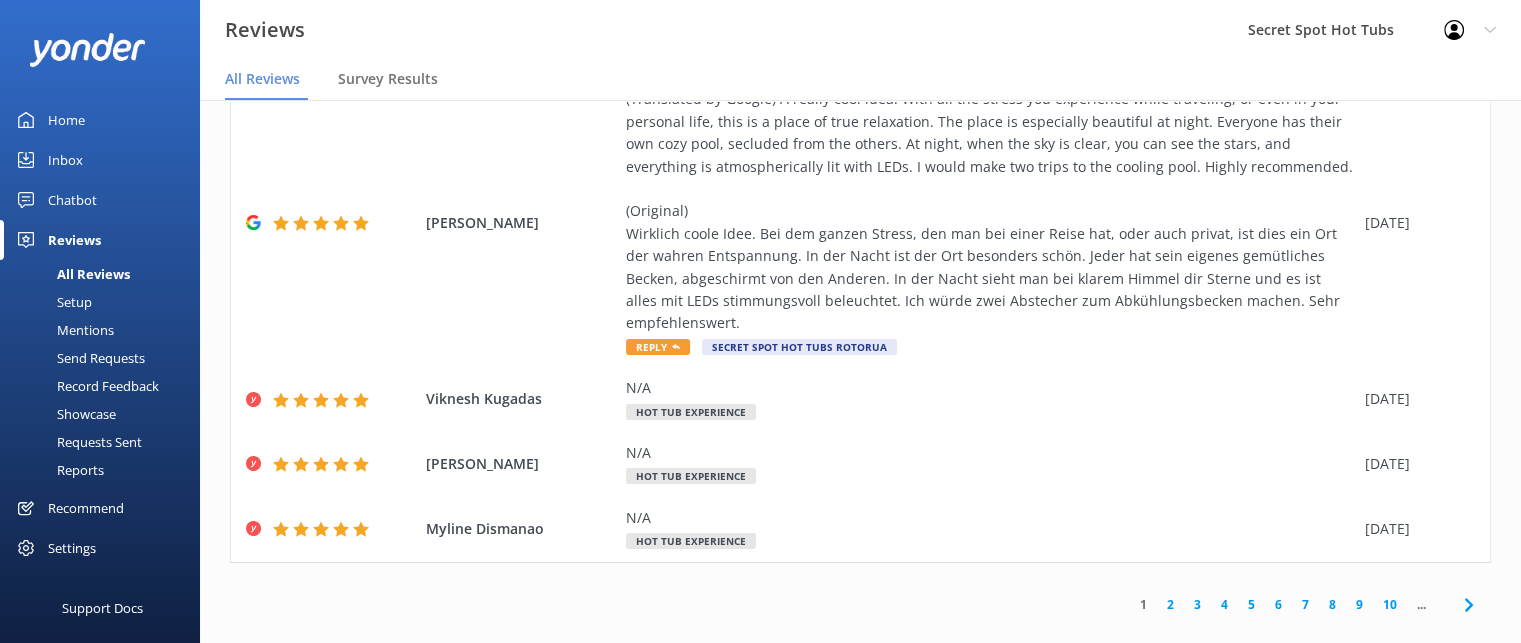 scroll, scrollTop: 40, scrollLeft: 0, axis: vertical 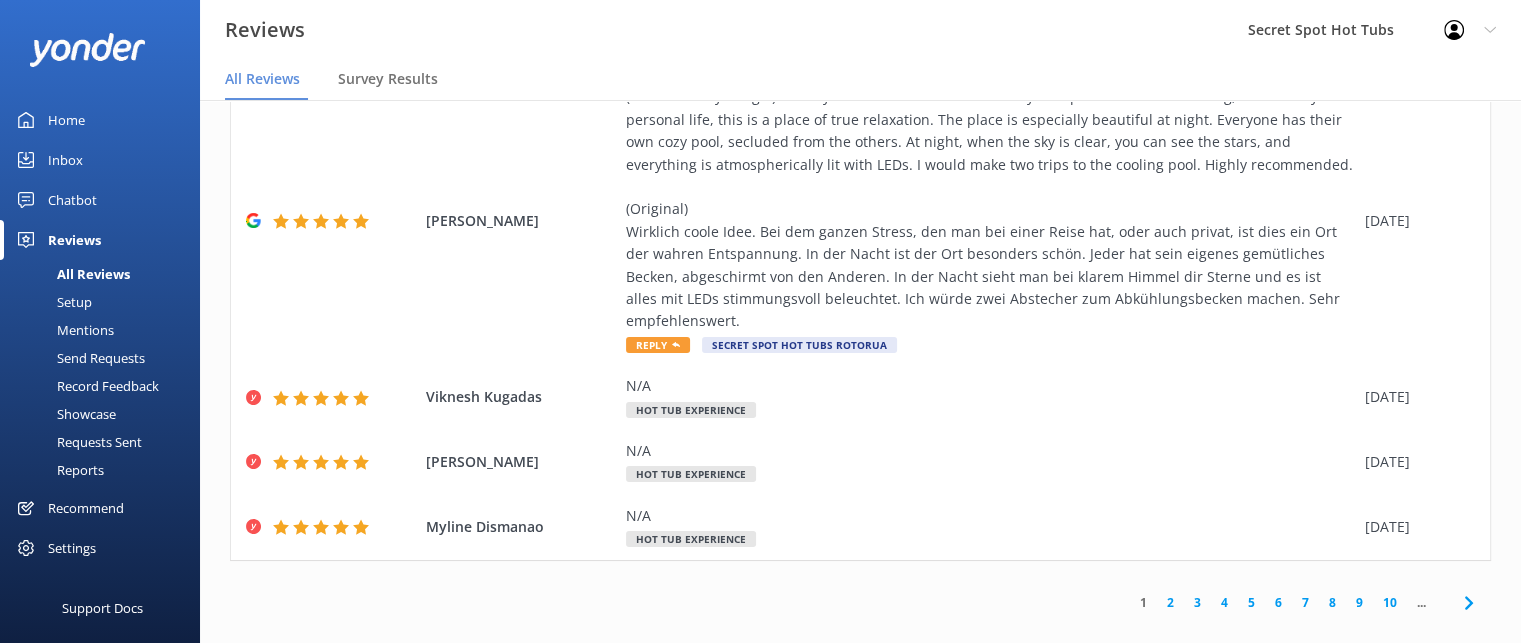 click on "2" at bounding box center (1170, 602) 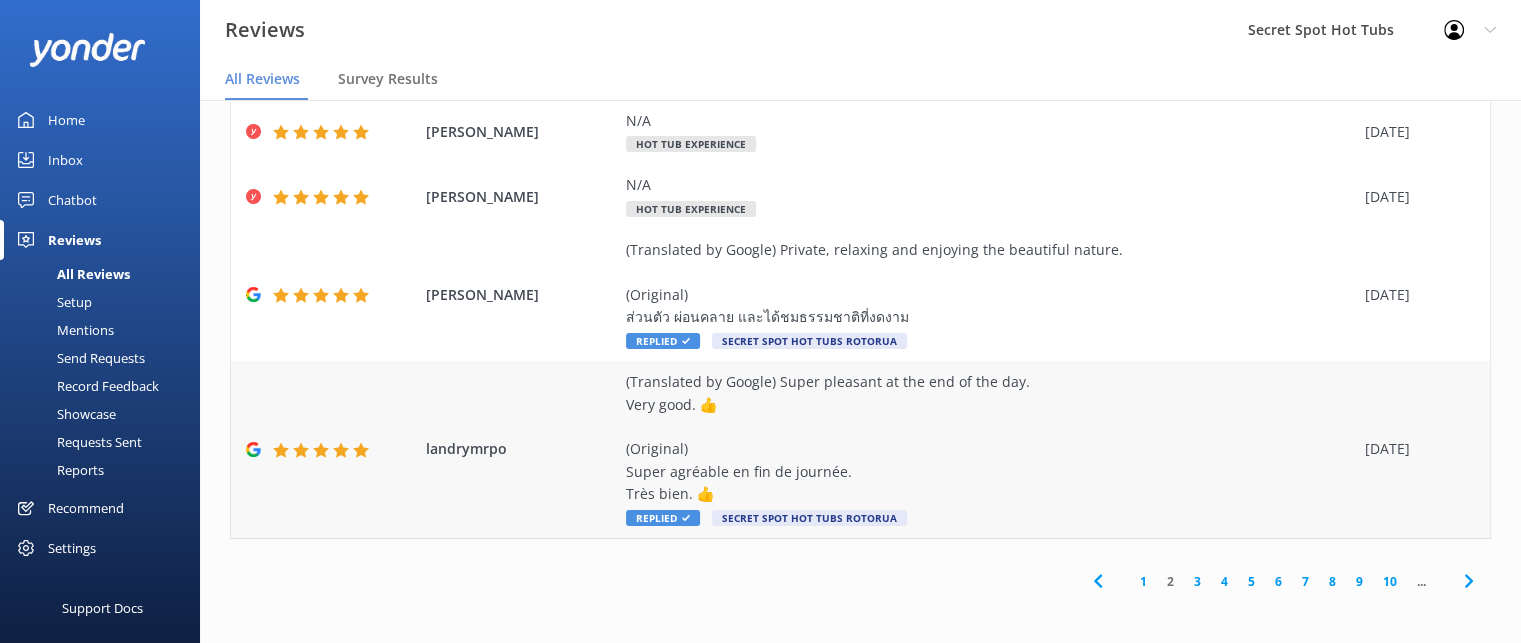 scroll, scrollTop: 472, scrollLeft: 0, axis: vertical 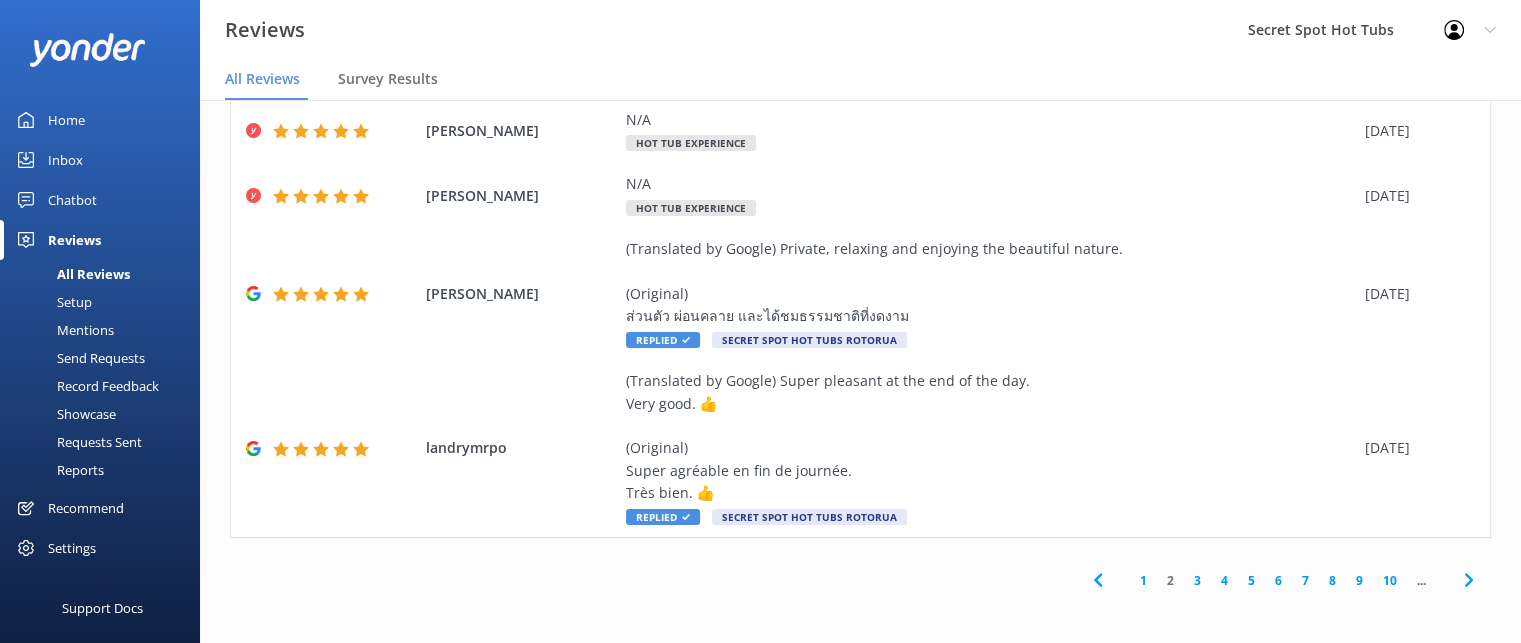 click on "1" at bounding box center [1143, 580] 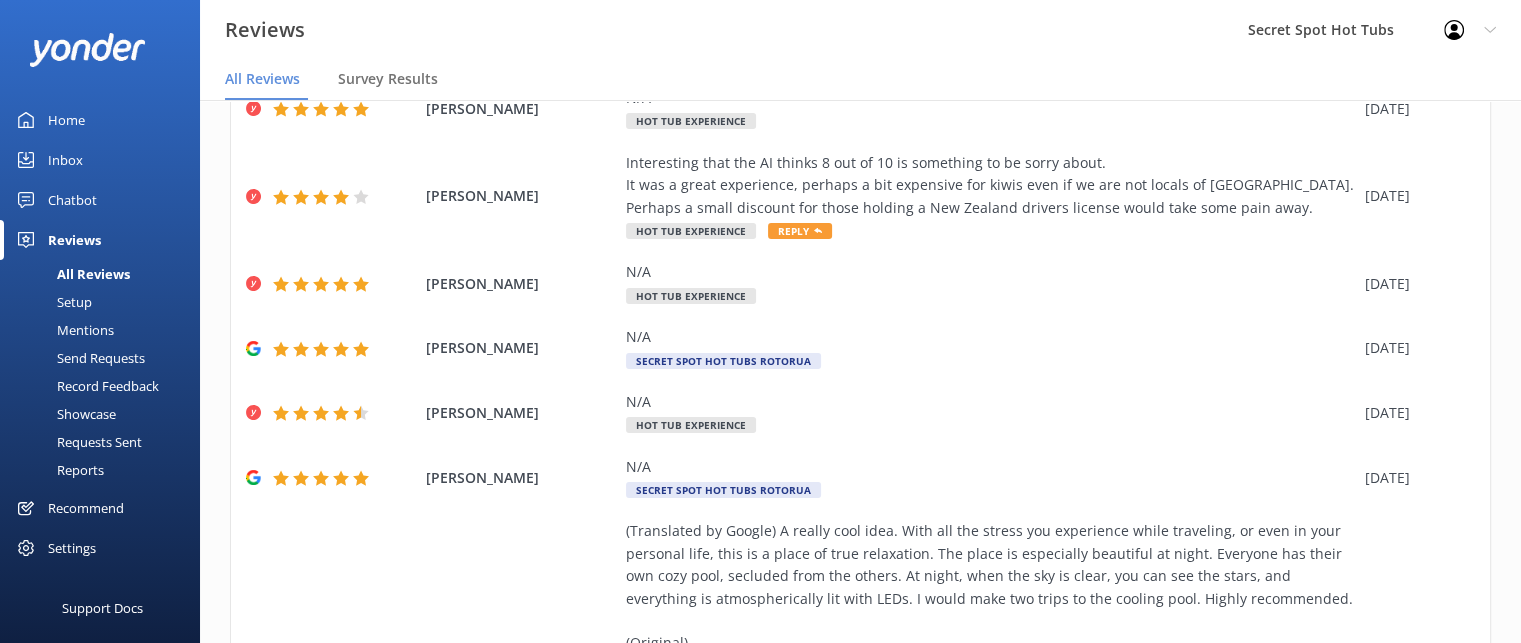 scroll, scrollTop: 0, scrollLeft: 0, axis: both 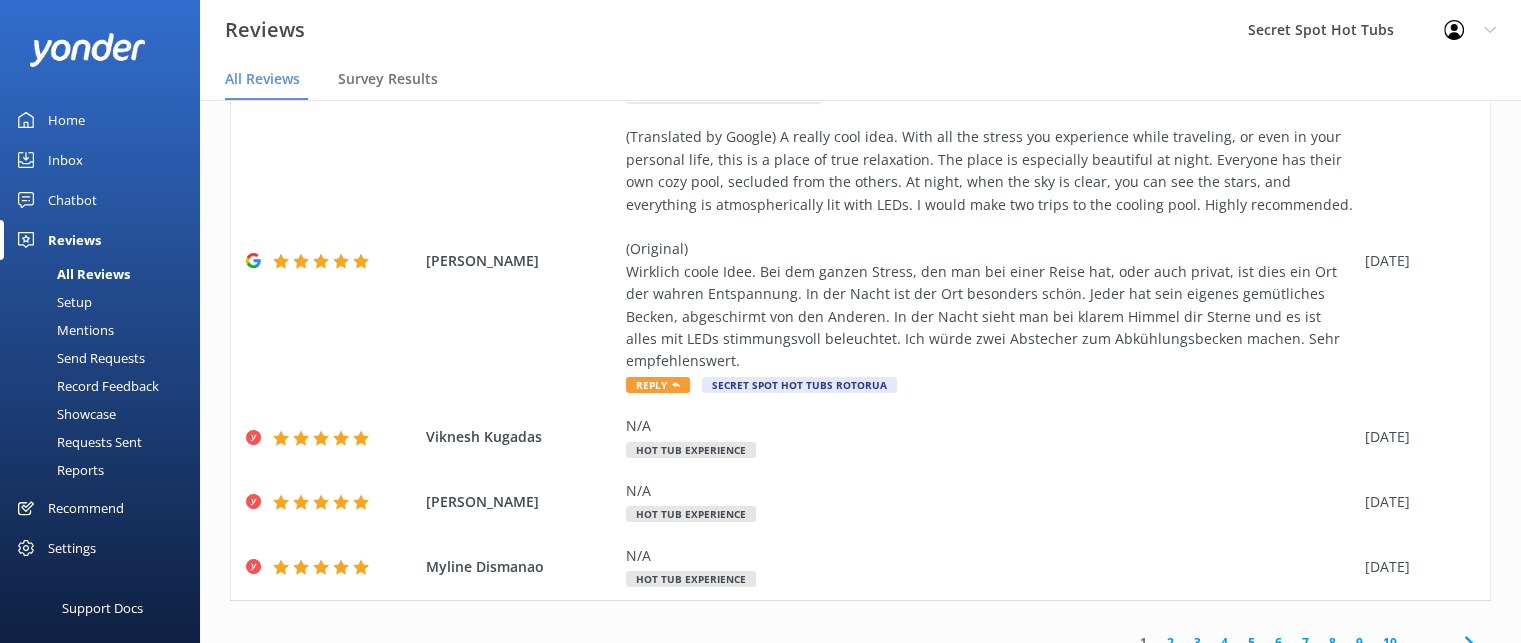 click on "2" at bounding box center [1170, 642] 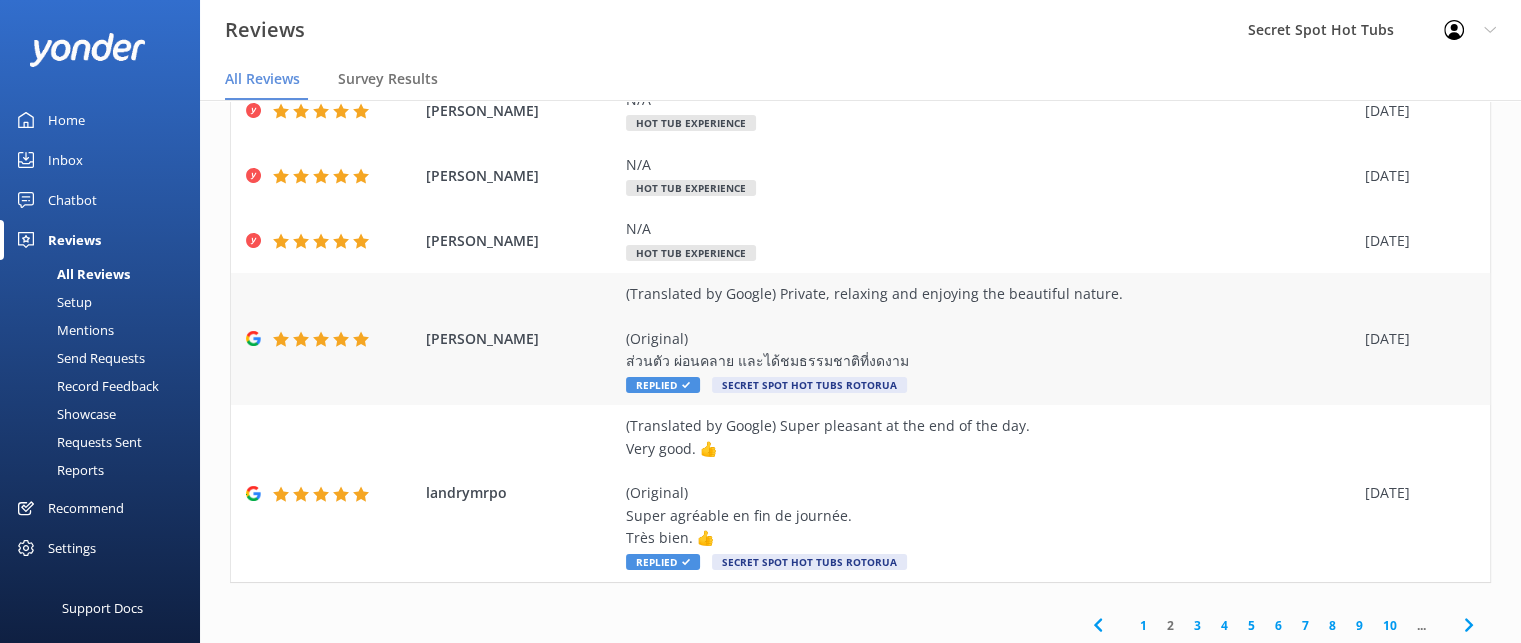 scroll, scrollTop: 472, scrollLeft: 0, axis: vertical 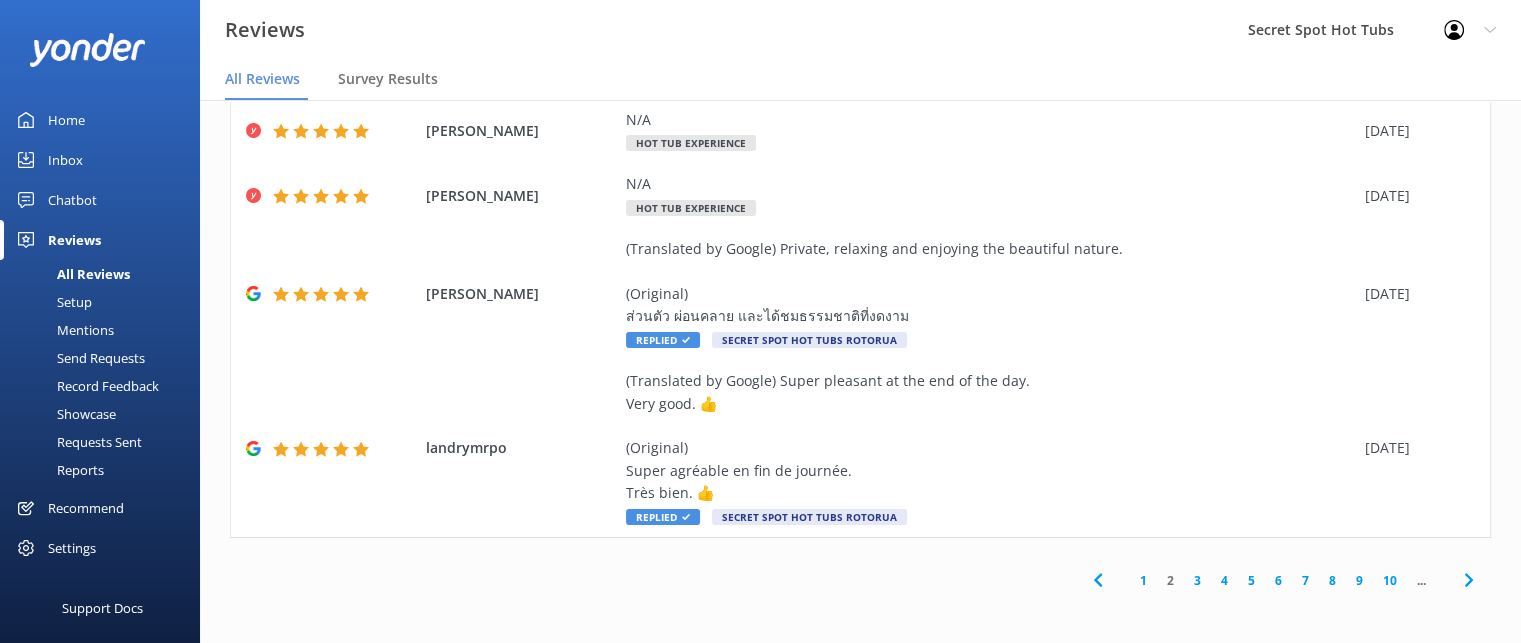 click on "3" at bounding box center (1197, 580) 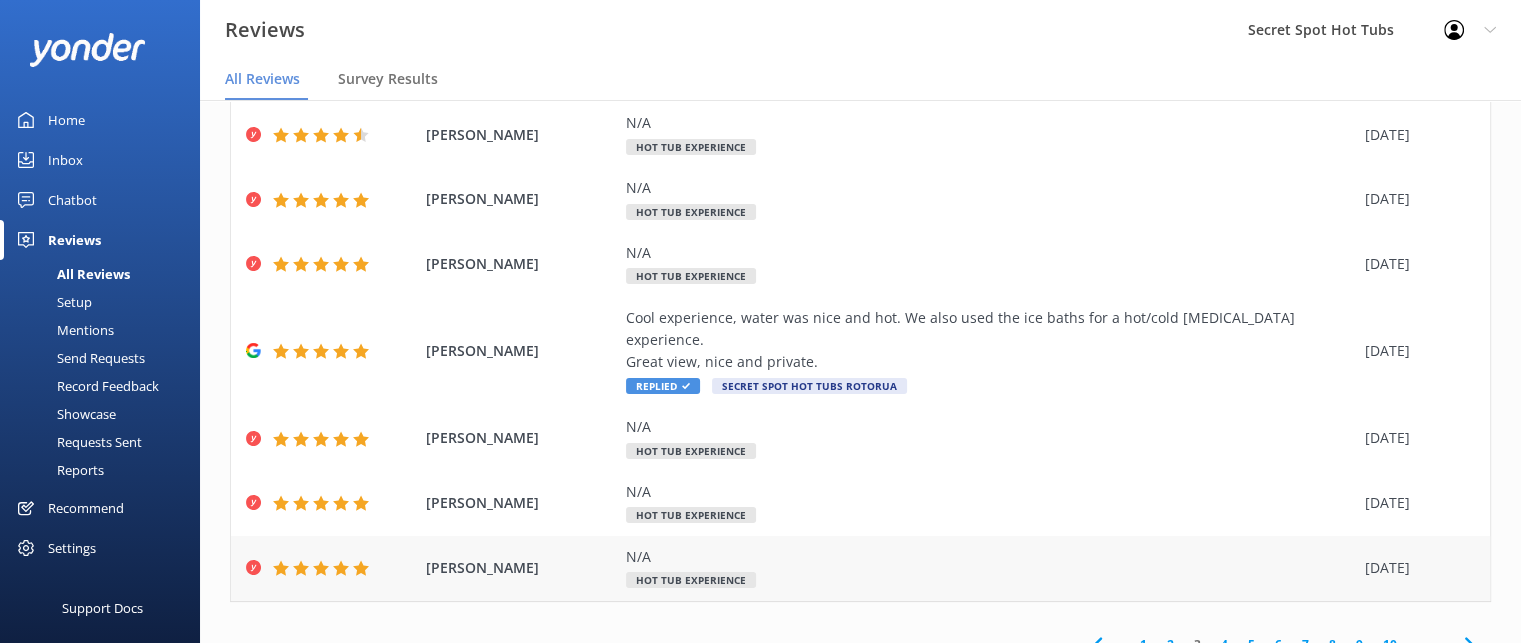 scroll, scrollTop: 337, scrollLeft: 0, axis: vertical 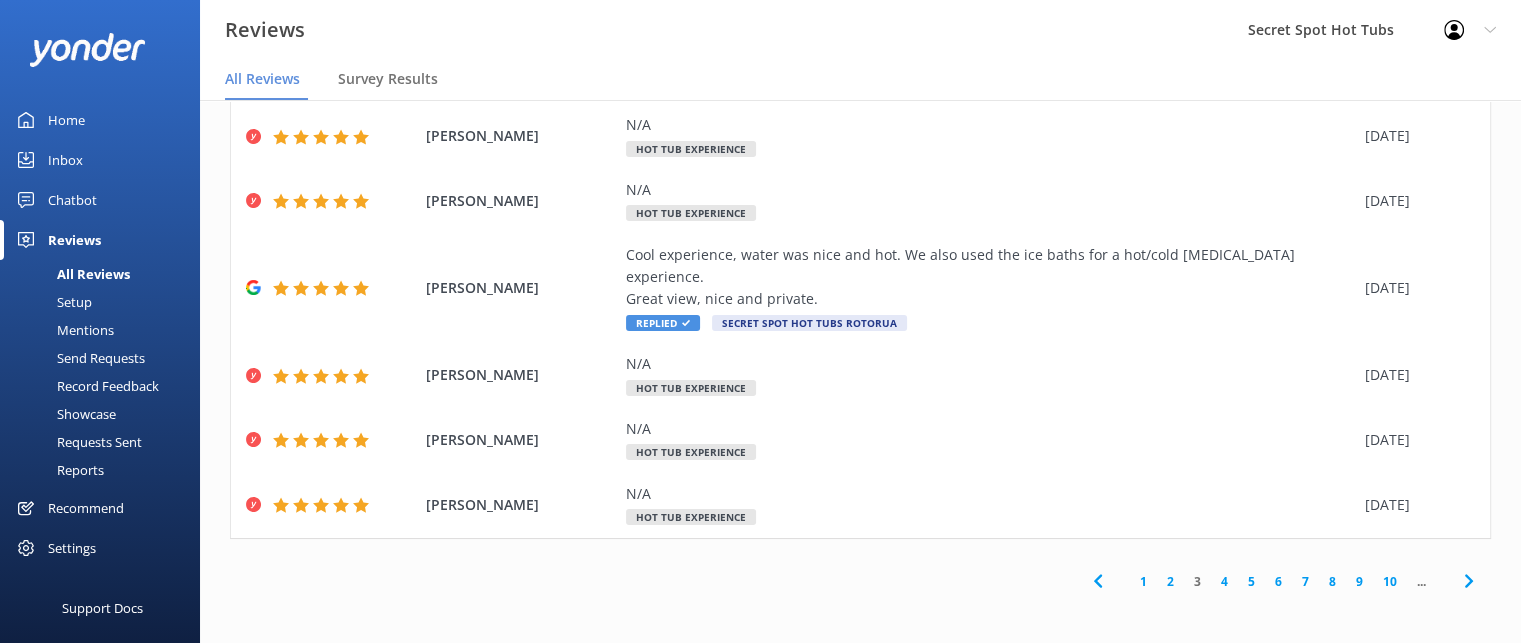 click on "1" at bounding box center [1143, 581] 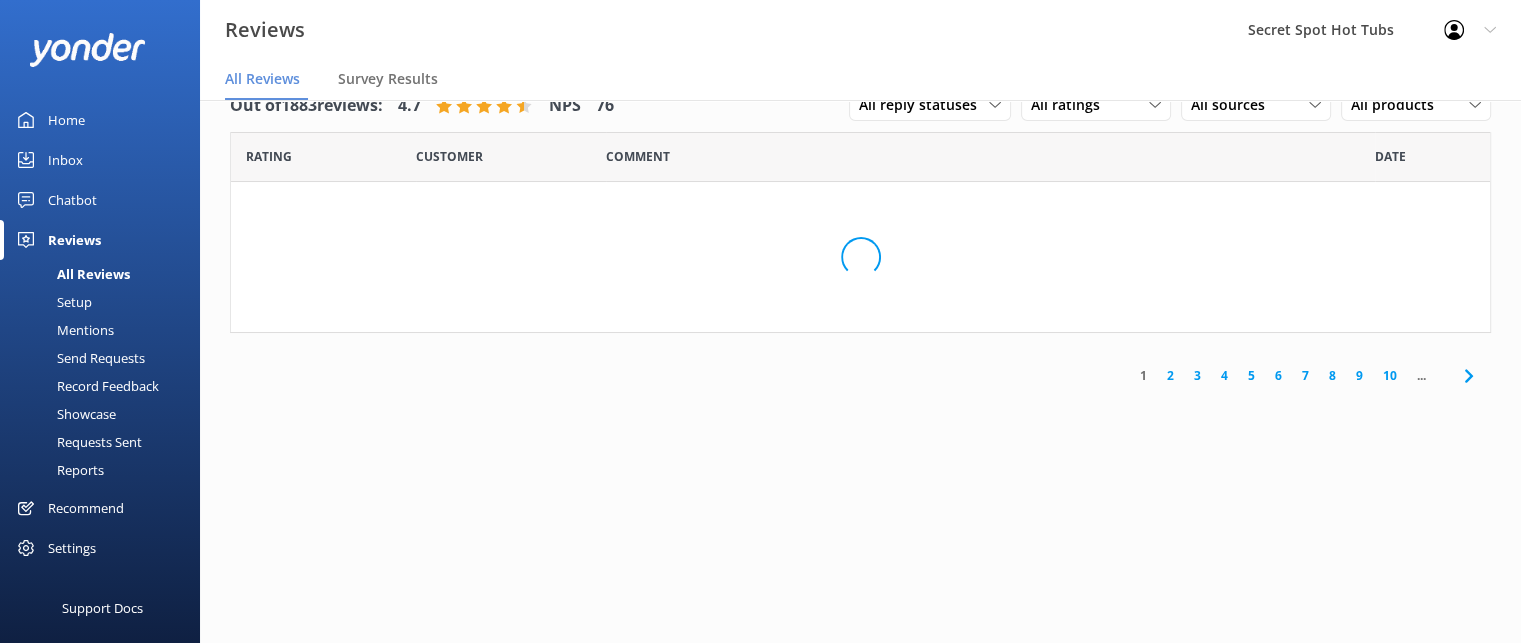scroll, scrollTop: 0, scrollLeft: 0, axis: both 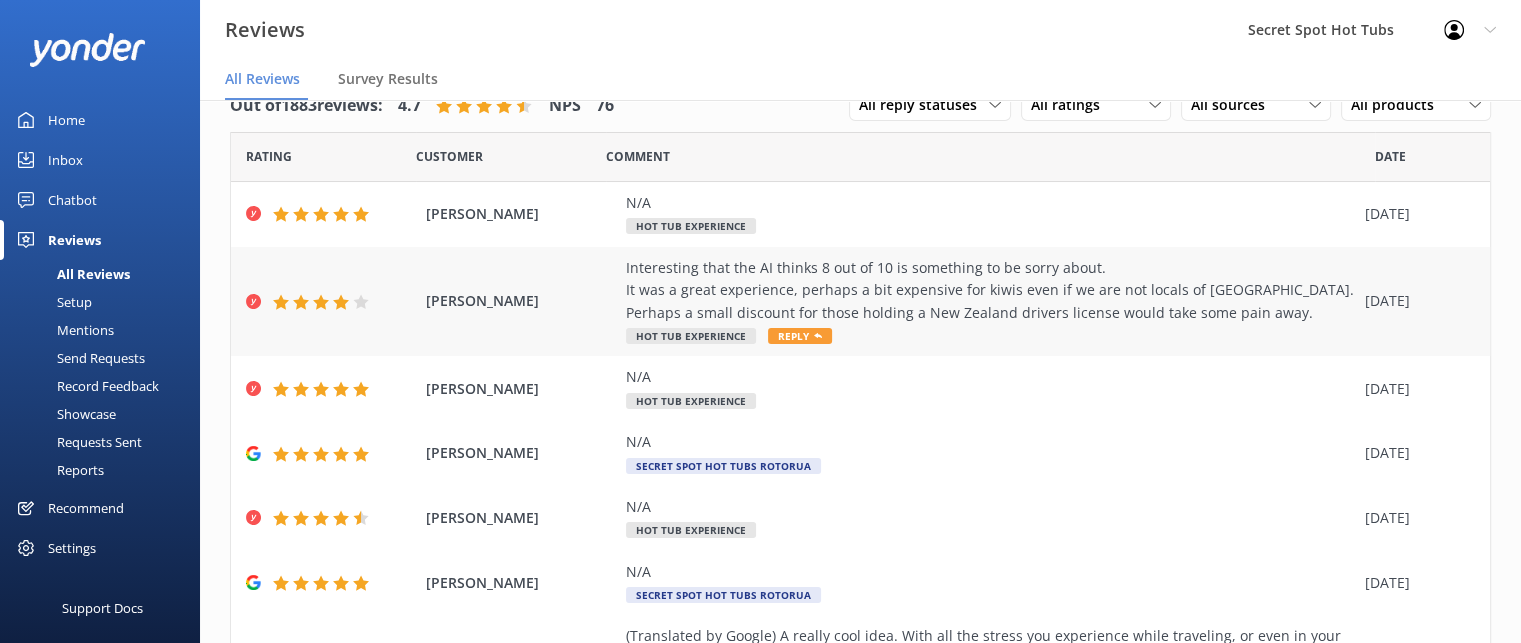 click on "Interesting that the AI thinks 8 out of 10 is something to be sorry about.
It was a great experience, perhaps a bit expensive for kiwis even if we are not locals of [GEOGRAPHIC_DATA]. Perhaps a small discount for those holding a New Zealand drivers license would take some pain away." at bounding box center [990, 290] 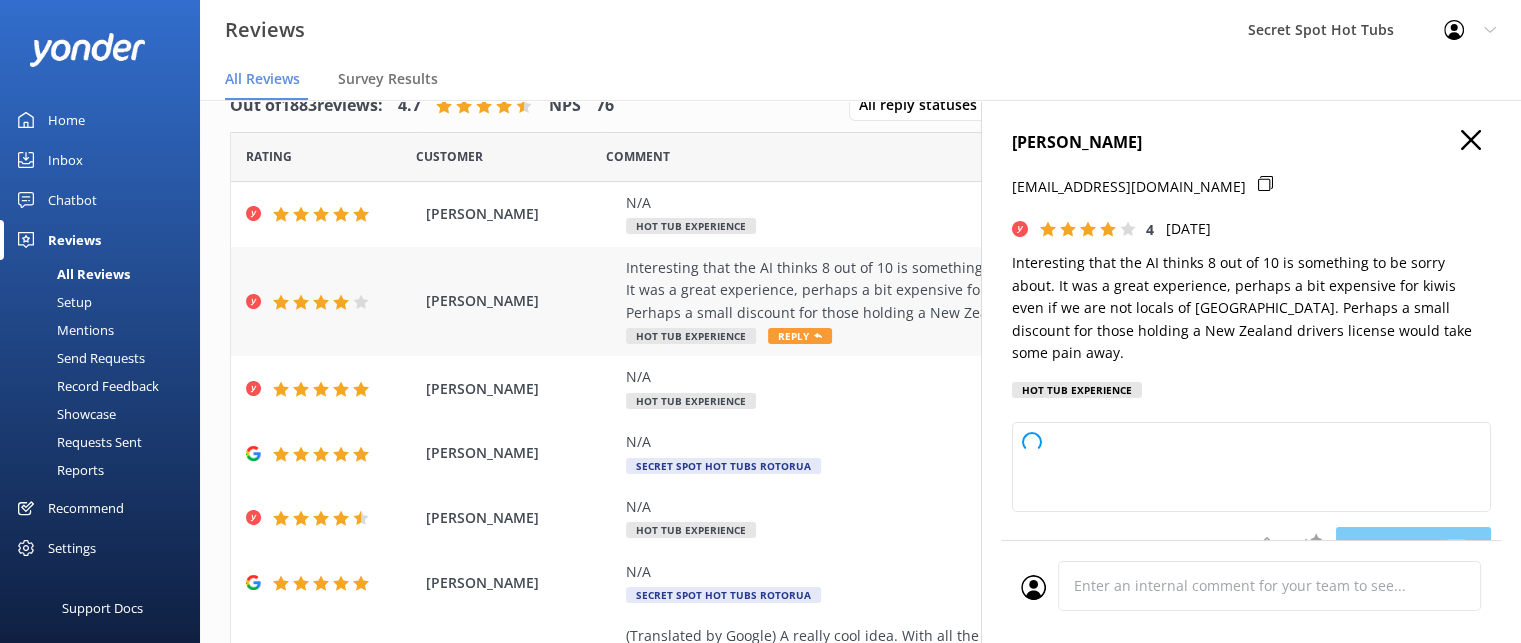 type on "Hi [PERSON_NAME], thank you for your thoughtful feedback and for your great rating! We're glad you enjoyed your experience with us. We appreciate your suggestion regarding local discounts and will definitely pass it on to our team for consideration. We hope to welcome you back again soon!" 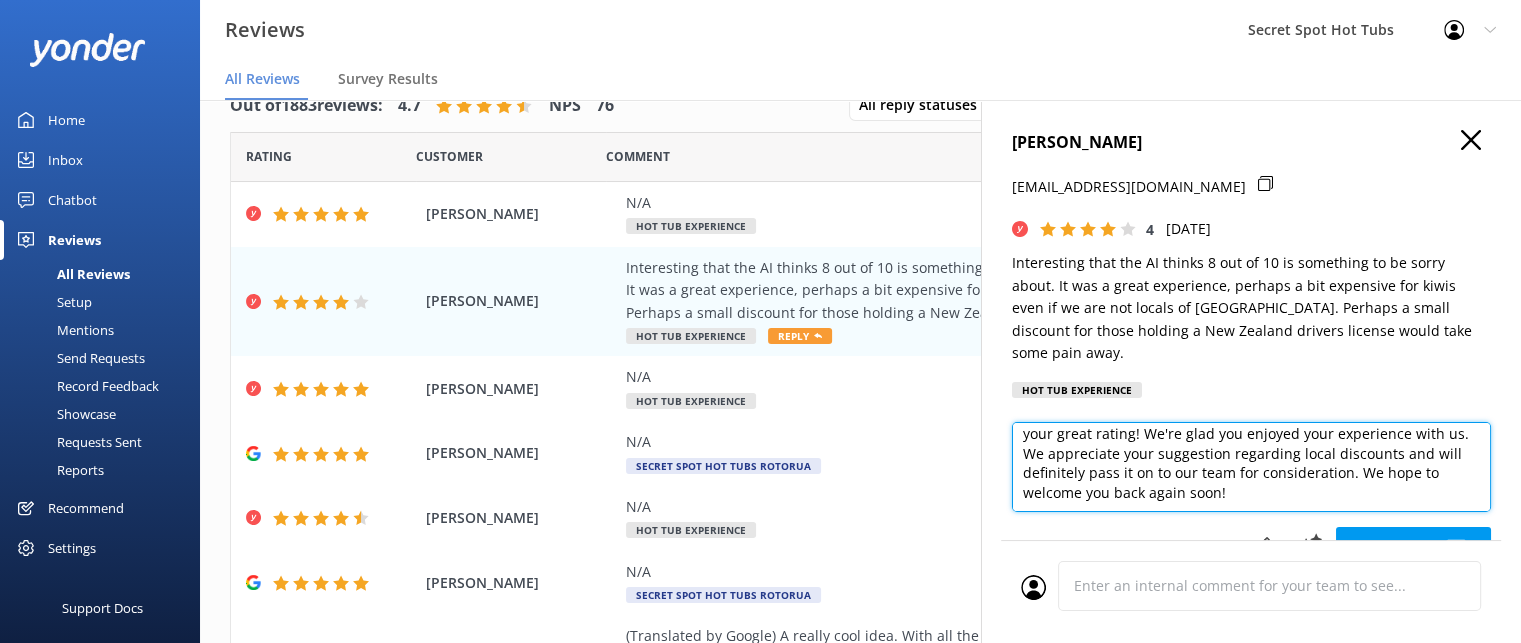 scroll, scrollTop: 0, scrollLeft: 0, axis: both 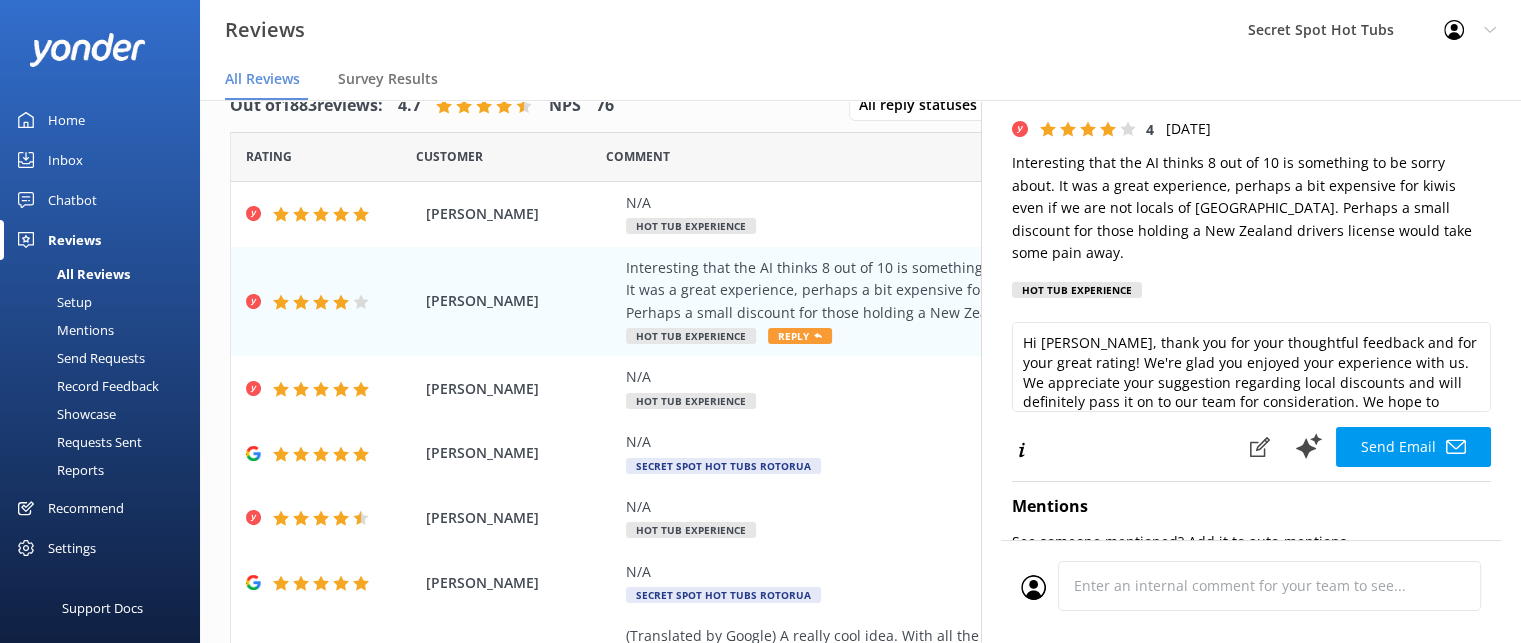 click on "Setup" at bounding box center [52, 302] 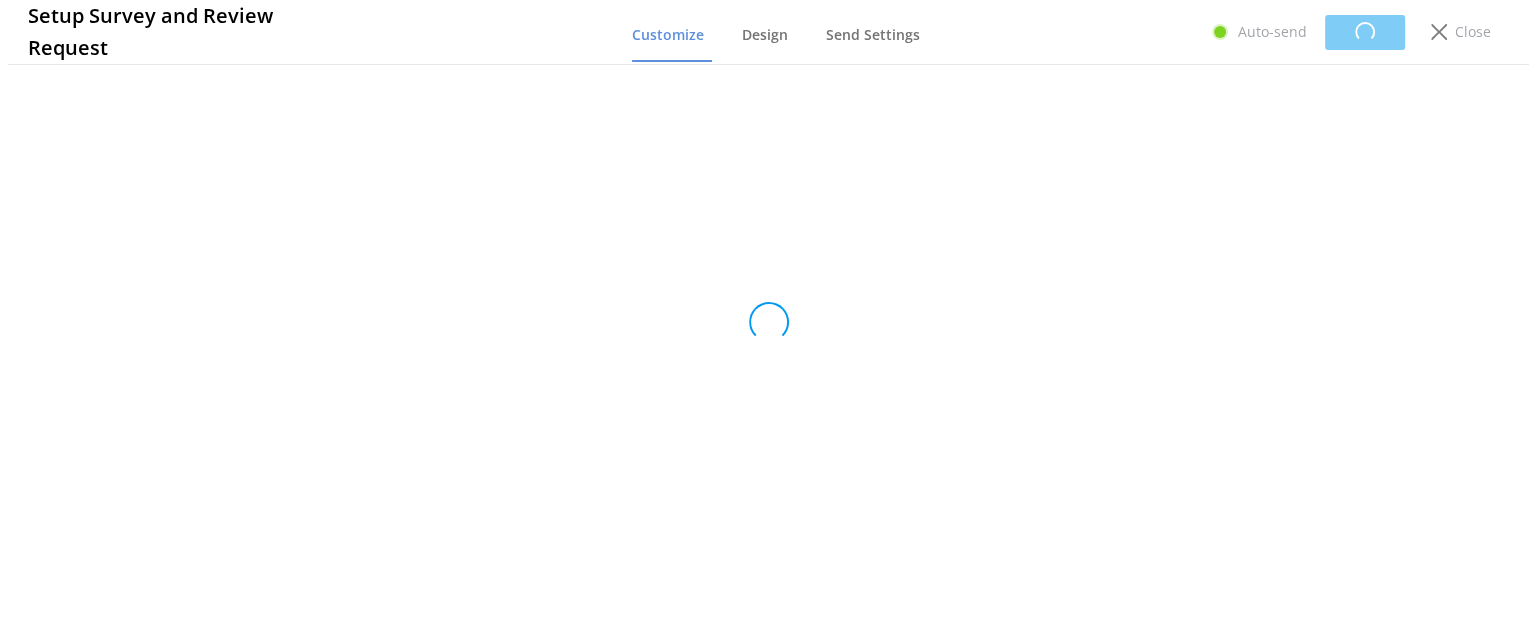 scroll, scrollTop: 0, scrollLeft: 0, axis: both 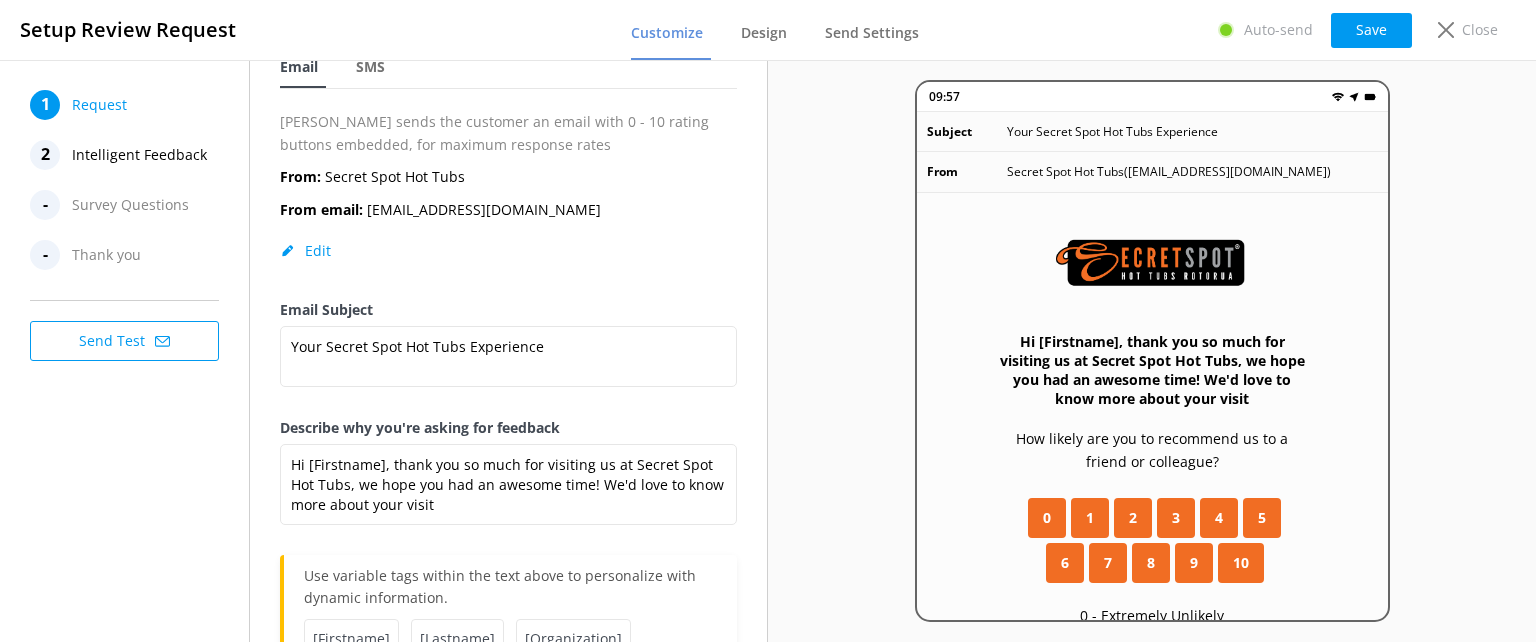 click on "Intelligent Feedback" at bounding box center [139, 155] 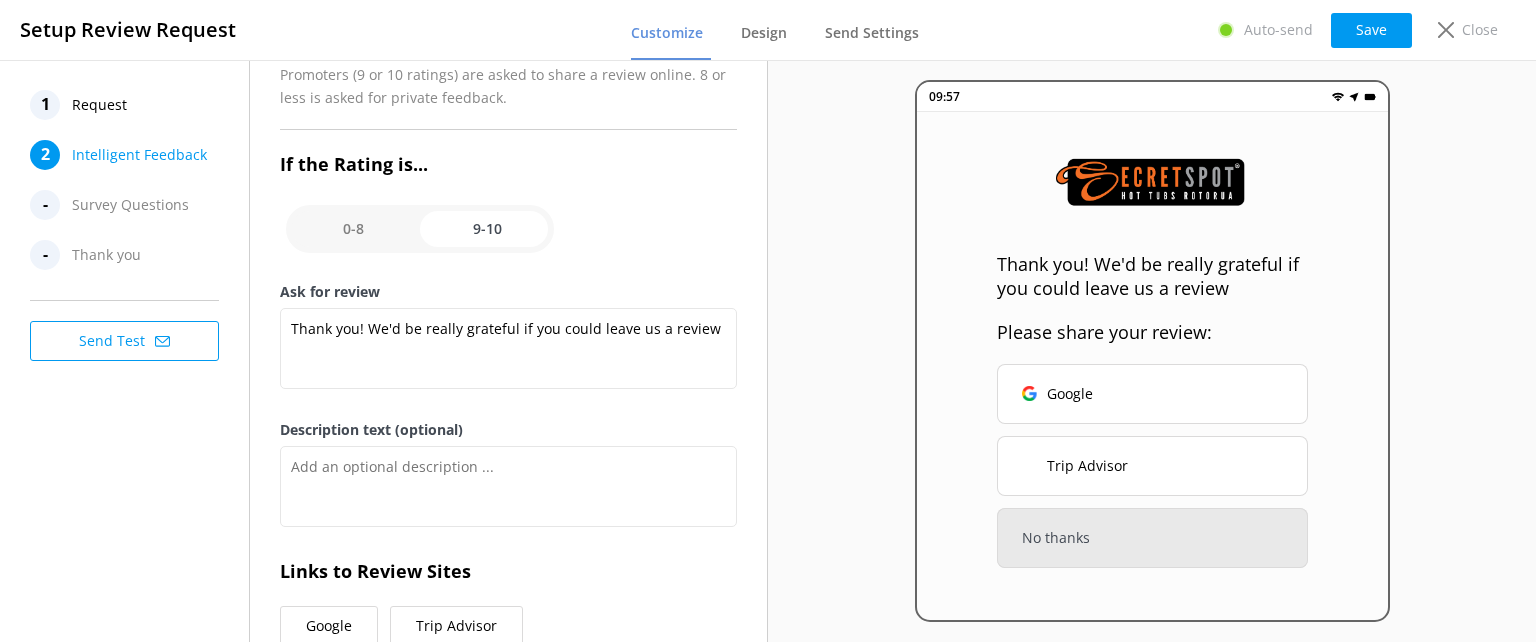 scroll, scrollTop: 300, scrollLeft: 0, axis: vertical 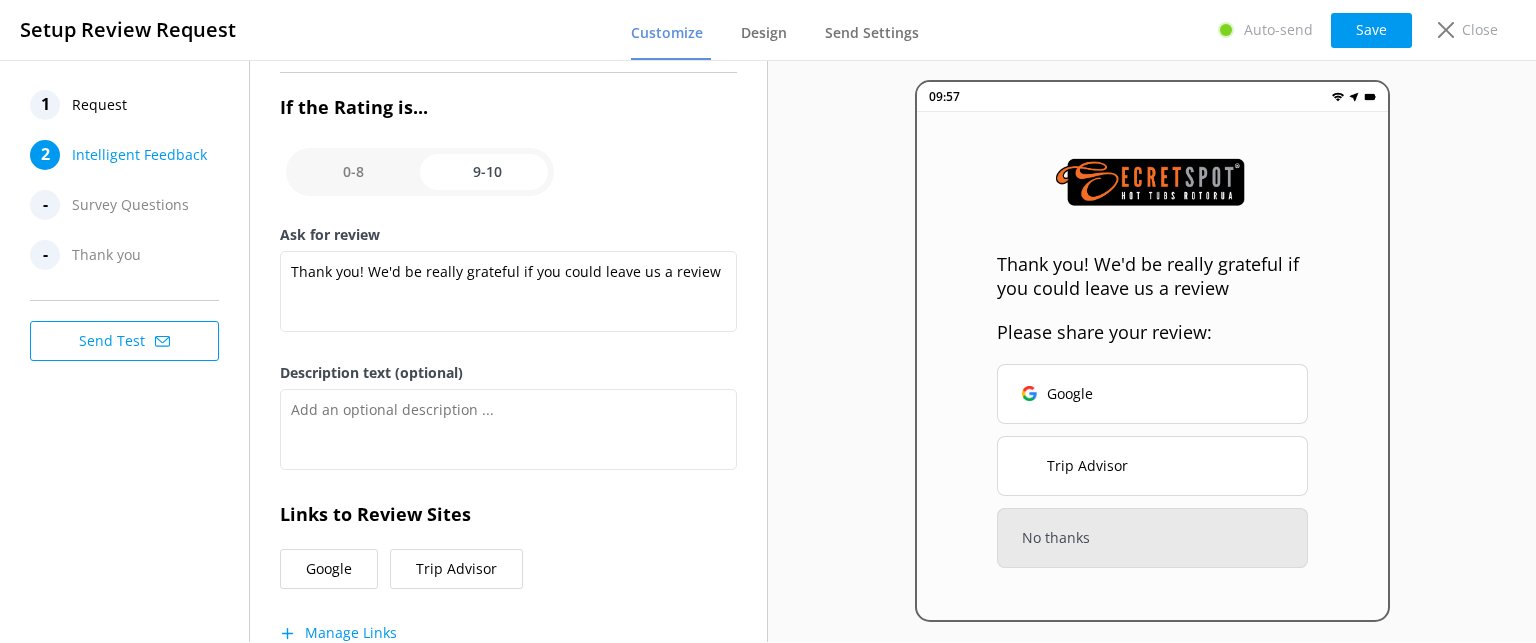 click at bounding box center (420, 172) 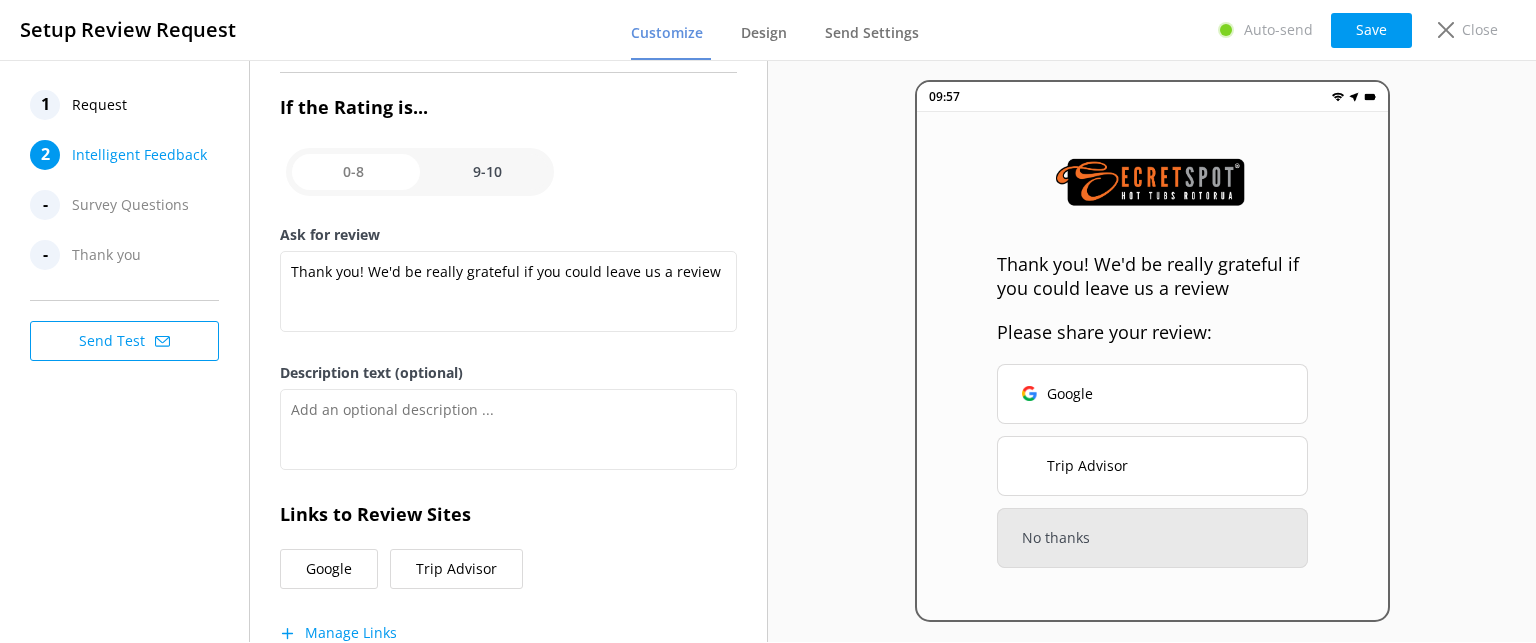 checkbox on "false" 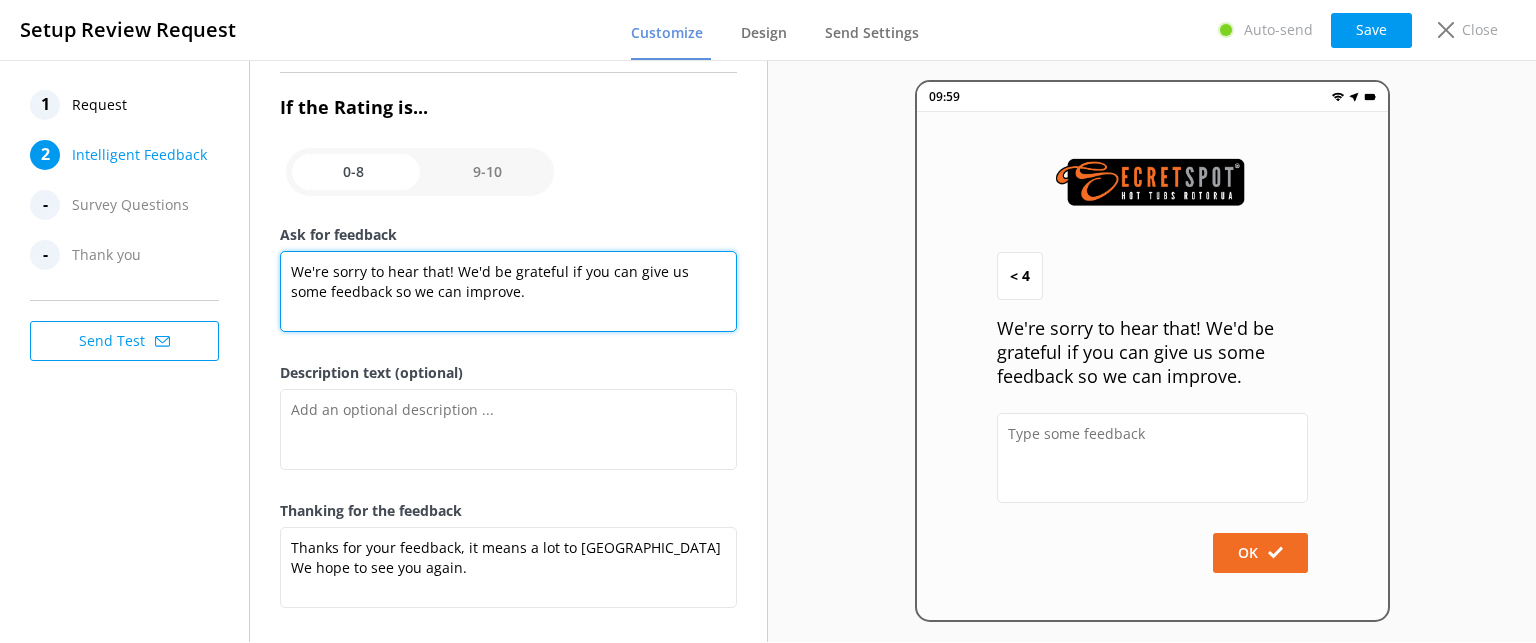 click on "We're sorry to hear that! We'd be grateful if you can give us some feedback so we can improve." at bounding box center (508, 291) 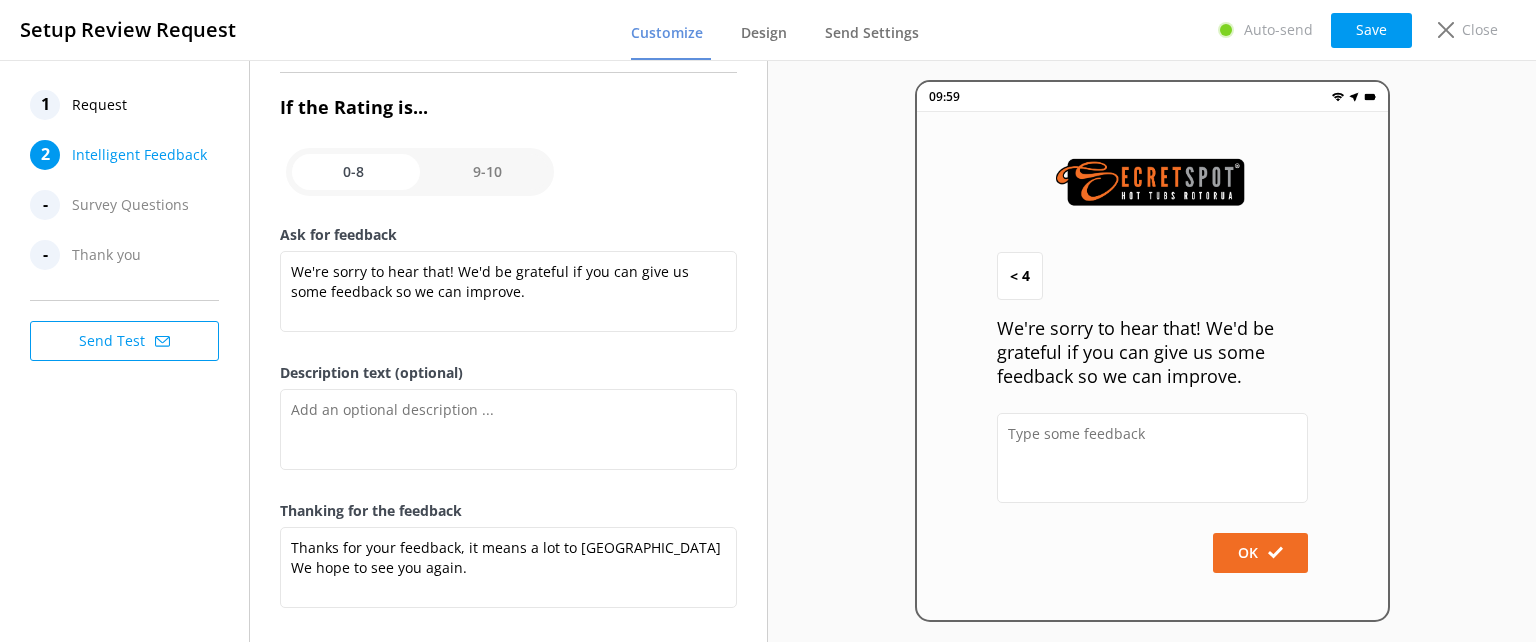 drag, startPoint x: 603, startPoint y: 187, endPoint x: 615, endPoint y: 194, distance: 13.892444 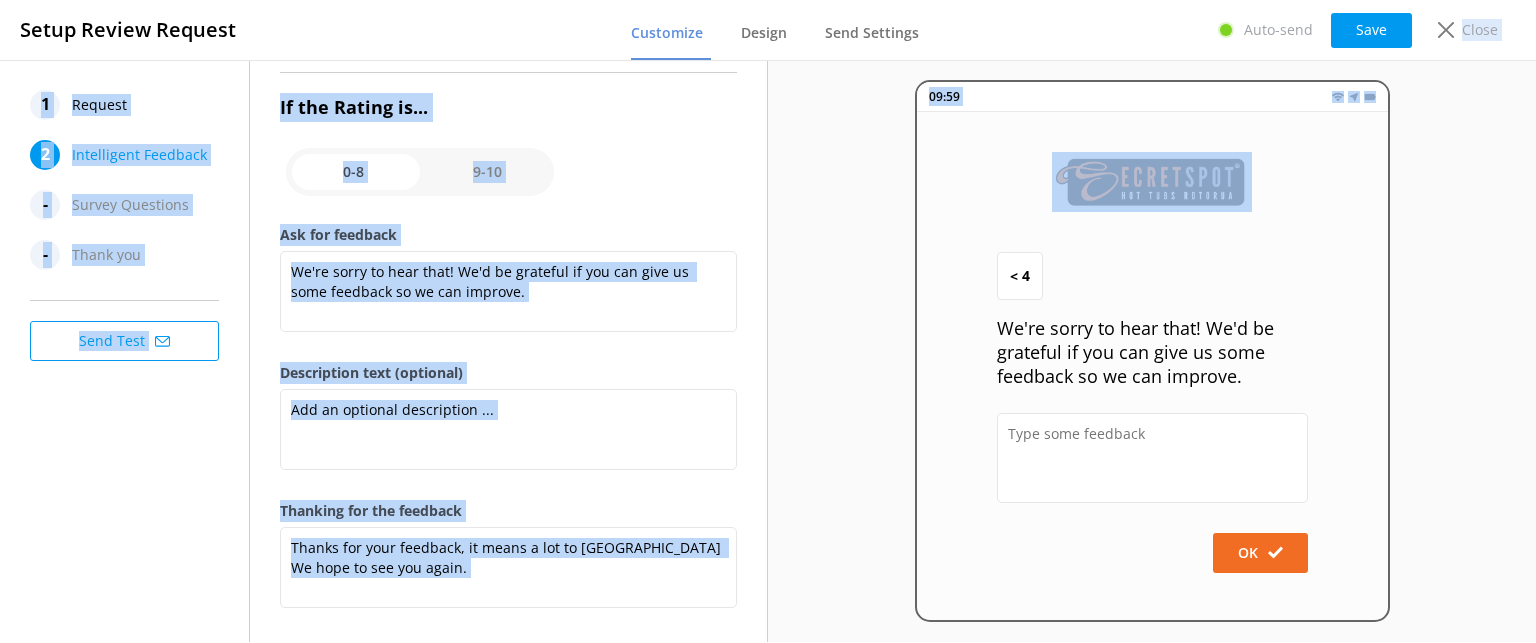 drag, startPoint x: 1451, startPoint y: 31, endPoint x: 1498, endPoint y: 140, distance: 118.70131 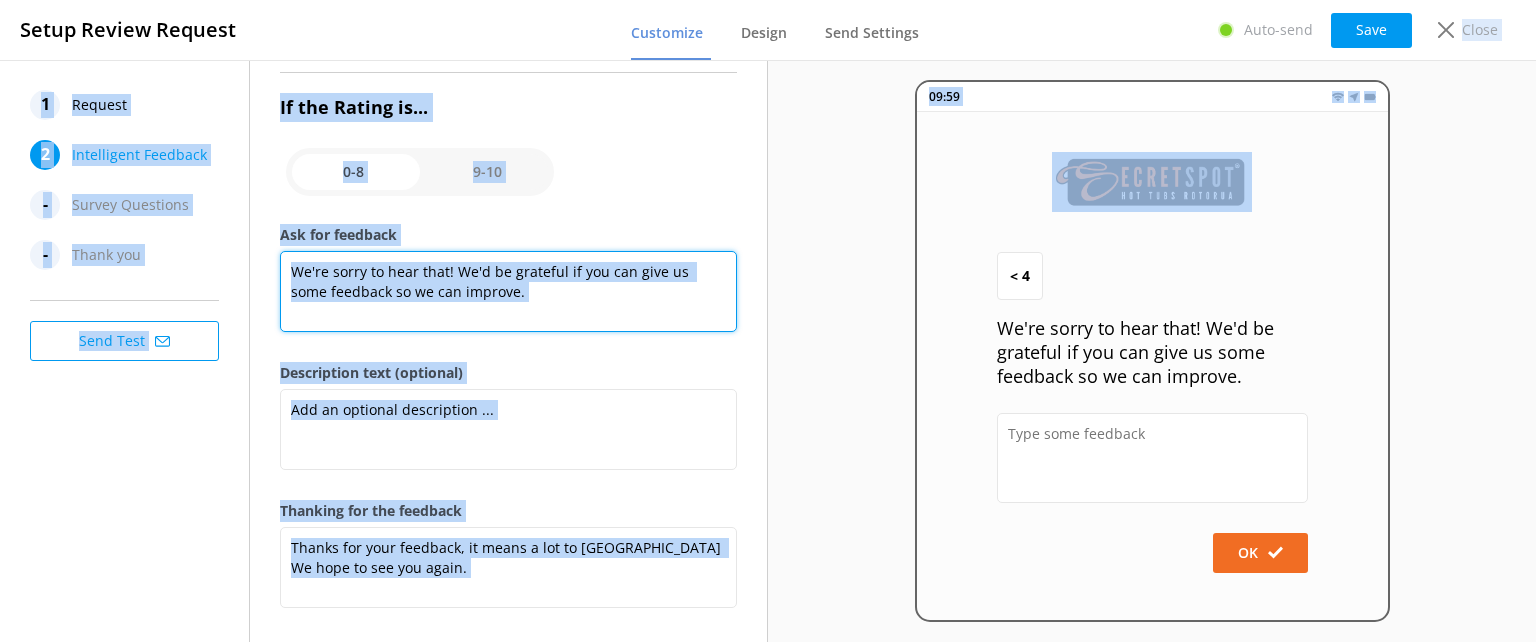 click on "We're sorry to hear that! We'd be grateful if you can give us some feedback so we can improve." at bounding box center (508, 291) 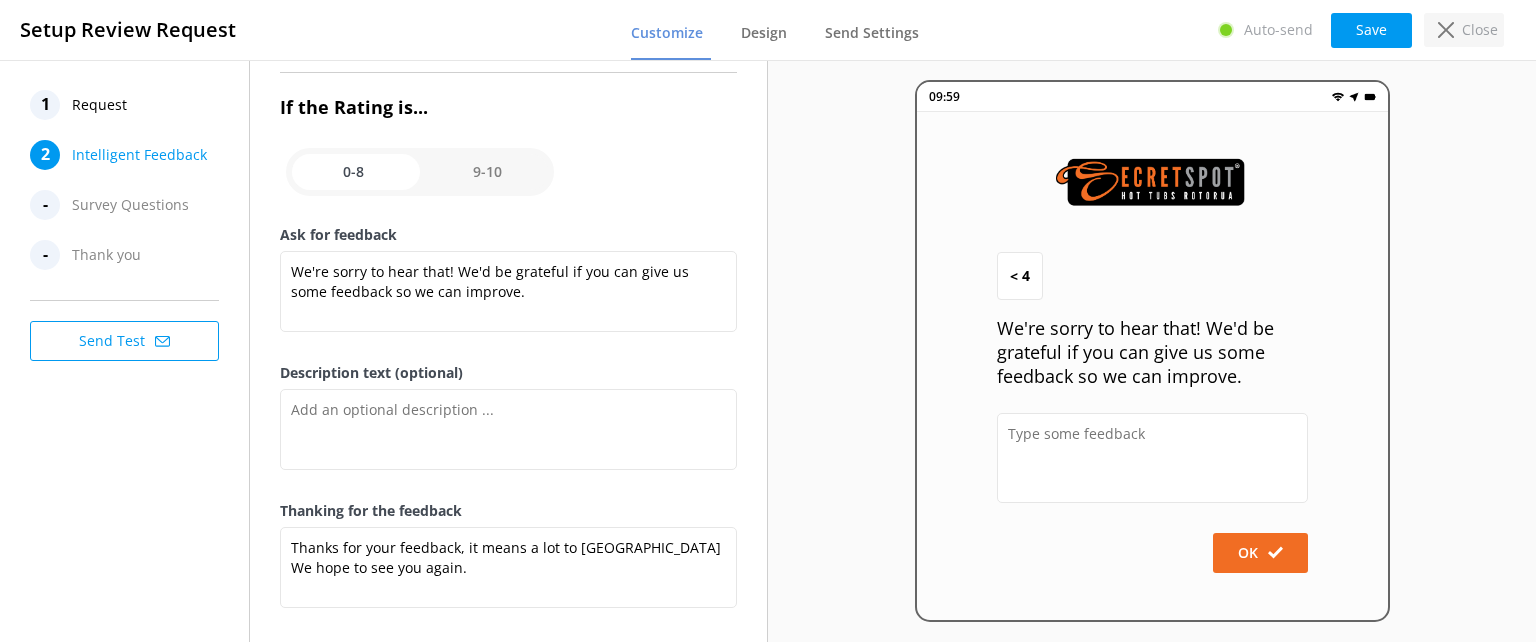 click 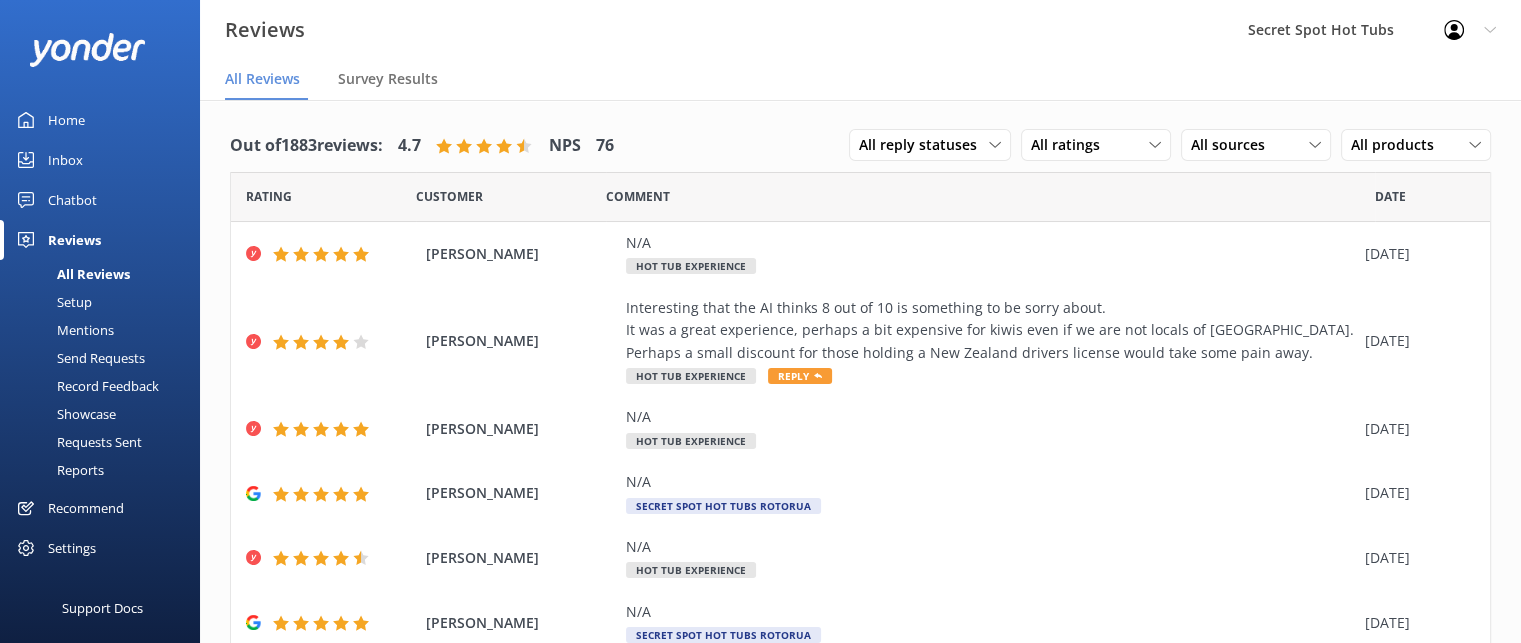 click on "Mentions" at bounding box center (63, 330) 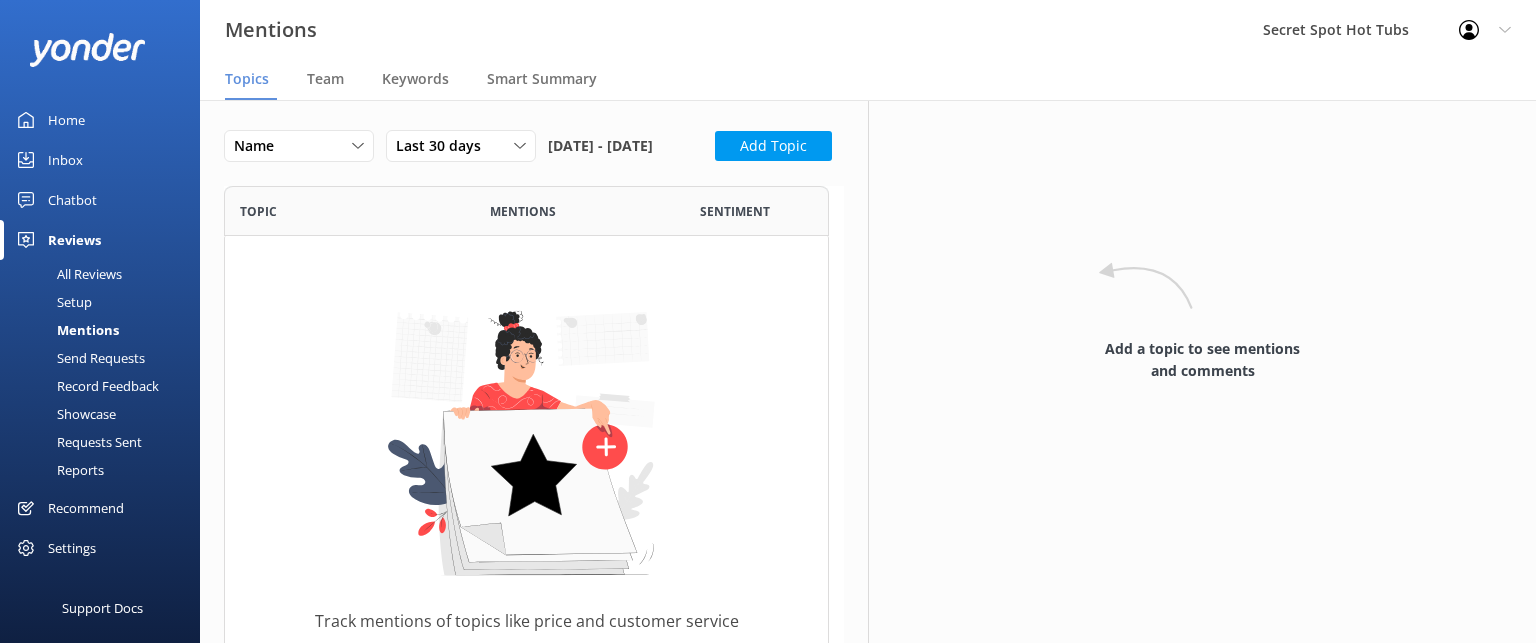 scroll, scrollTop: 16, scrollLeft: 16, axis: both 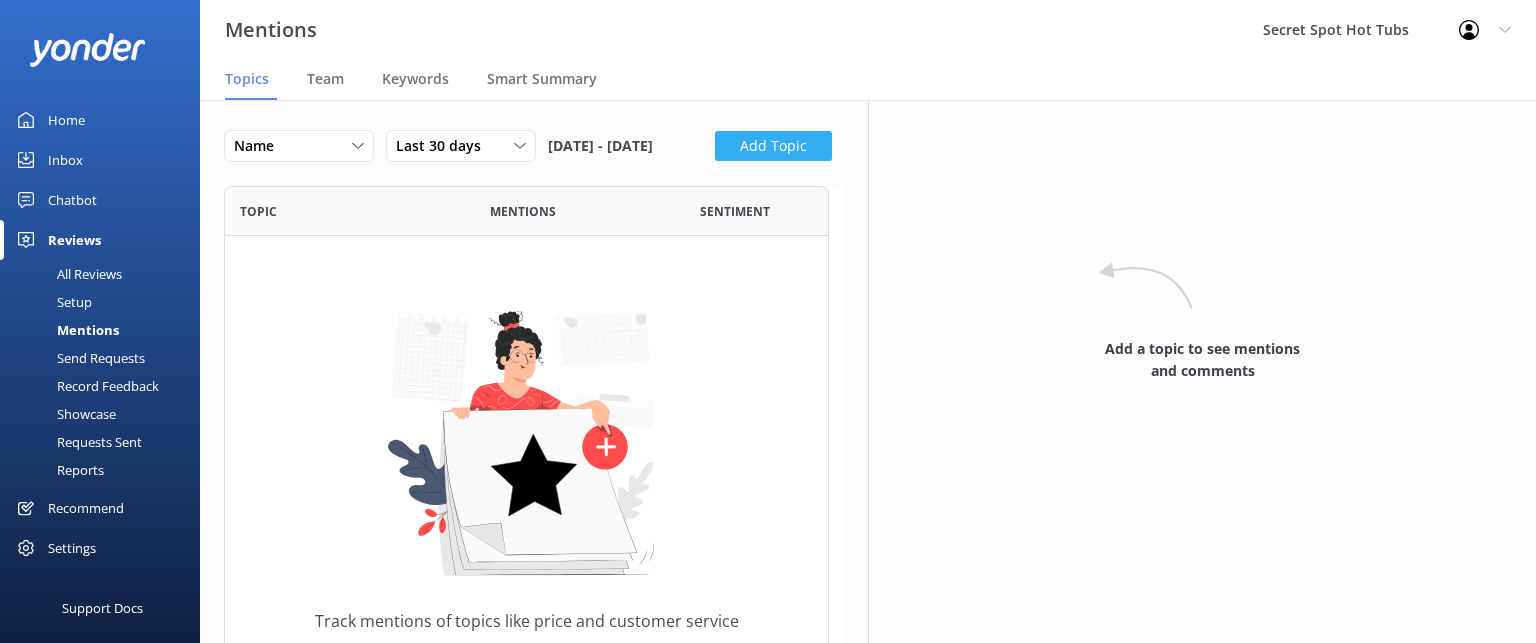 click on "Add Topic" at bounding box center (773, 146) 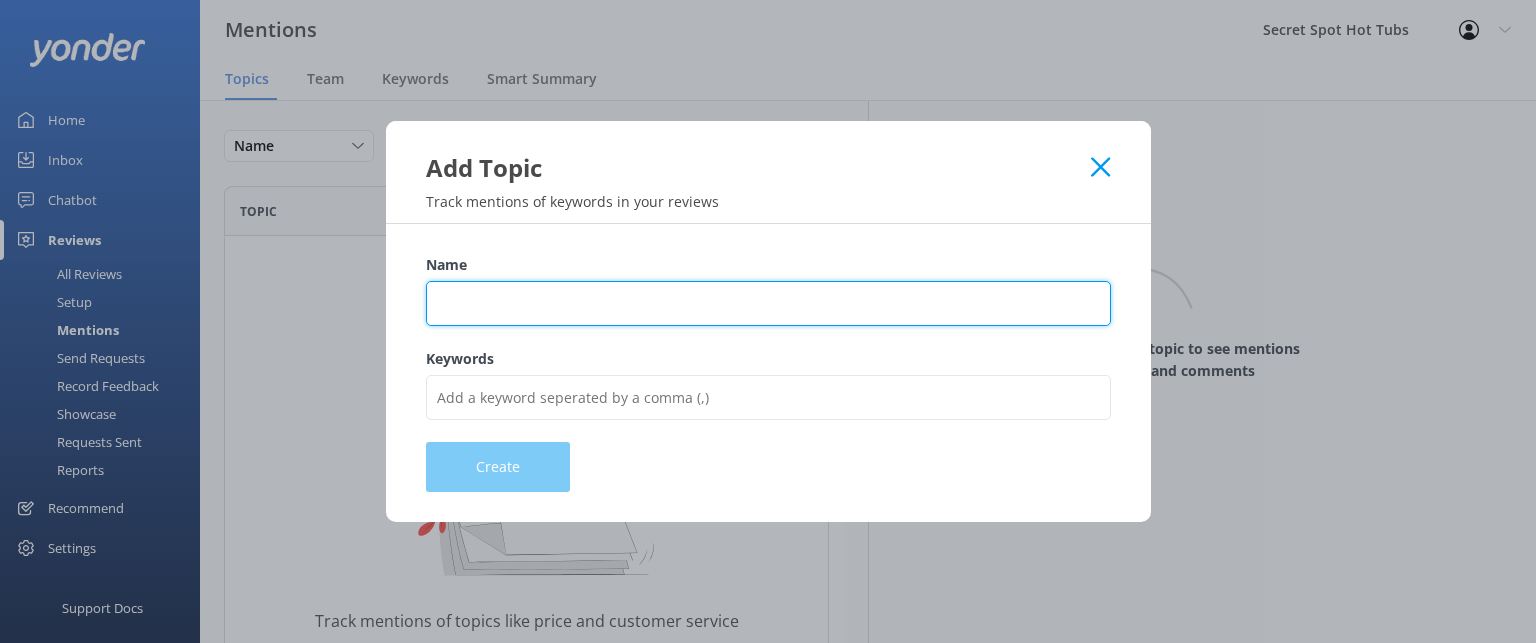 click on "Name" at bounding box center (768, 303) 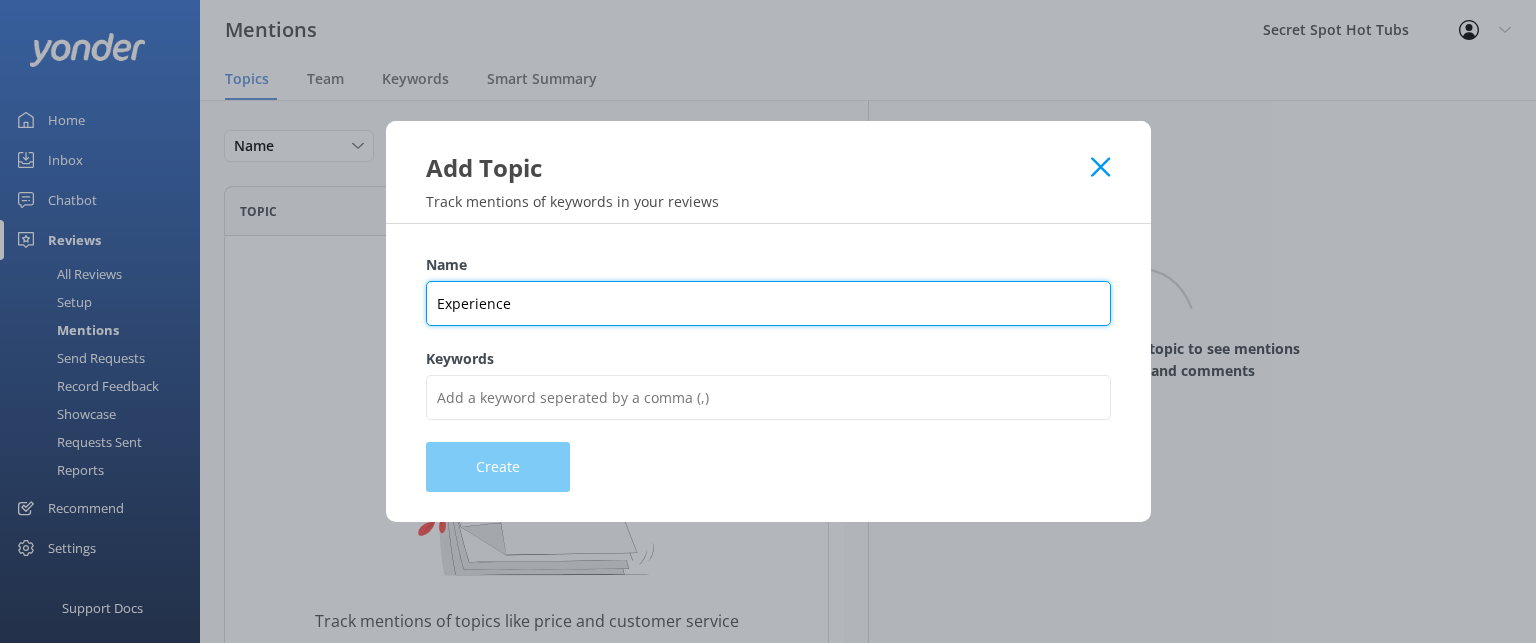 type on "Experience" 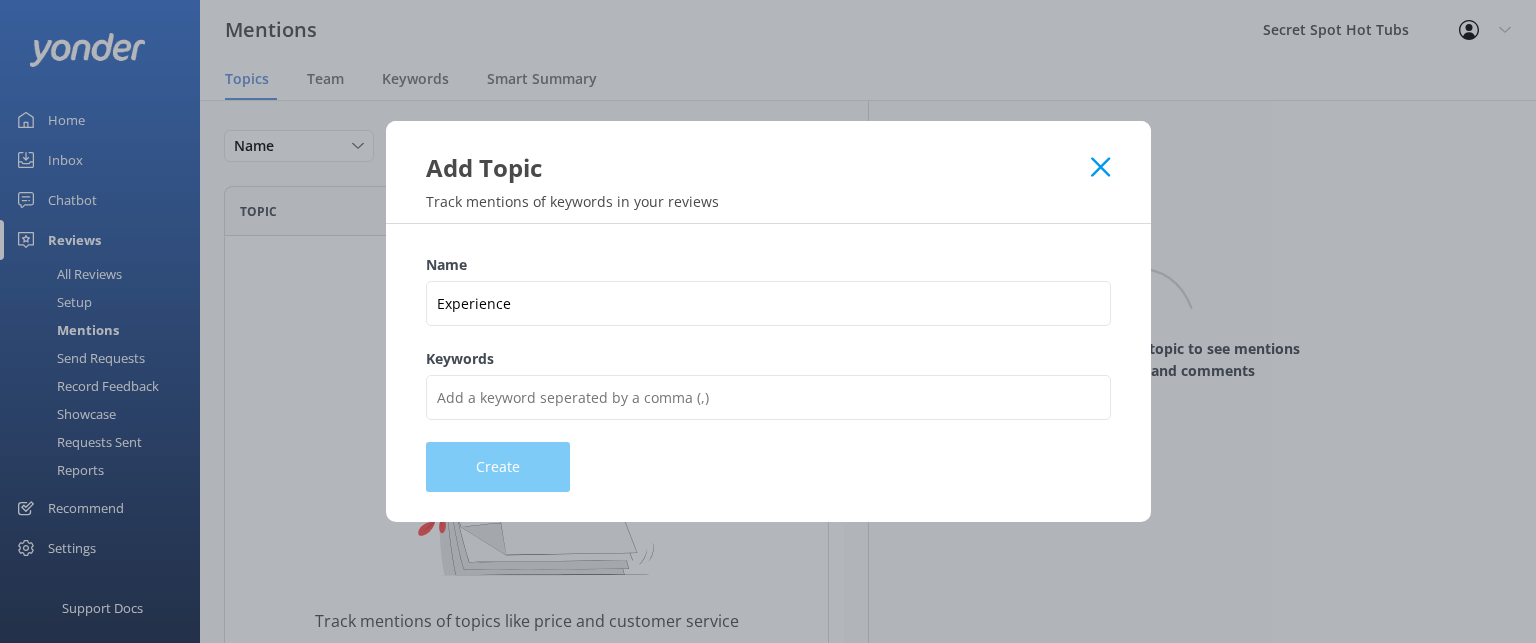 click on "Name Experience" at bounding box center (768, 301) 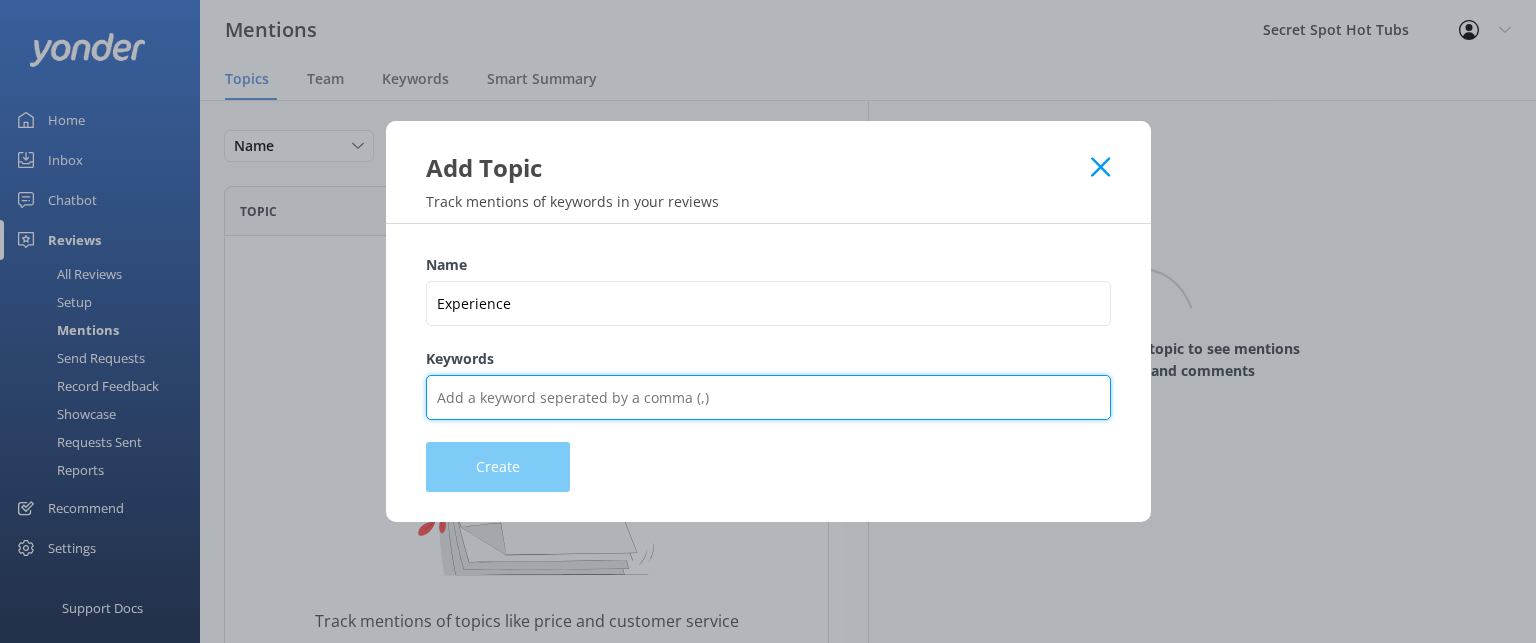 click on "Keywords" at bounding box center [768, 397] 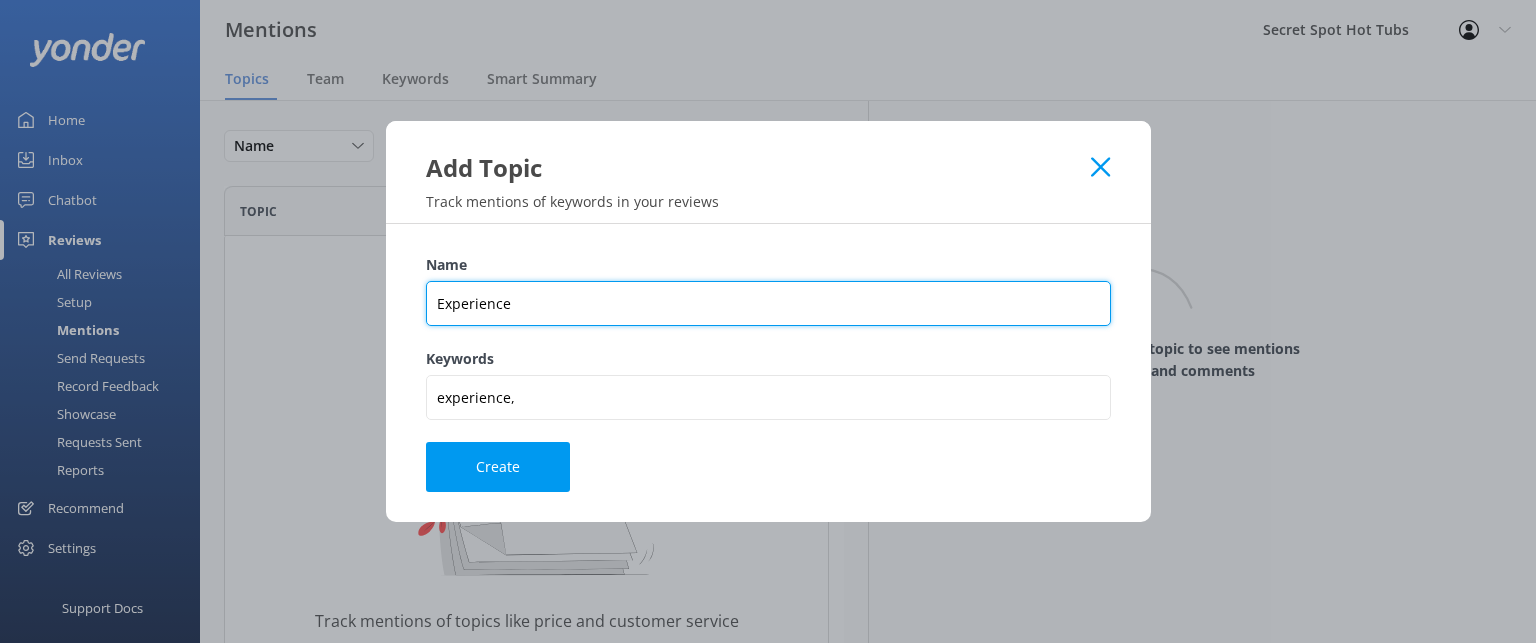 click on "Experience" at bounding box center [768, 303] 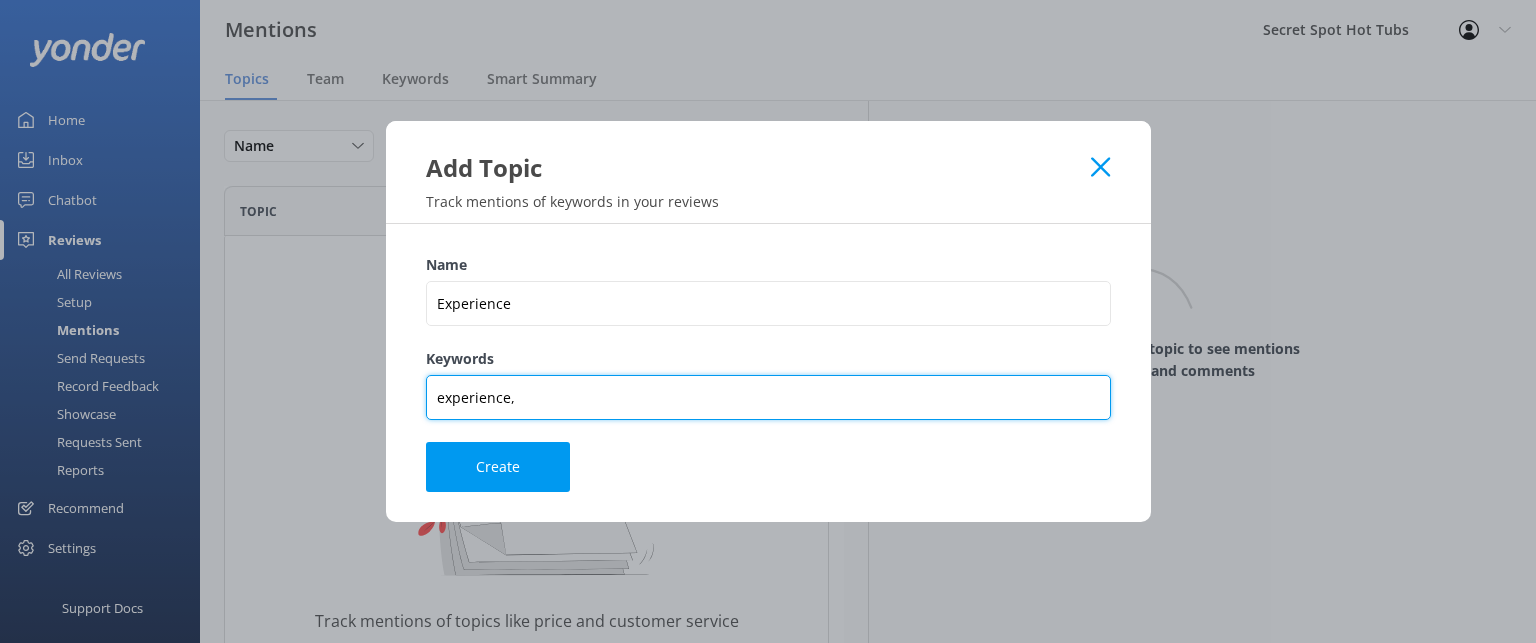 click on "experience," at bounding box center [768, 397] 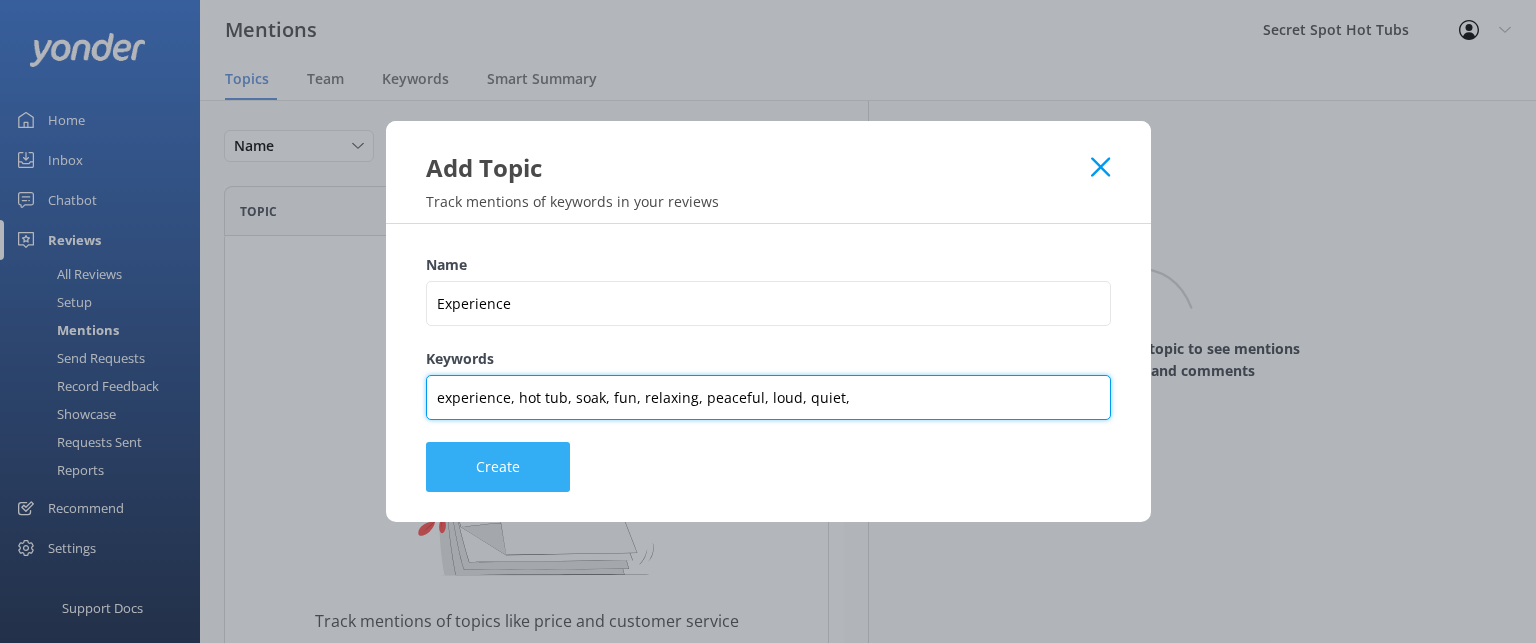 type on "experience, hot tub, soak, fun, relaxing, peaceful, loud, quiet," 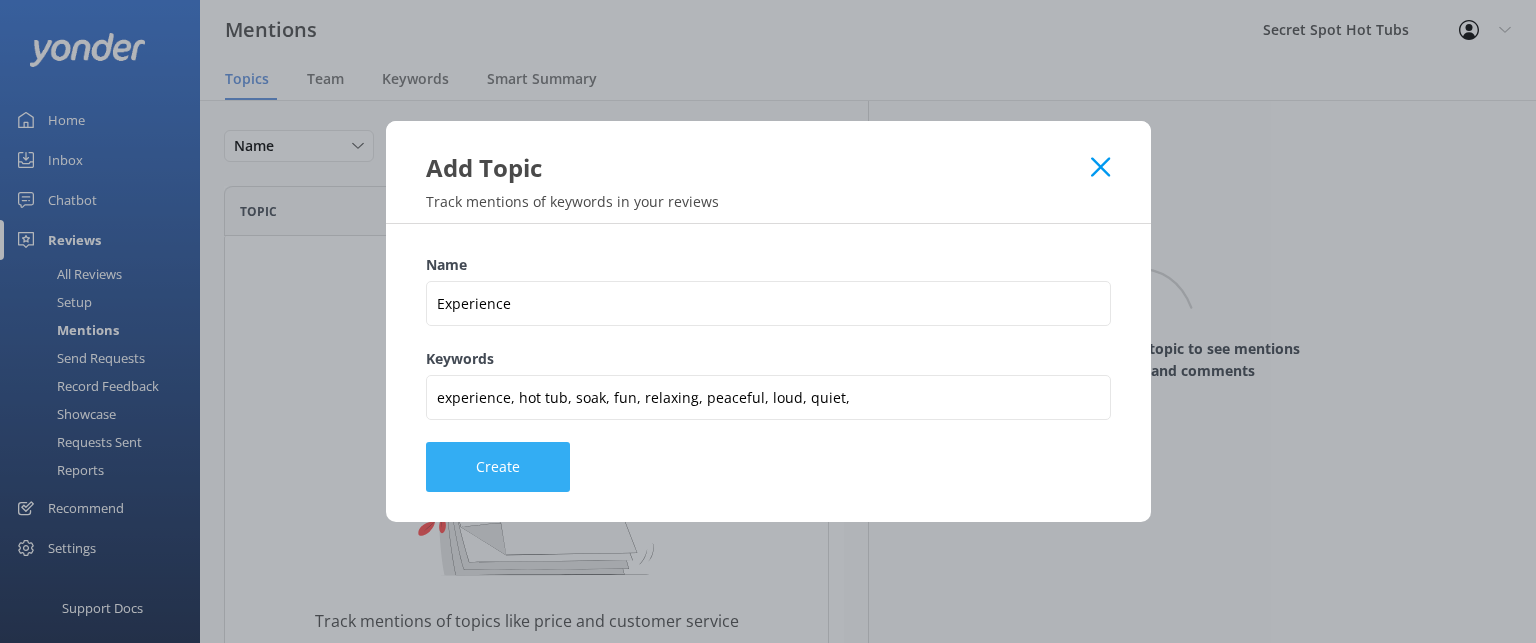 click on "Create" at bounding box center [498, 467] 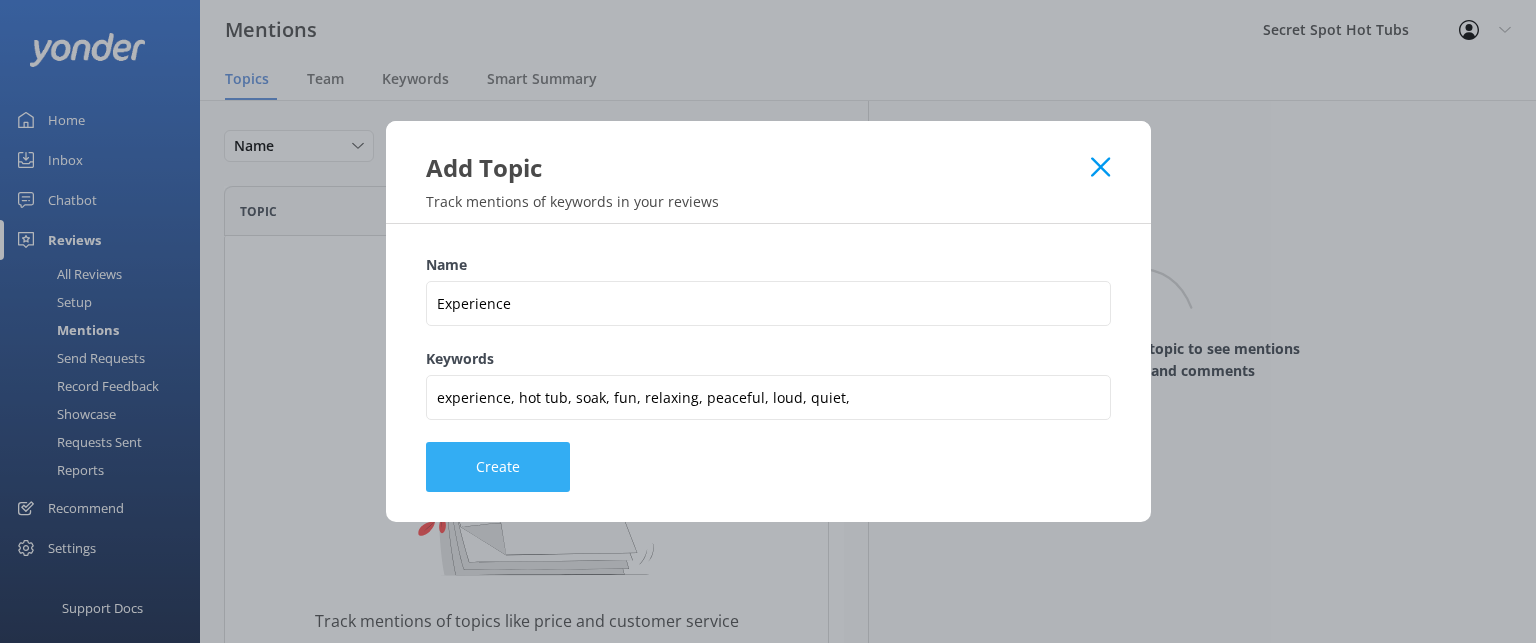 click on "Create" at bounding box center [498, 467] 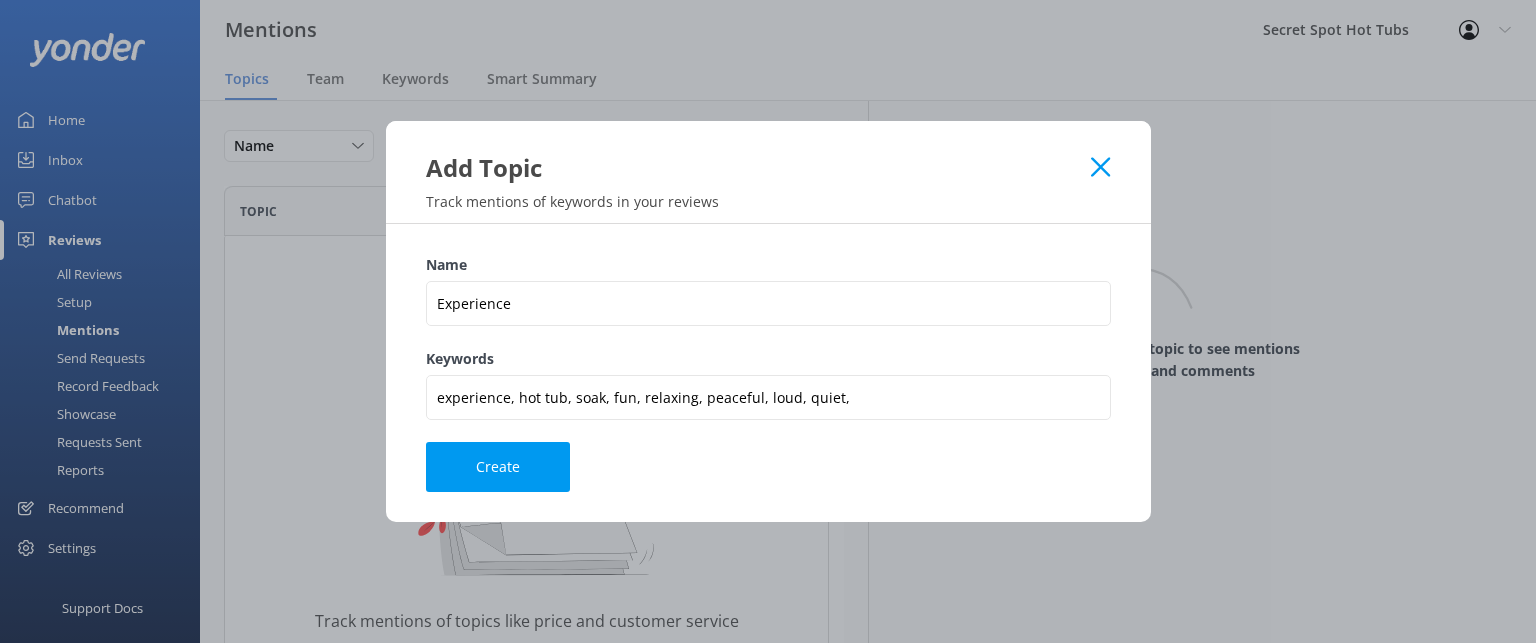 drag, startPoint x: 741, startPoint y: 151, endPoint x: 722, endPoint y: 32, distance: 120.50726 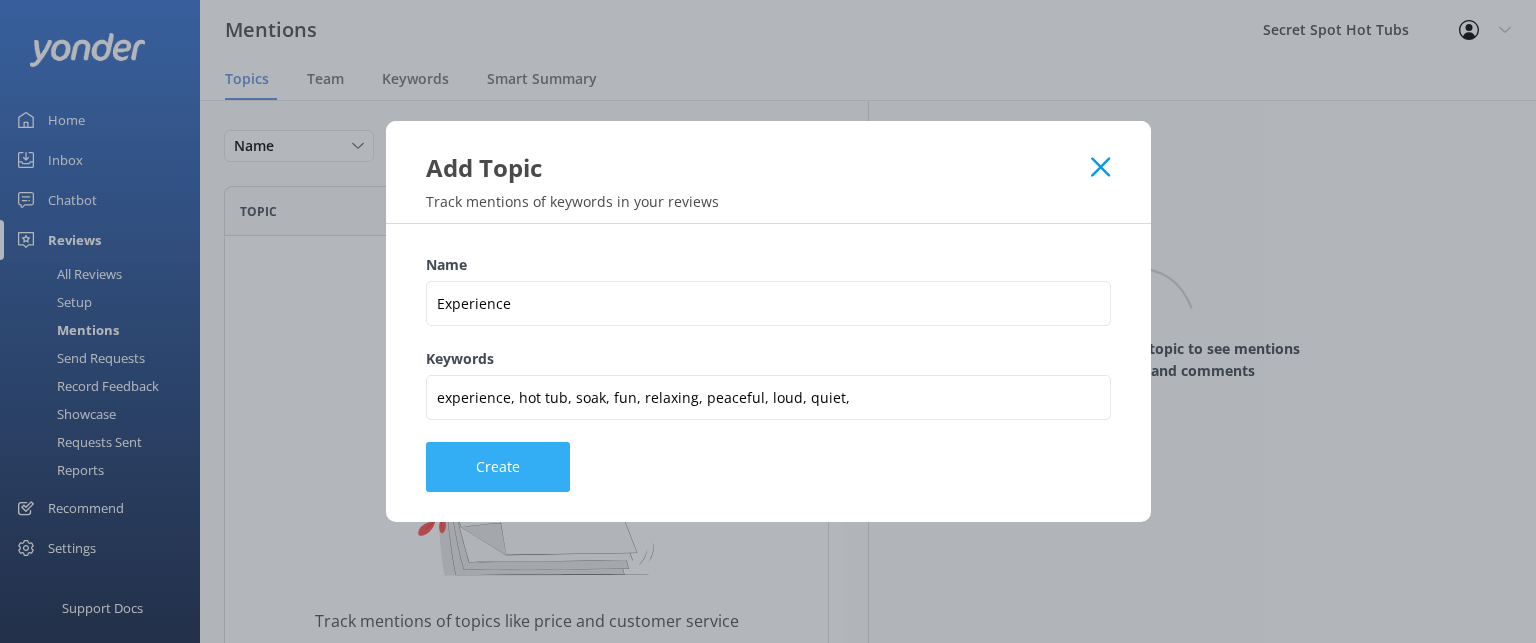 click on "Create" at bounding box center [498, 467] 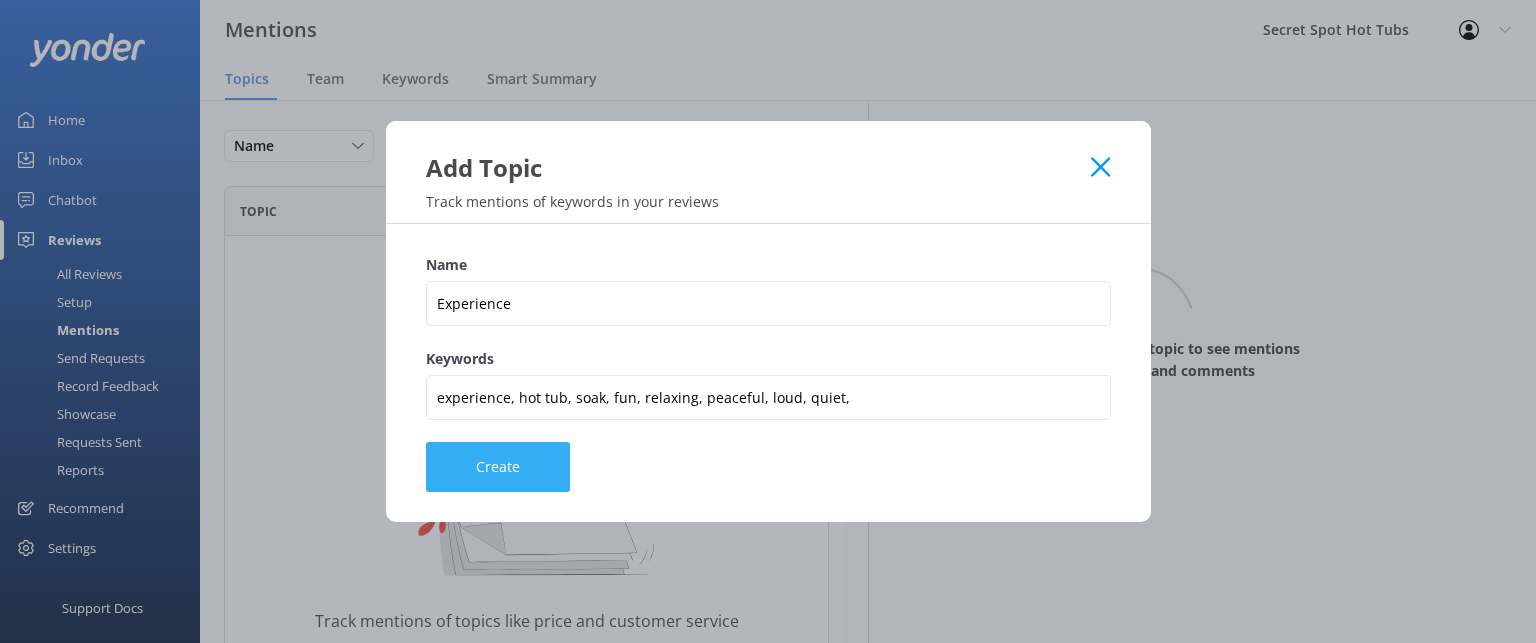 click on "Create" at bounding box center [498, 467] 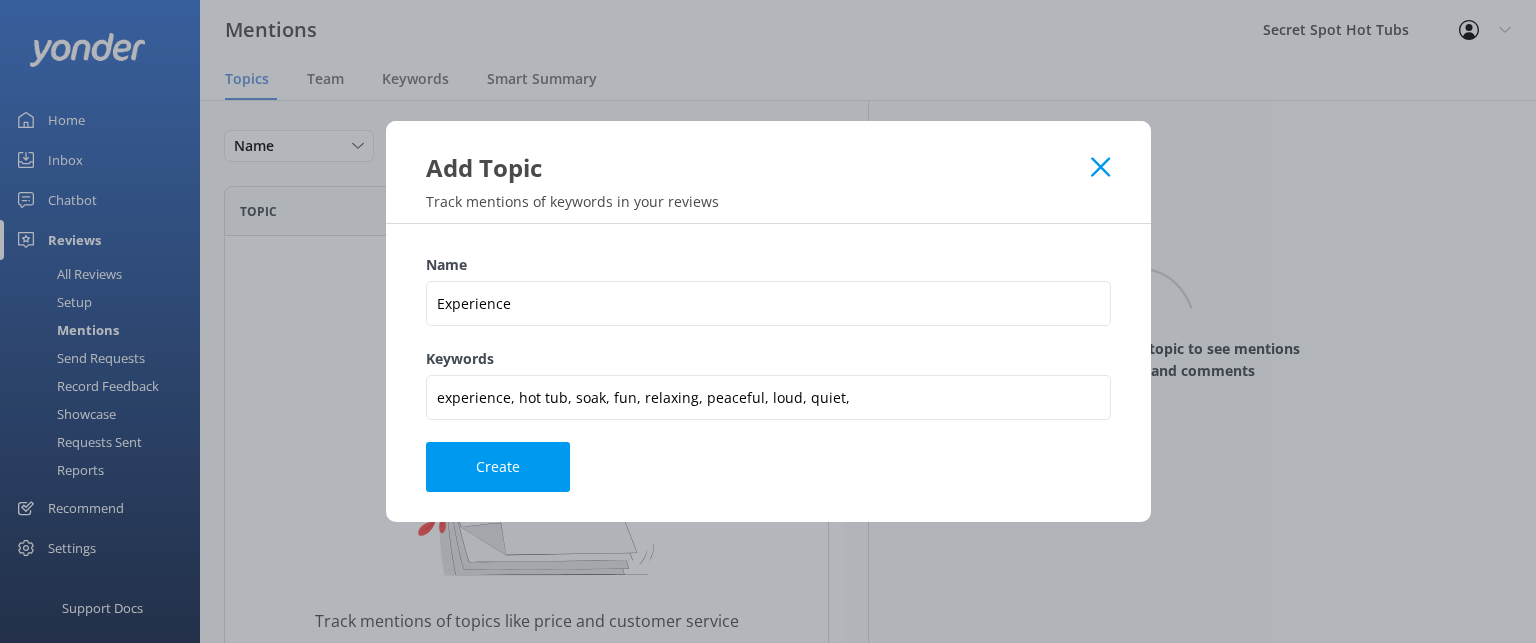 click on "Create" at bounding box center [768, 467] 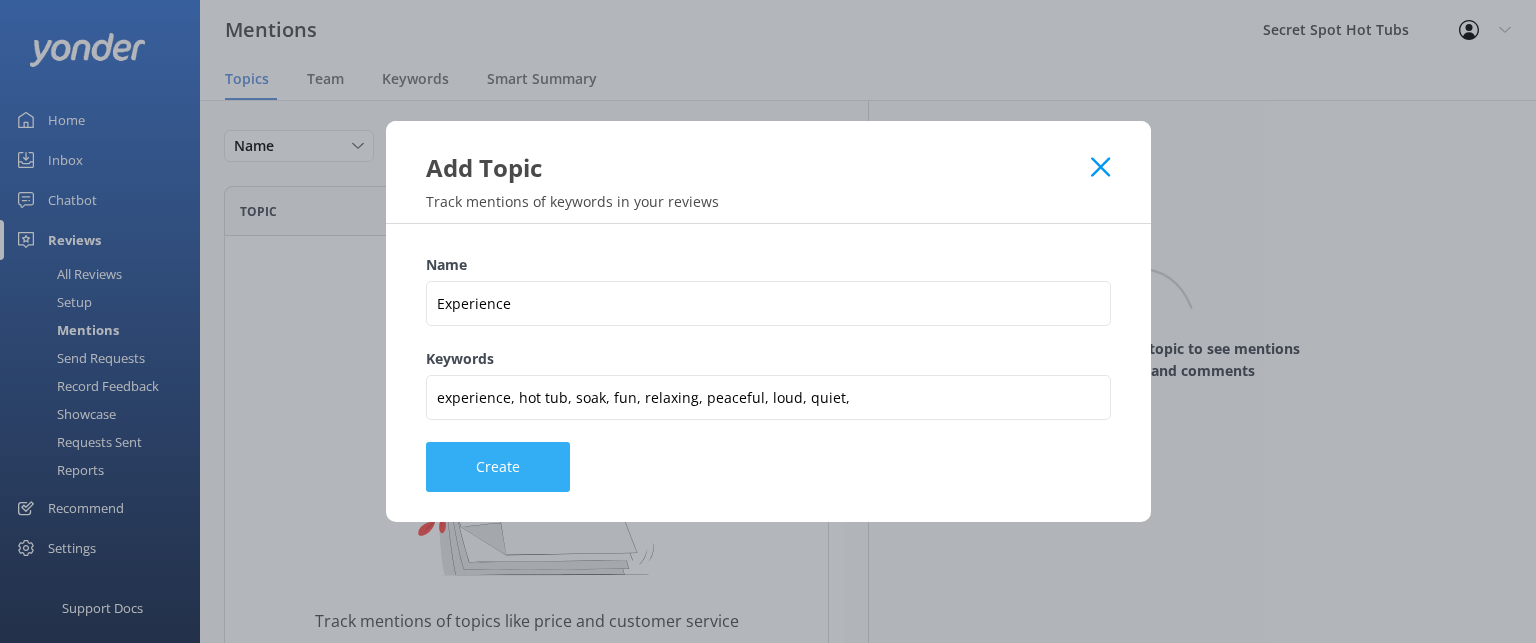 click on "Create" at bounding box center (498, 467) 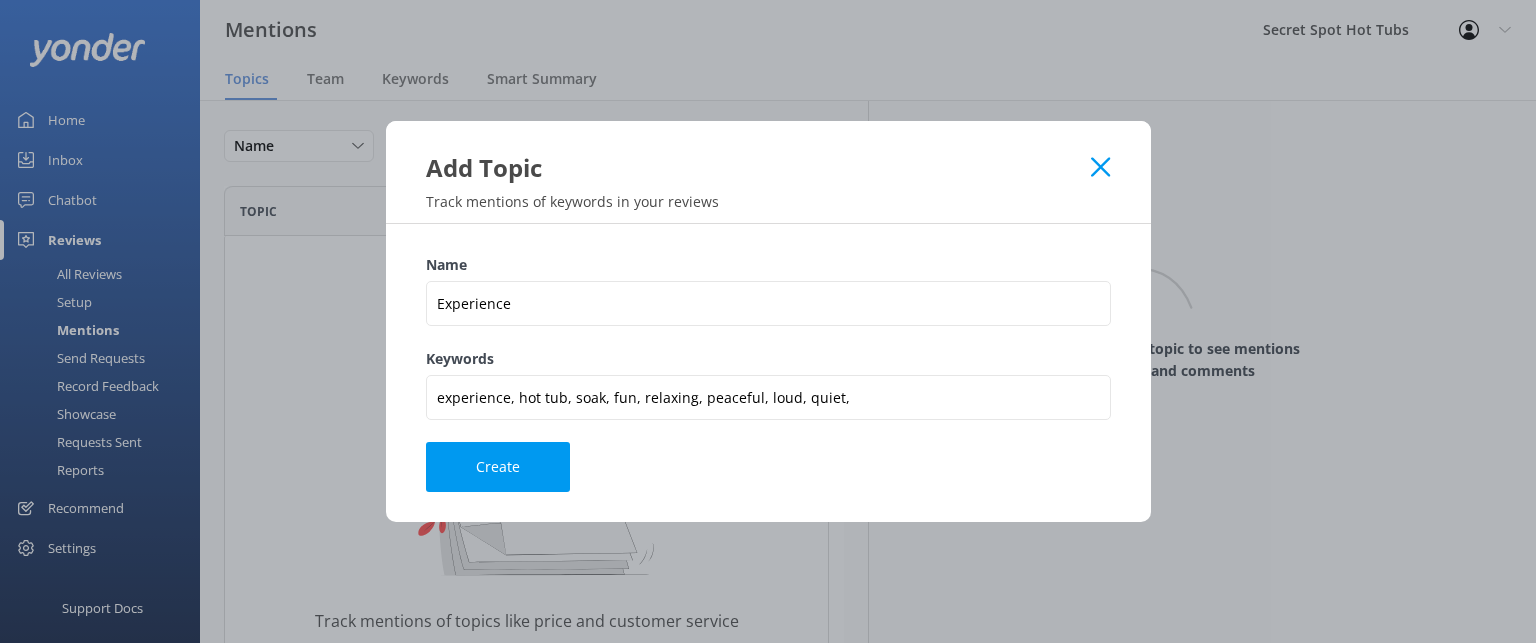 click 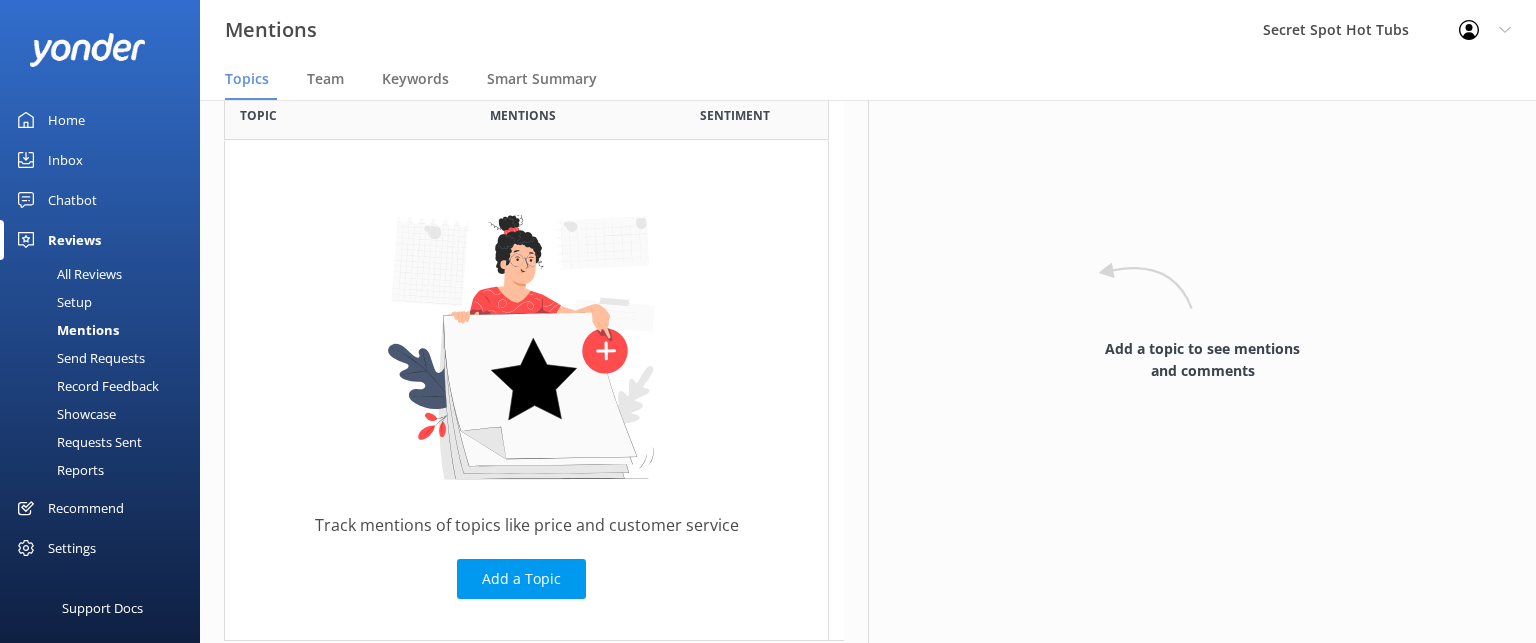 scroll, scrollTop: 0, scrollLeft: 0, axis: both 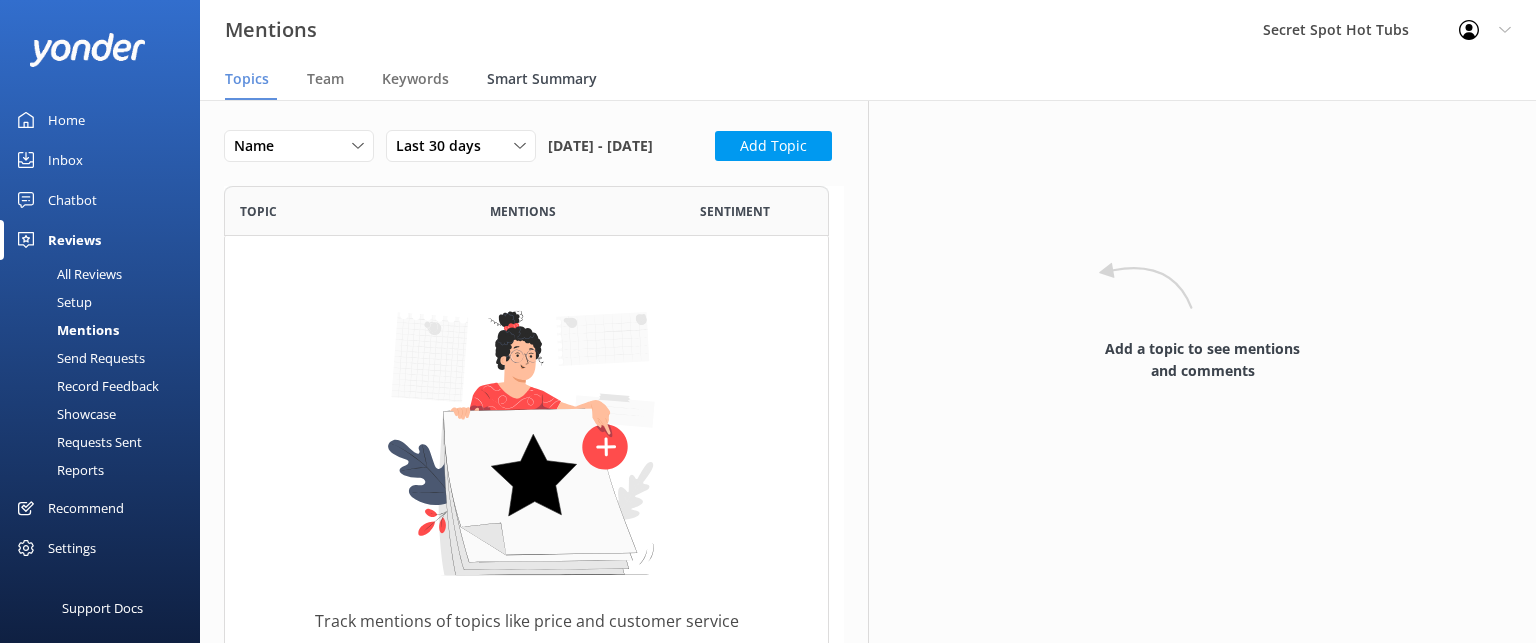 click on "Smart Summary" at bounding box center [542, 79] 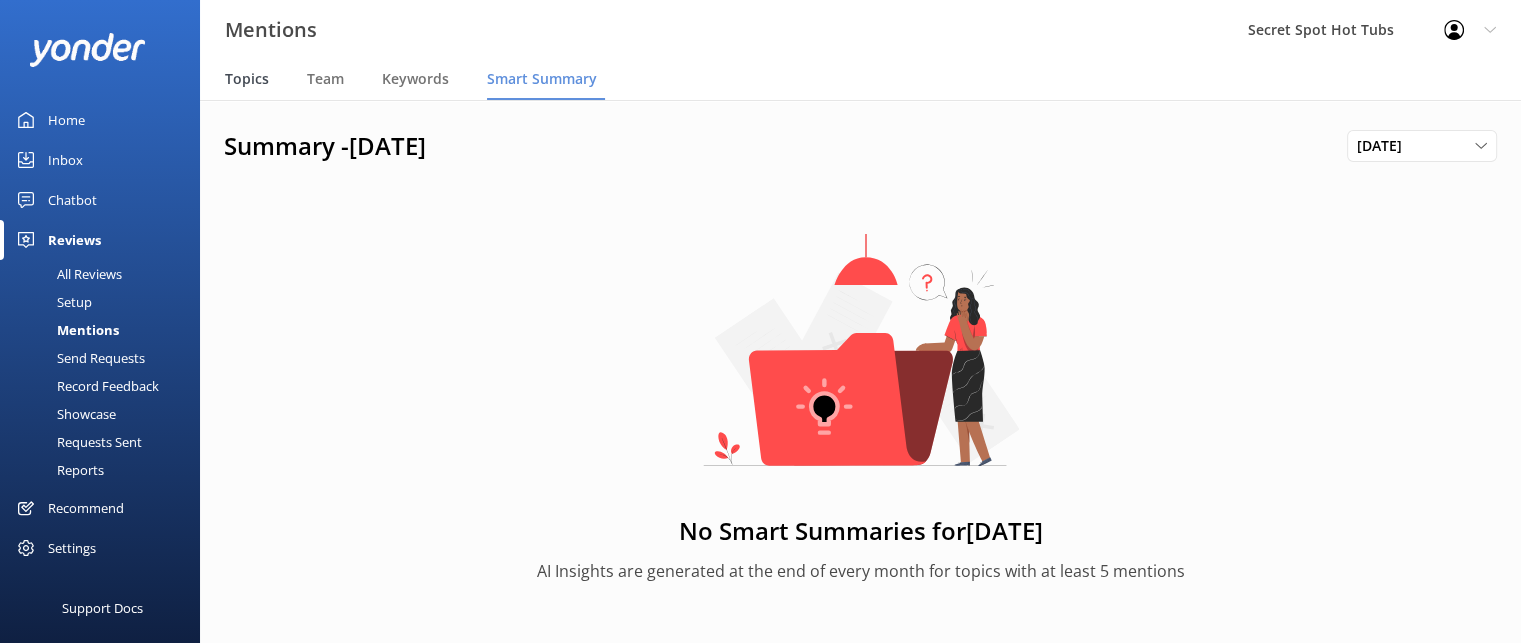 click on "Topics" at bounding box center [247, 79] 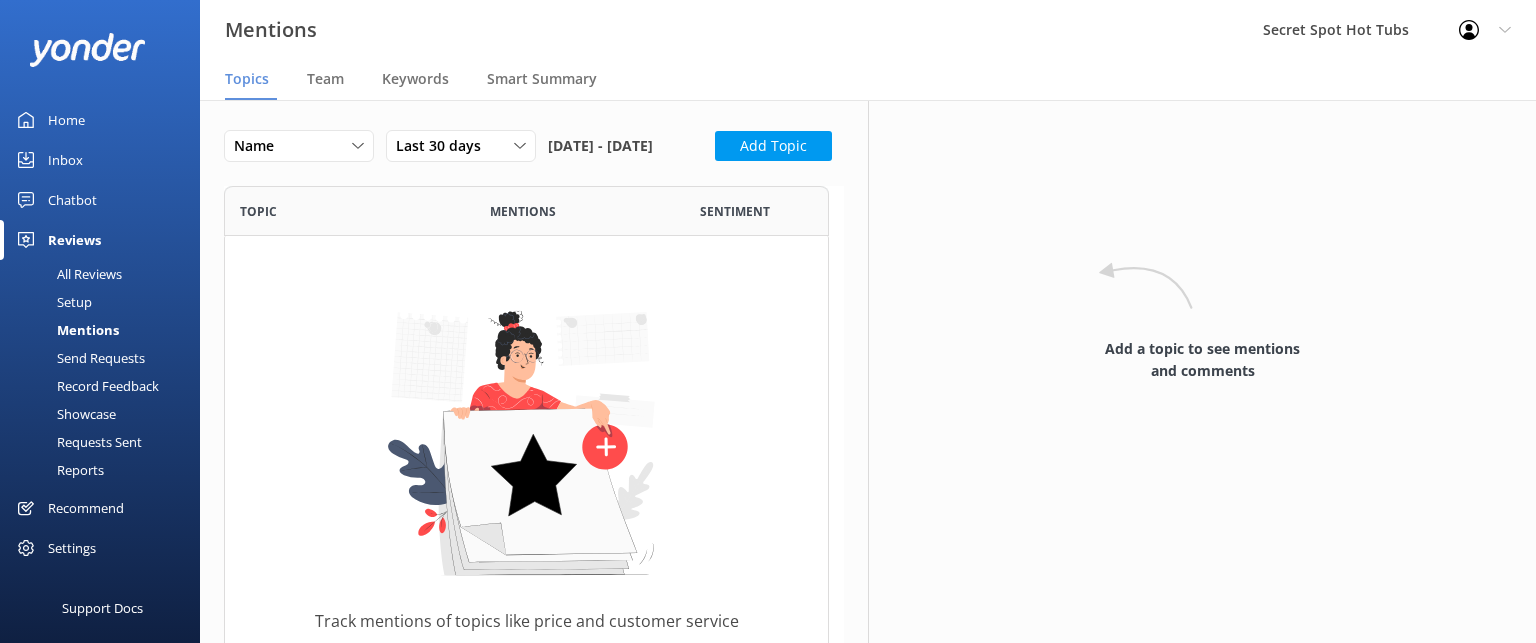 scroll, scrollTop: 16, scrollLeft: 16, axis: both 